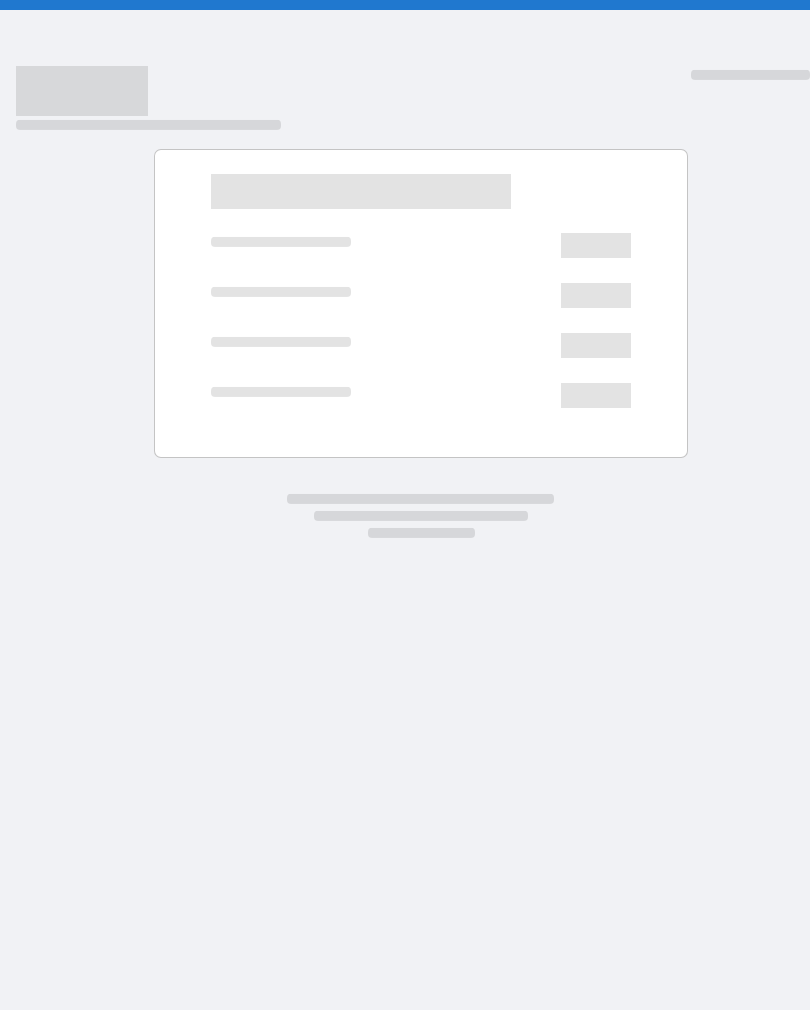 scroll, scrollTop: 0, scrollLeft: 0, axis: both 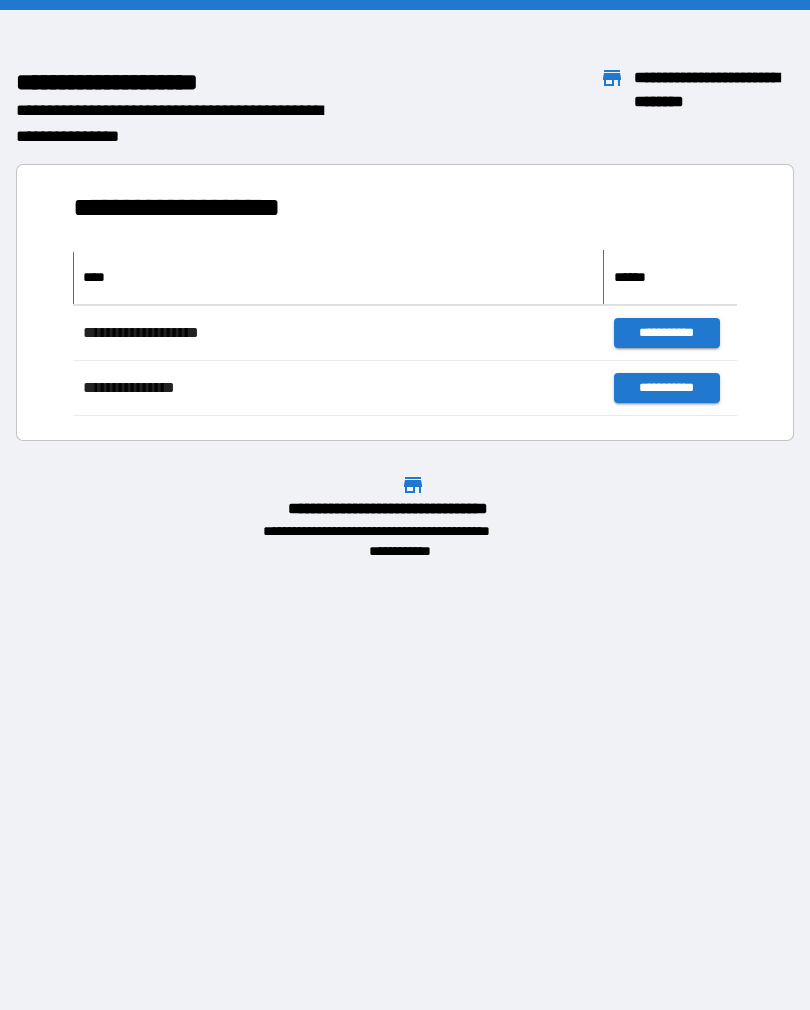 click on "****" at bounding box center [338, 277] 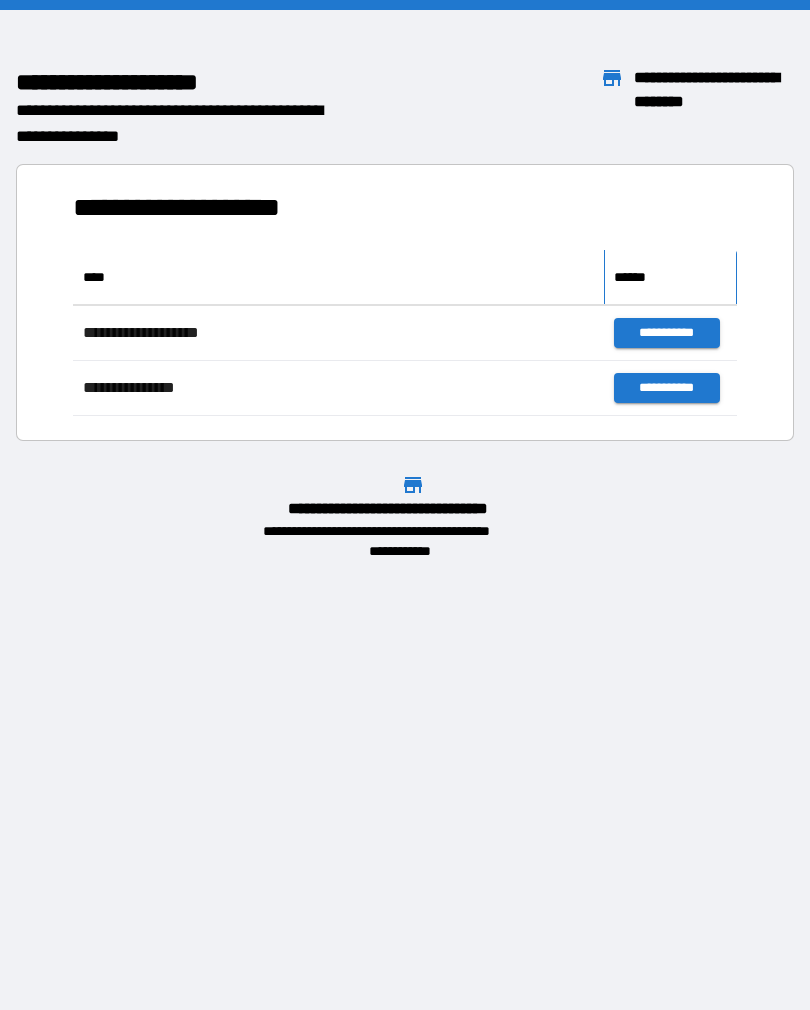 click on "******" at bounding box center (634, 277) 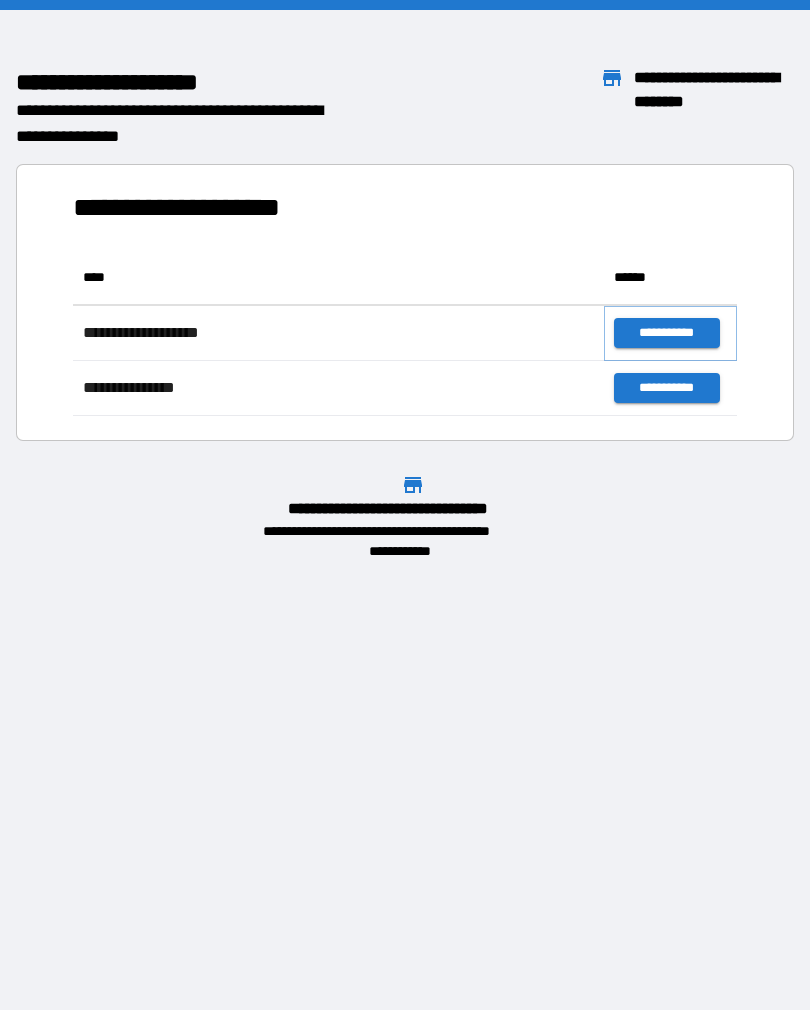 click on "**********" at bounding box center (666, 333) 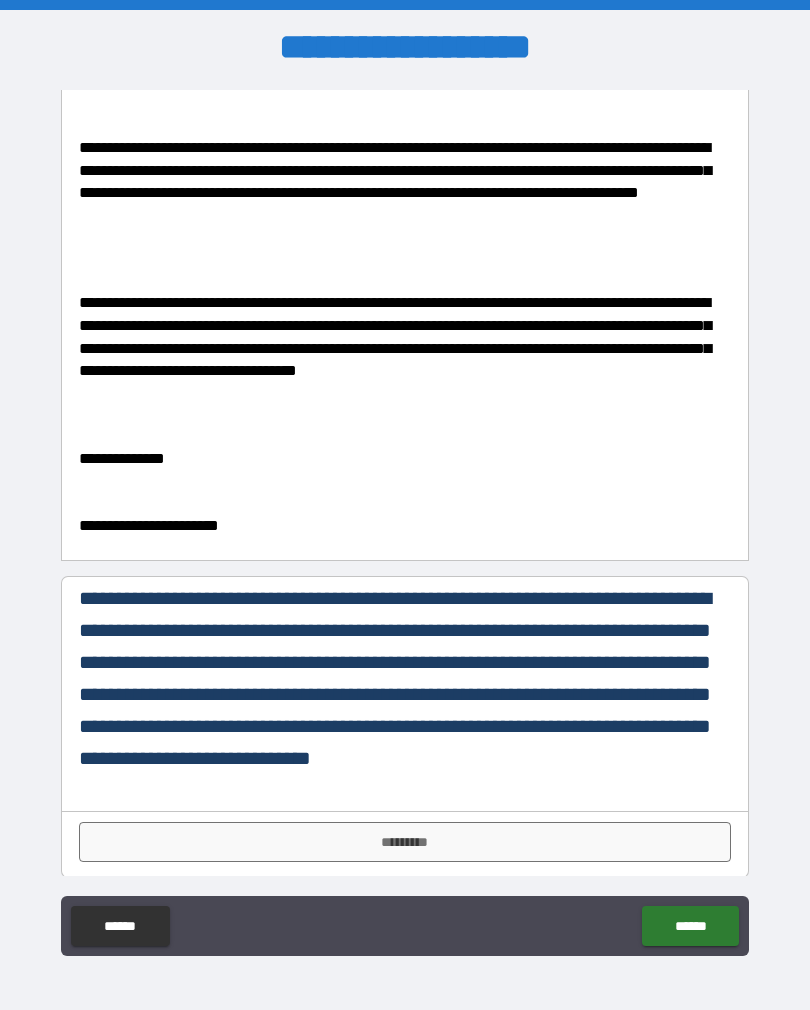 click on "*********" at bounding box center [405, 842] 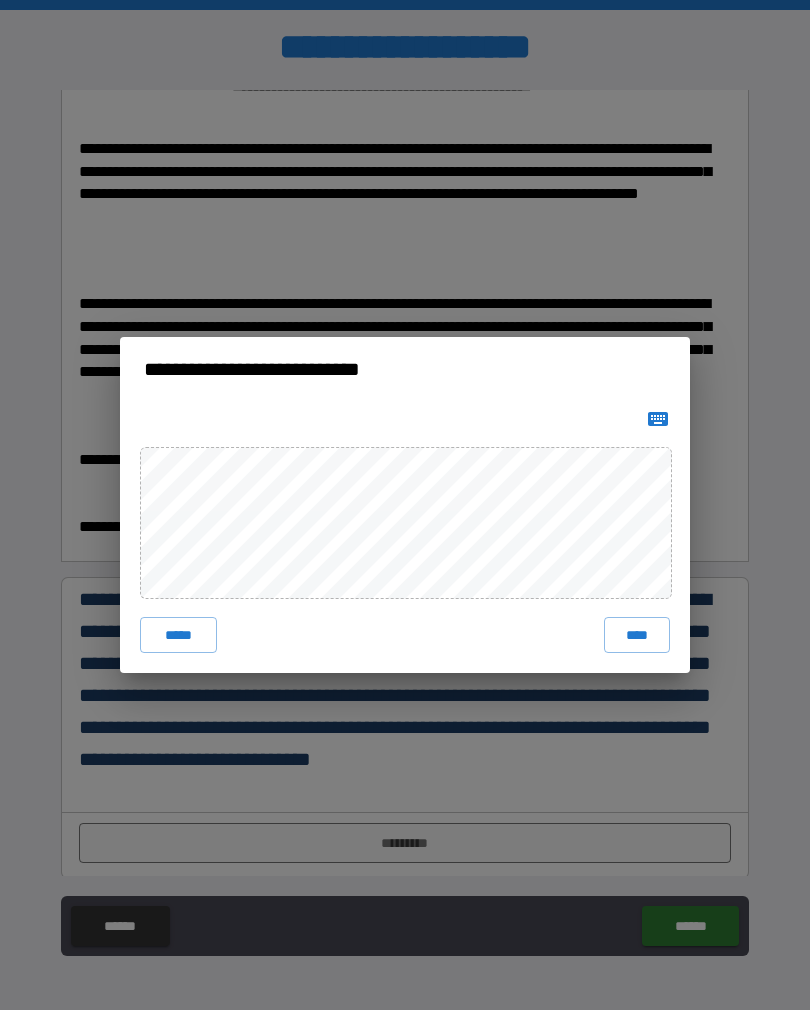 click on "****" at bounding box center [637, 635] 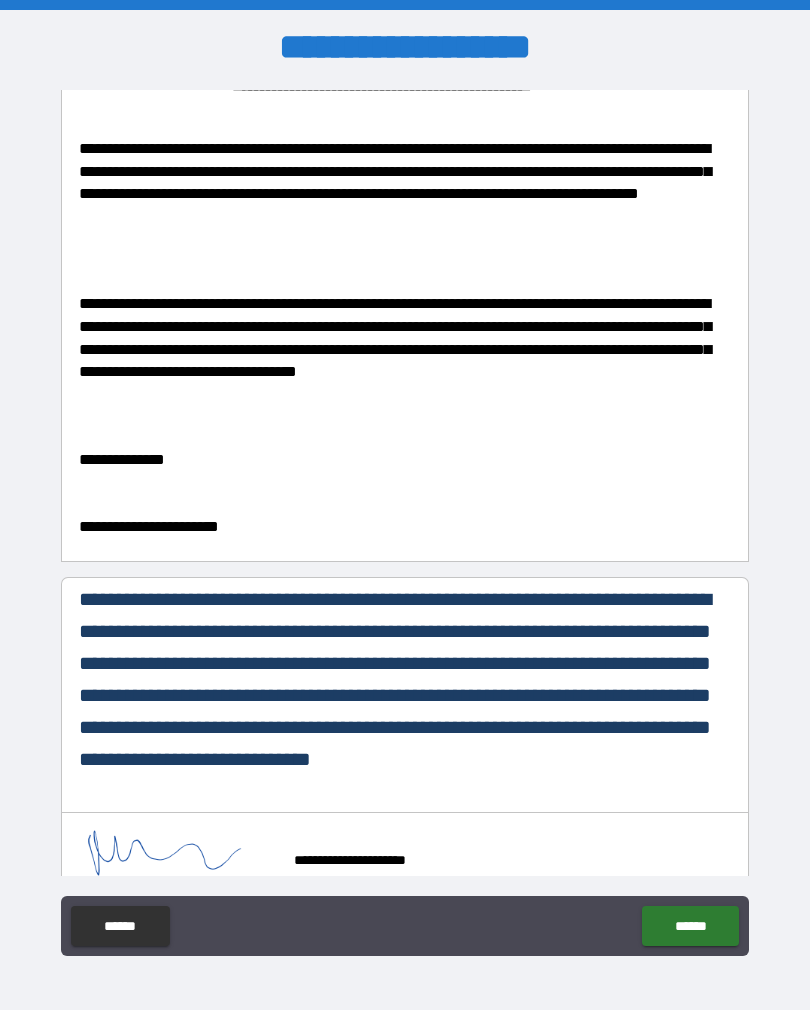 scroll, scrollTop: 239, scrollLeft: 0, axis: vertical 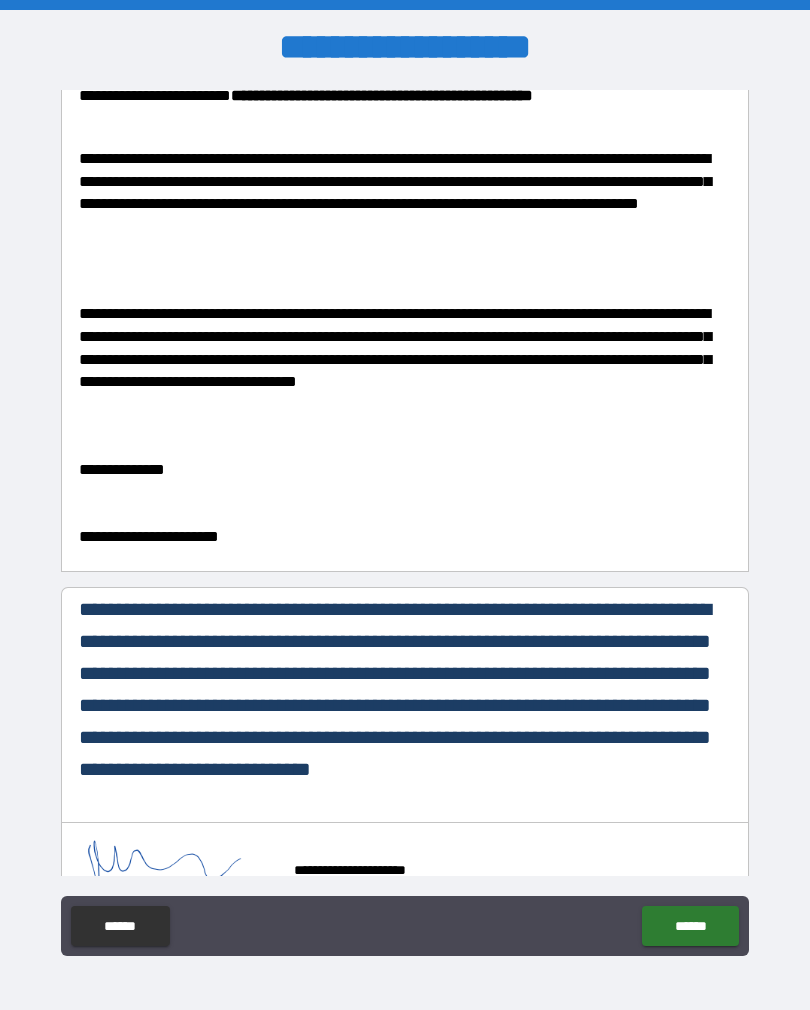 click on "******" at bounding box center [690, 926] 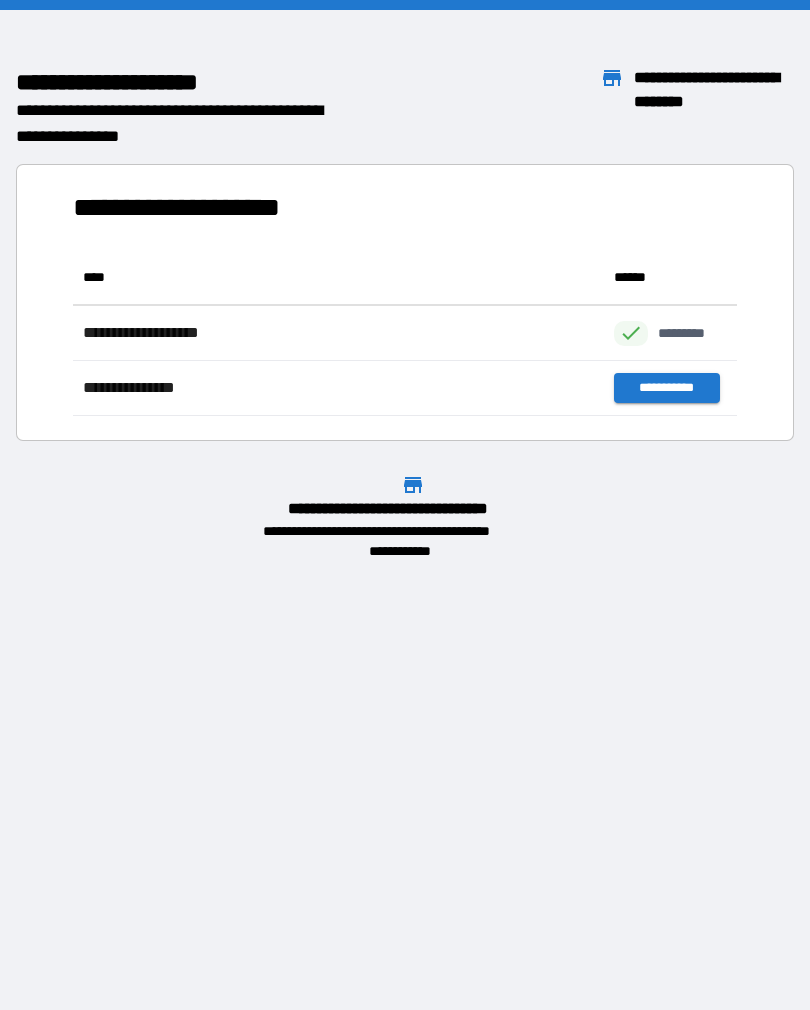 scroll, scrollTop: 166, scrollLeft: 664, axis: both 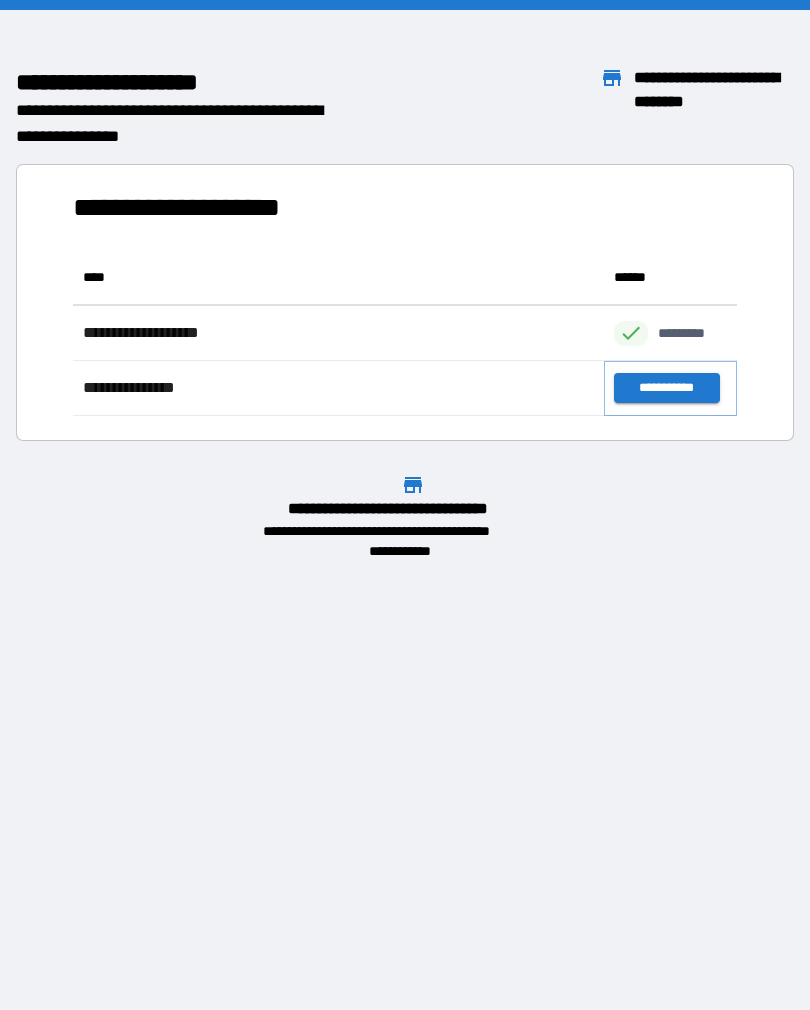 click on "**********" at bounding box center [666, 388] 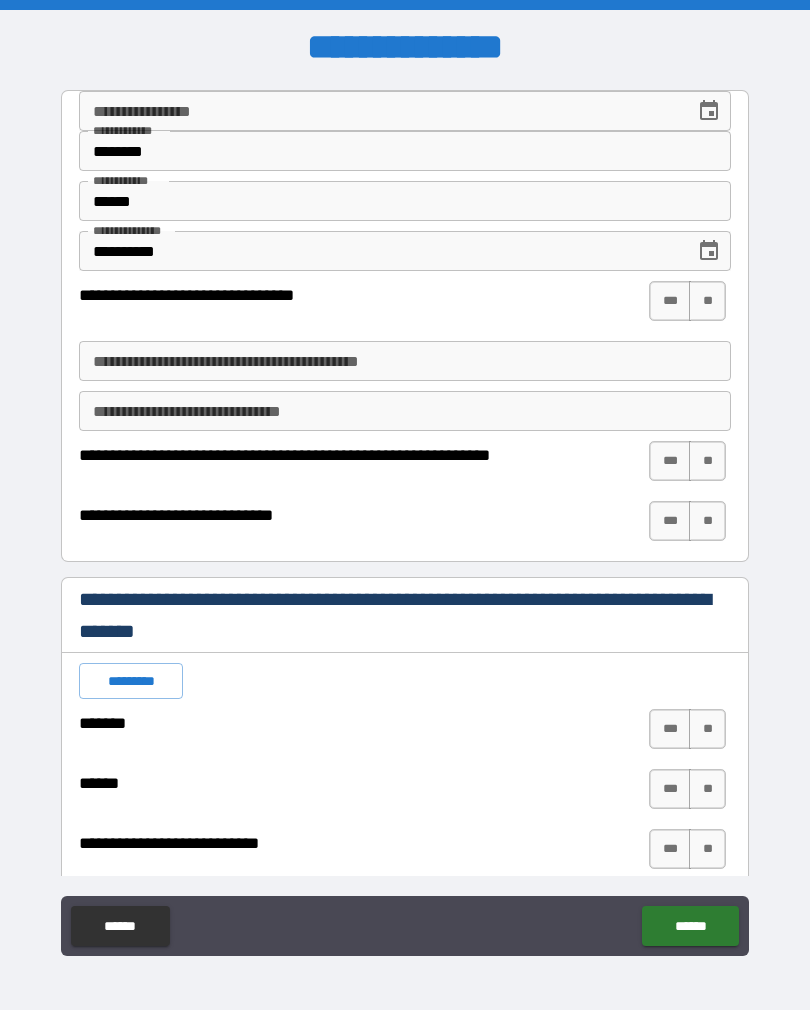 click on "***" at bounding box center [670, 301] 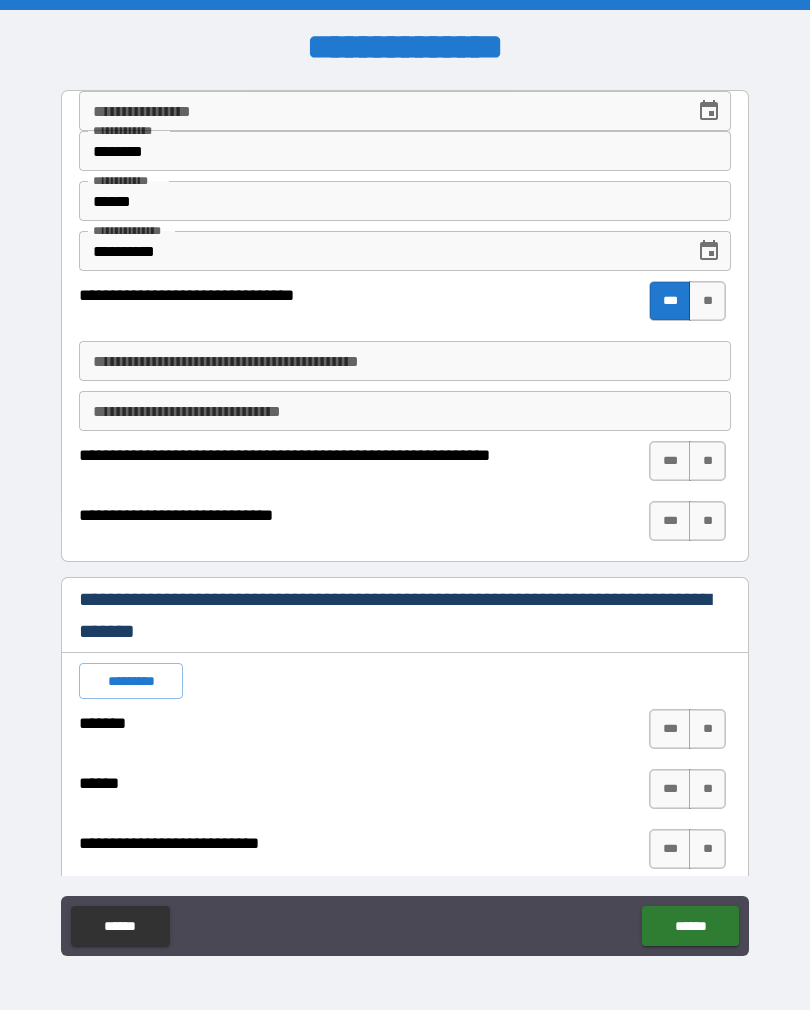 type on "*" 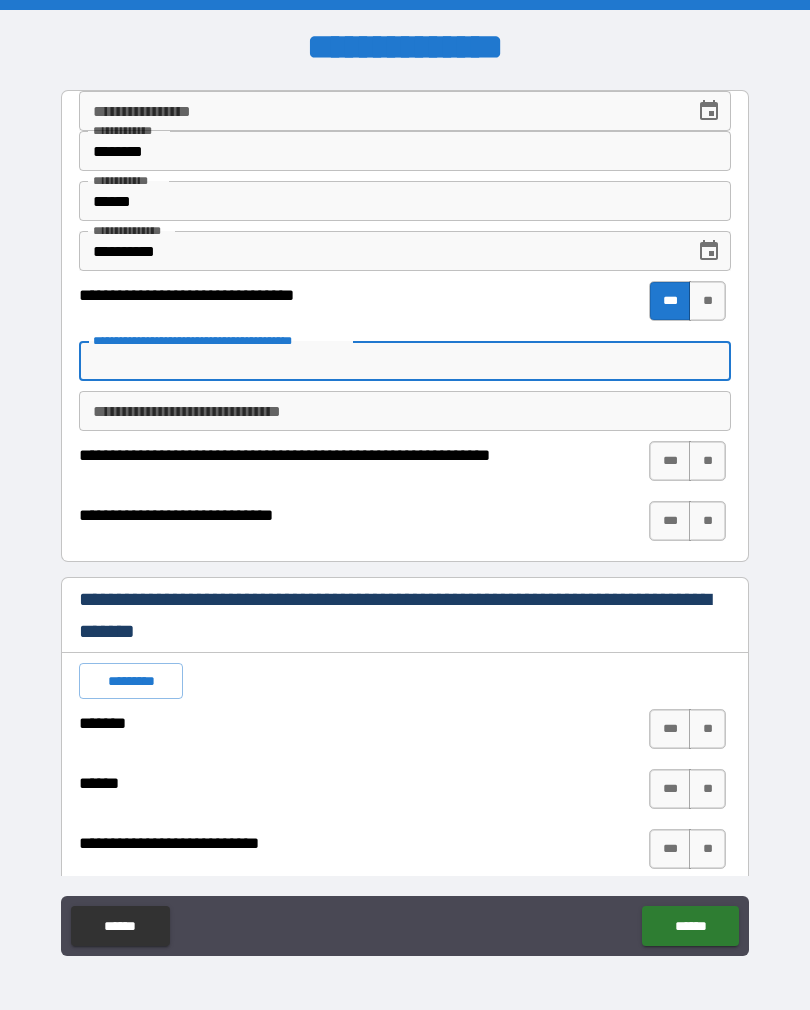 type on "*" 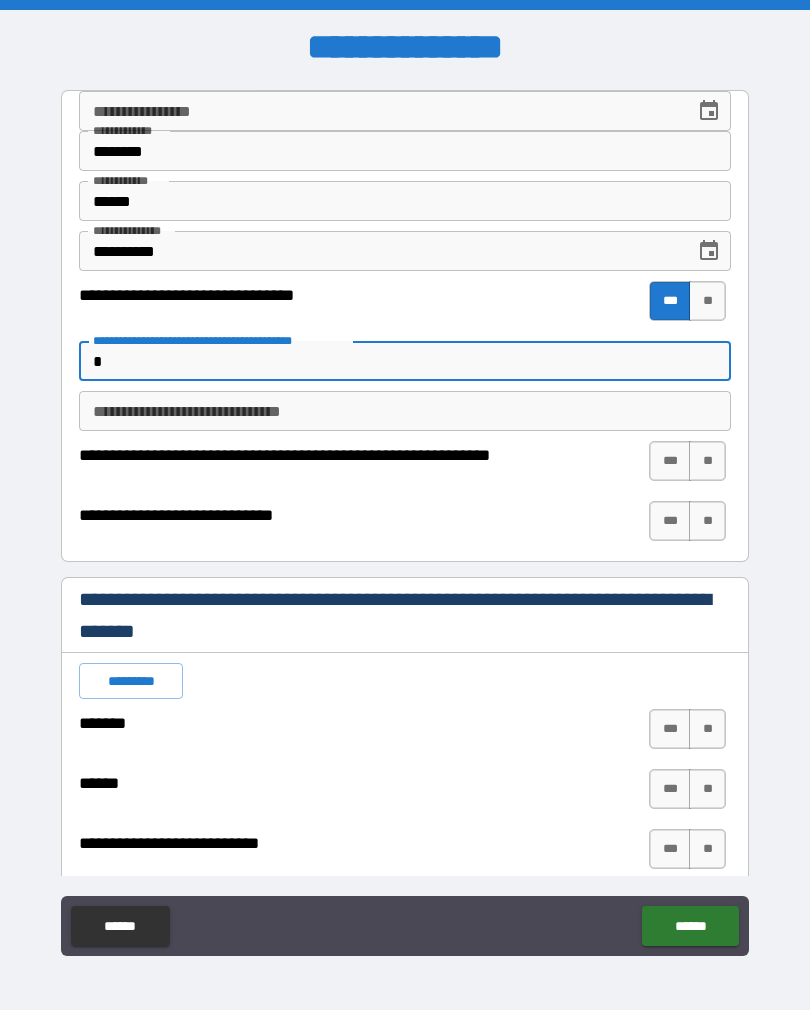 type on "*" 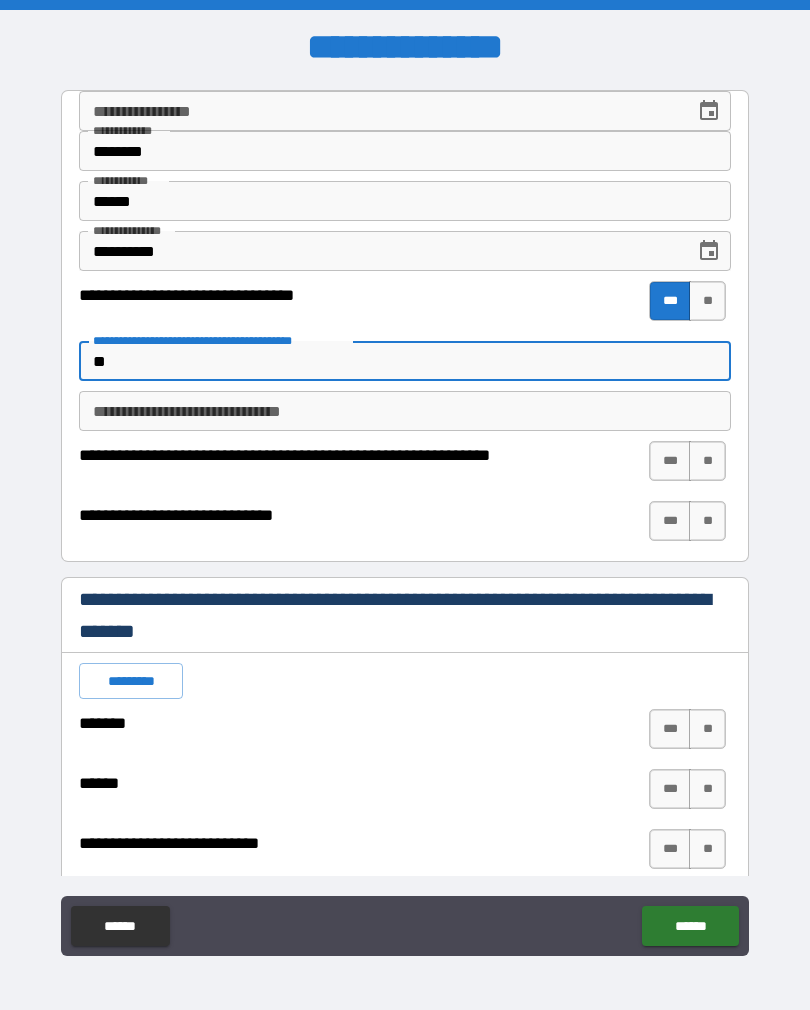 type on "*" 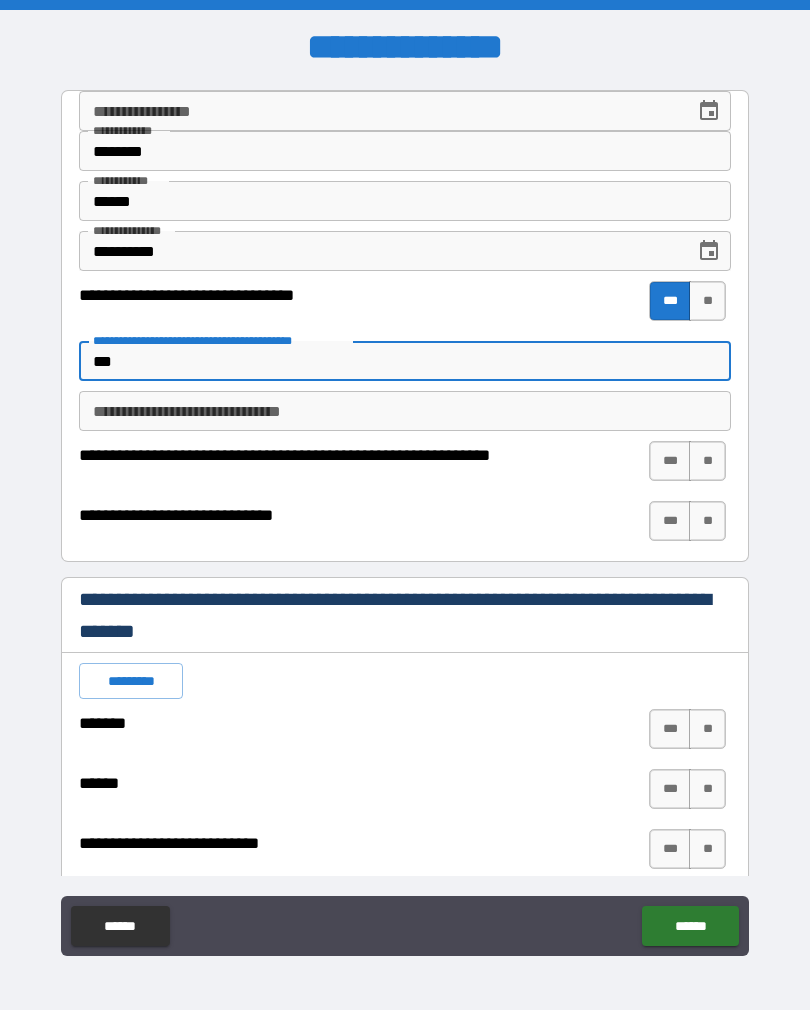 type on "*" 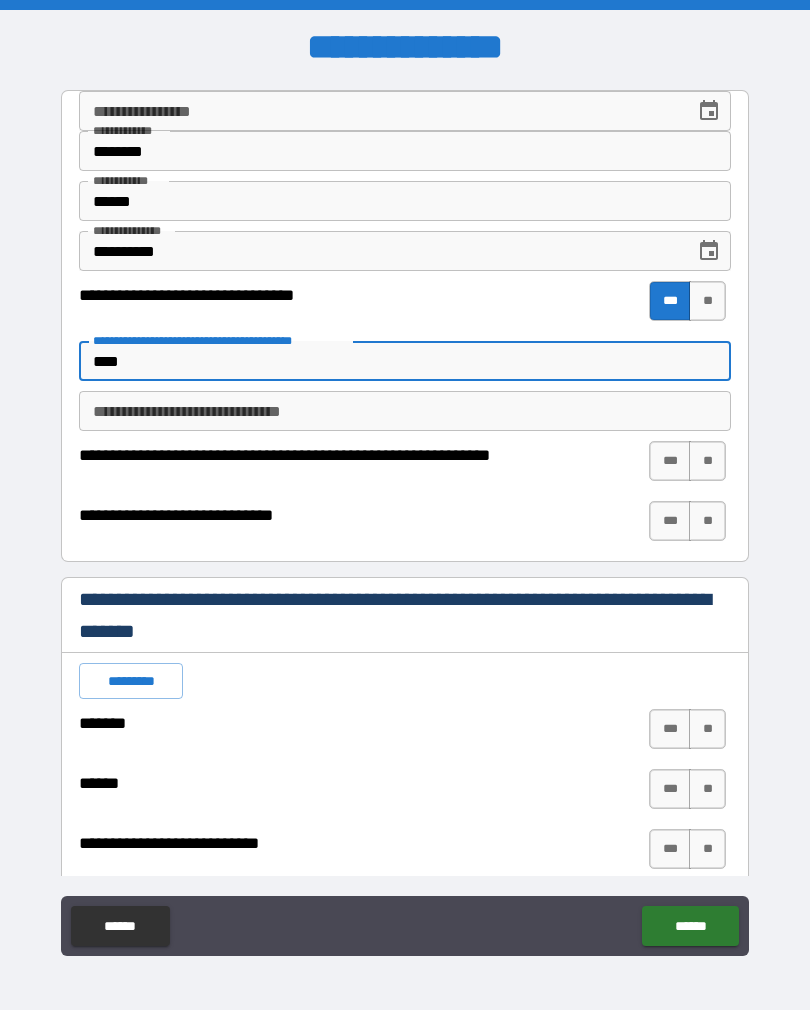 type on "*****" 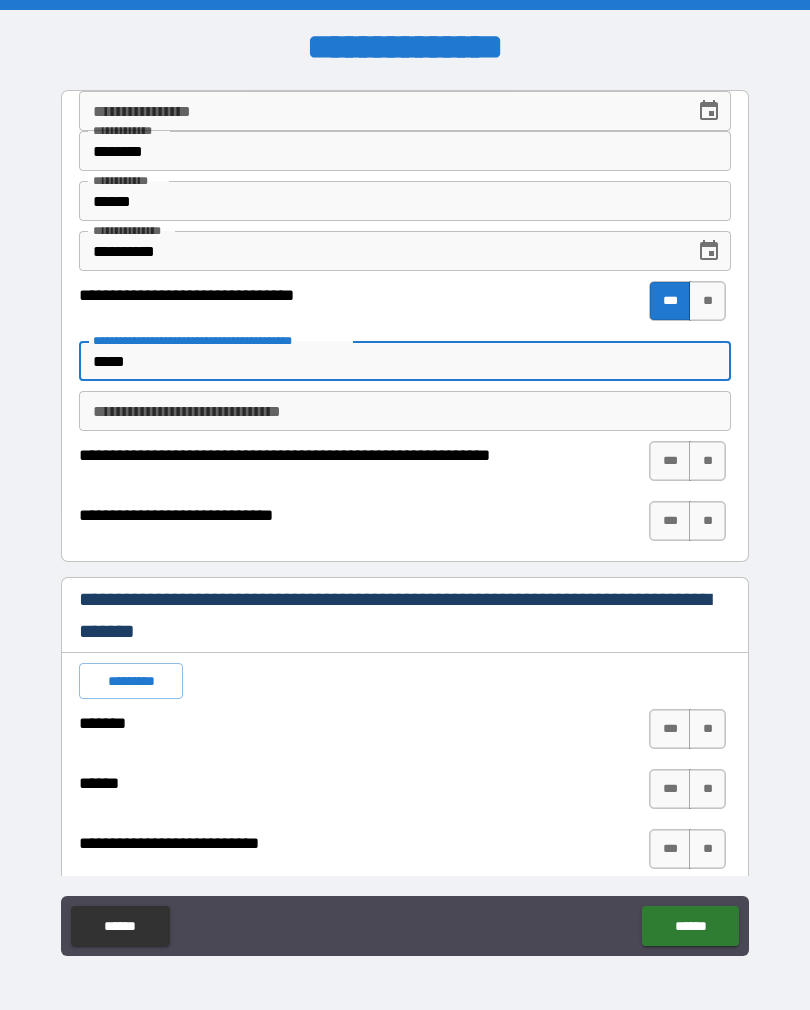 type on "*" 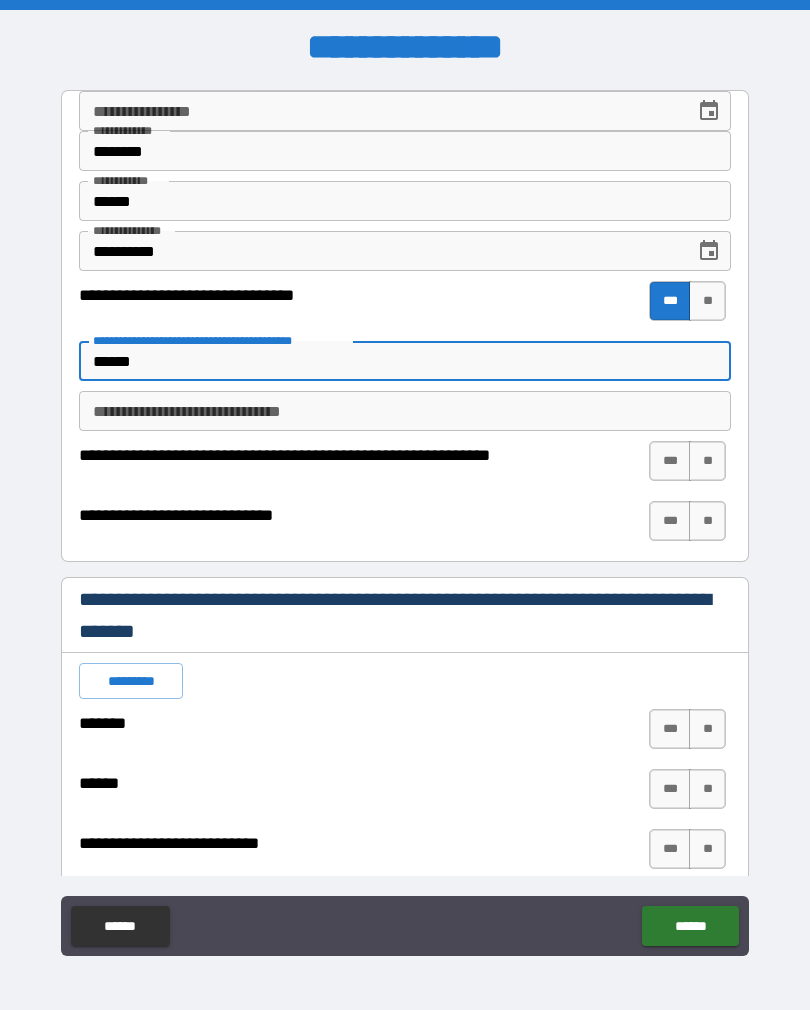 type on "*" 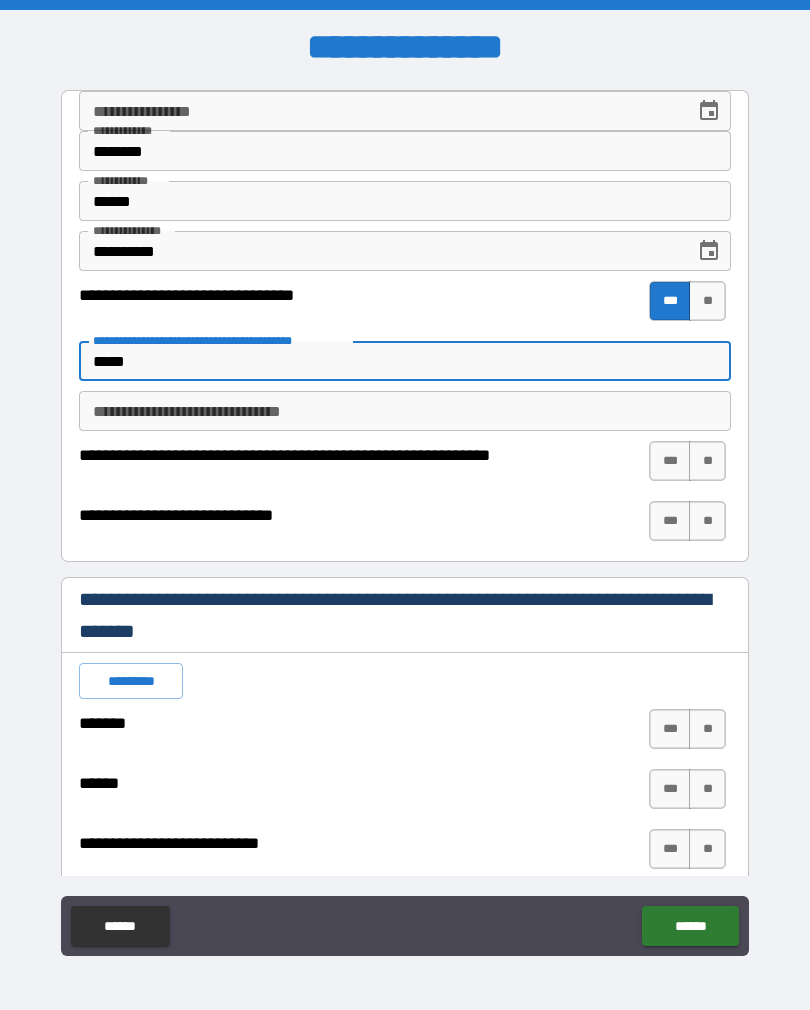 type on "*" 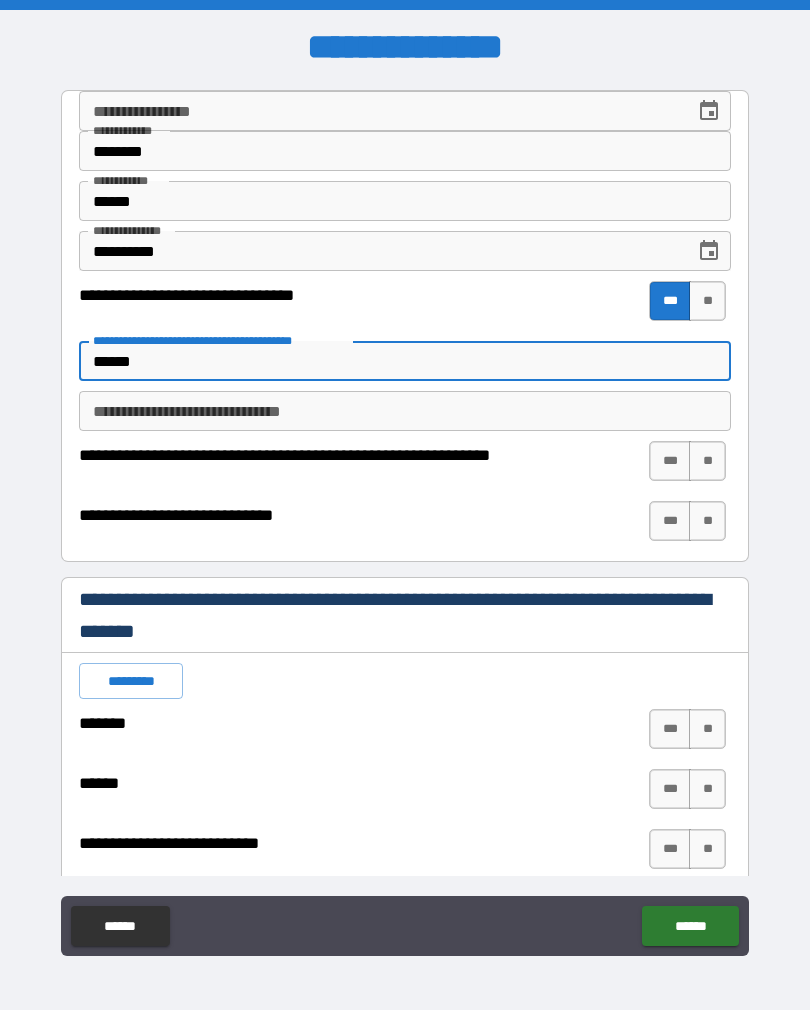 type on "*" 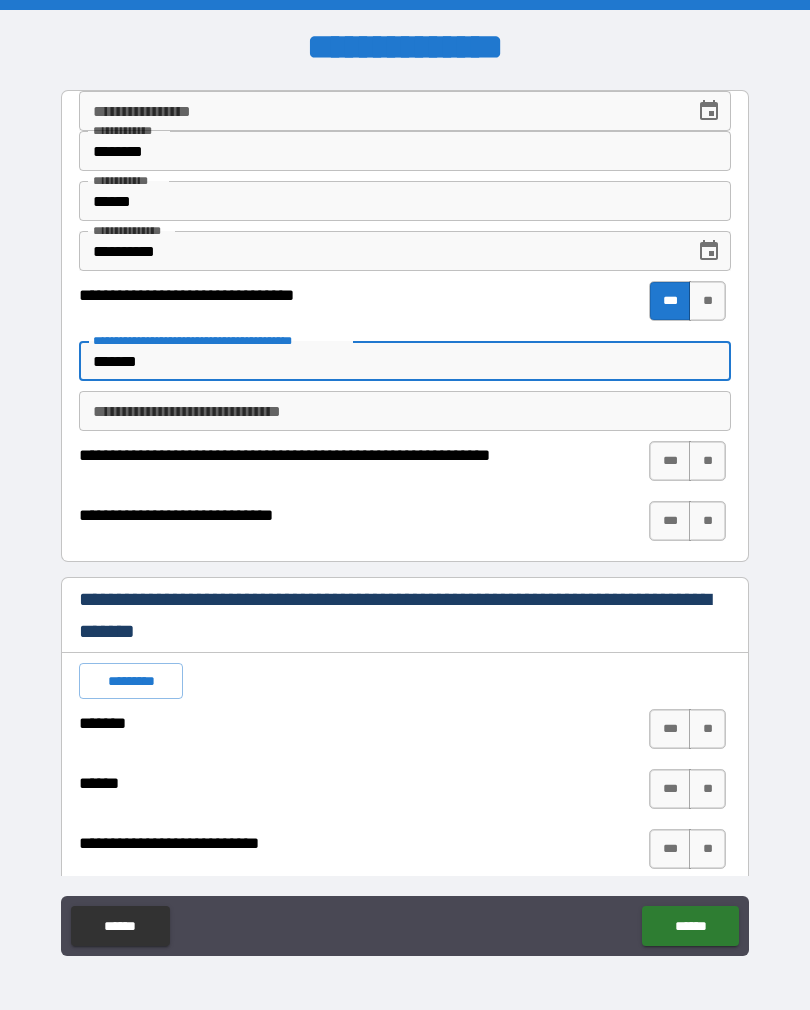 type on "*" 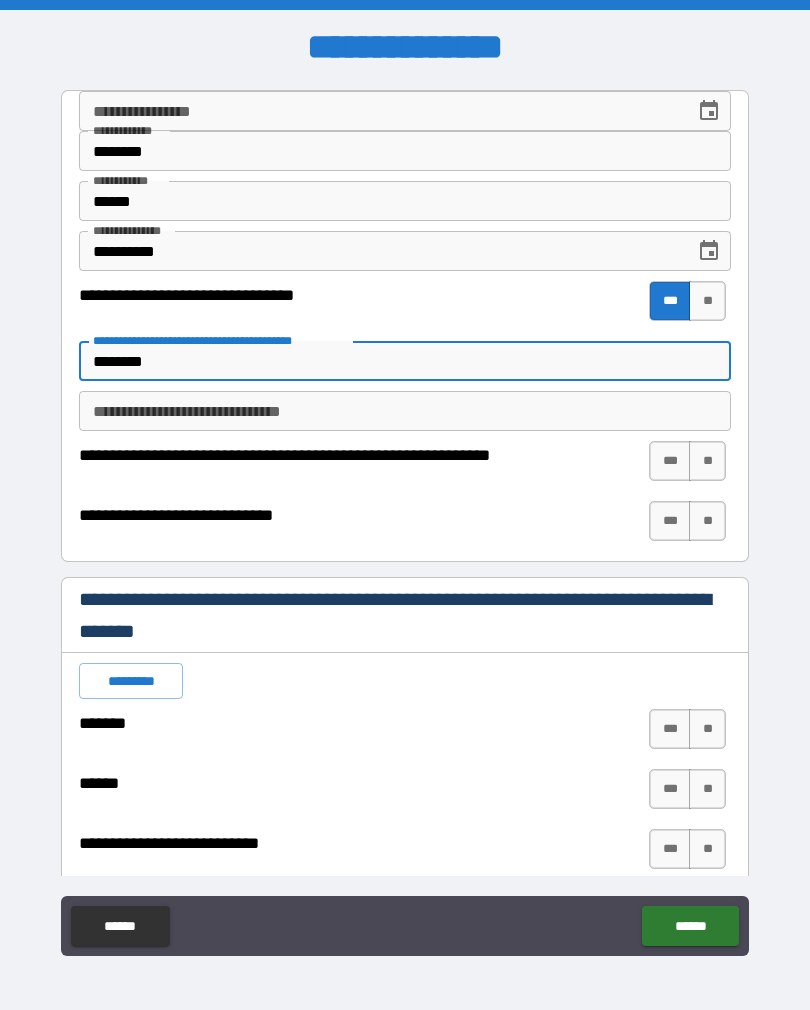 type on "*" 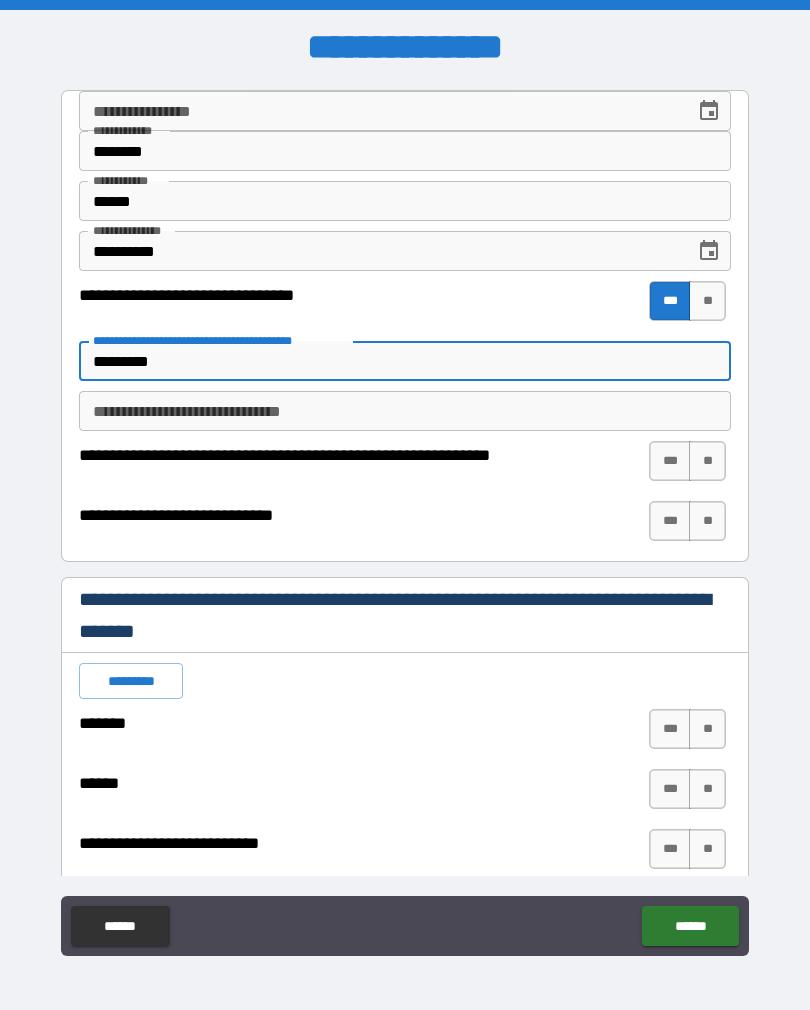 type on "*" 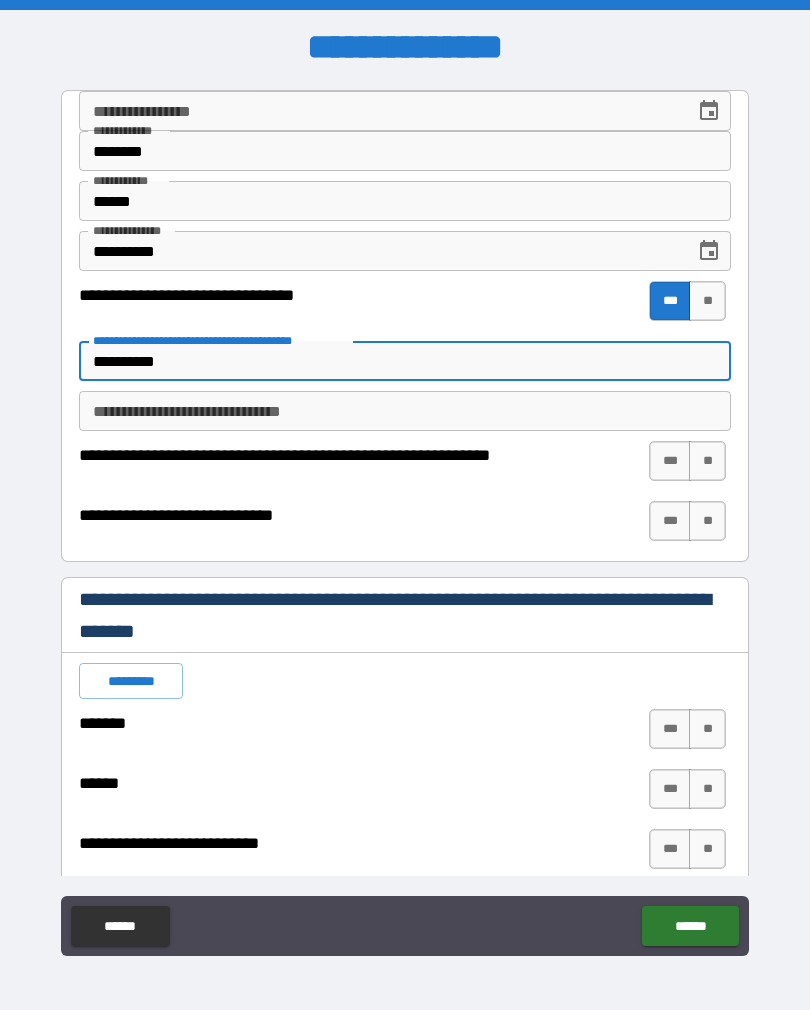 type on "*" 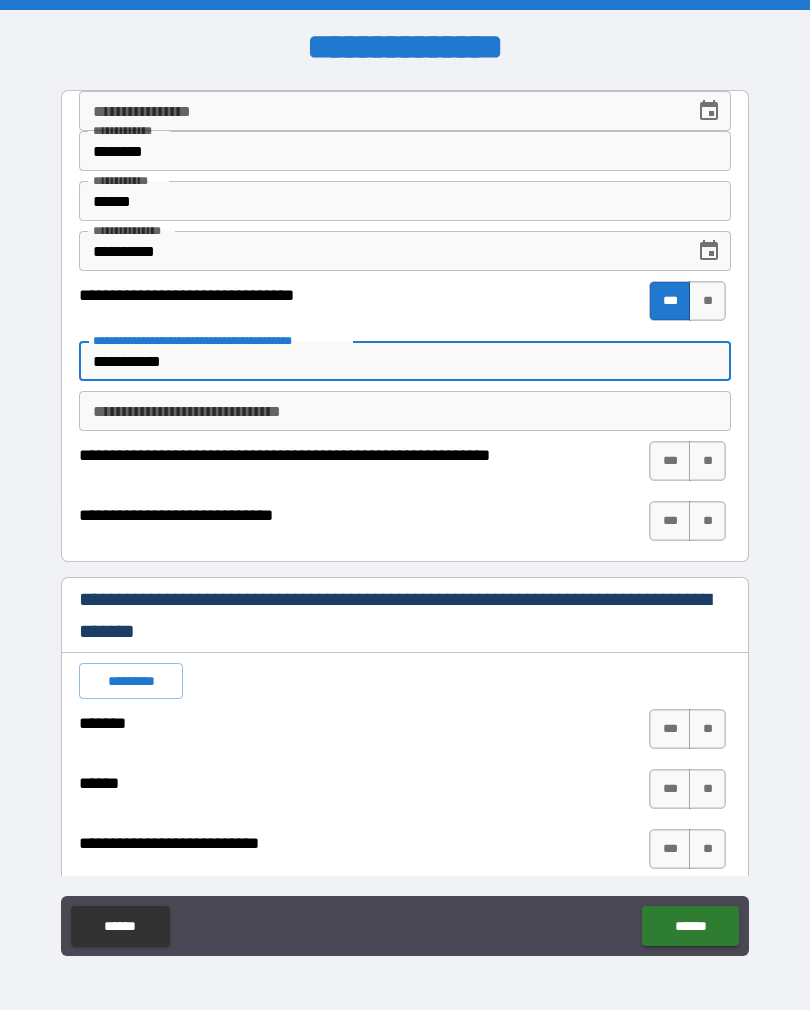 type on "*" 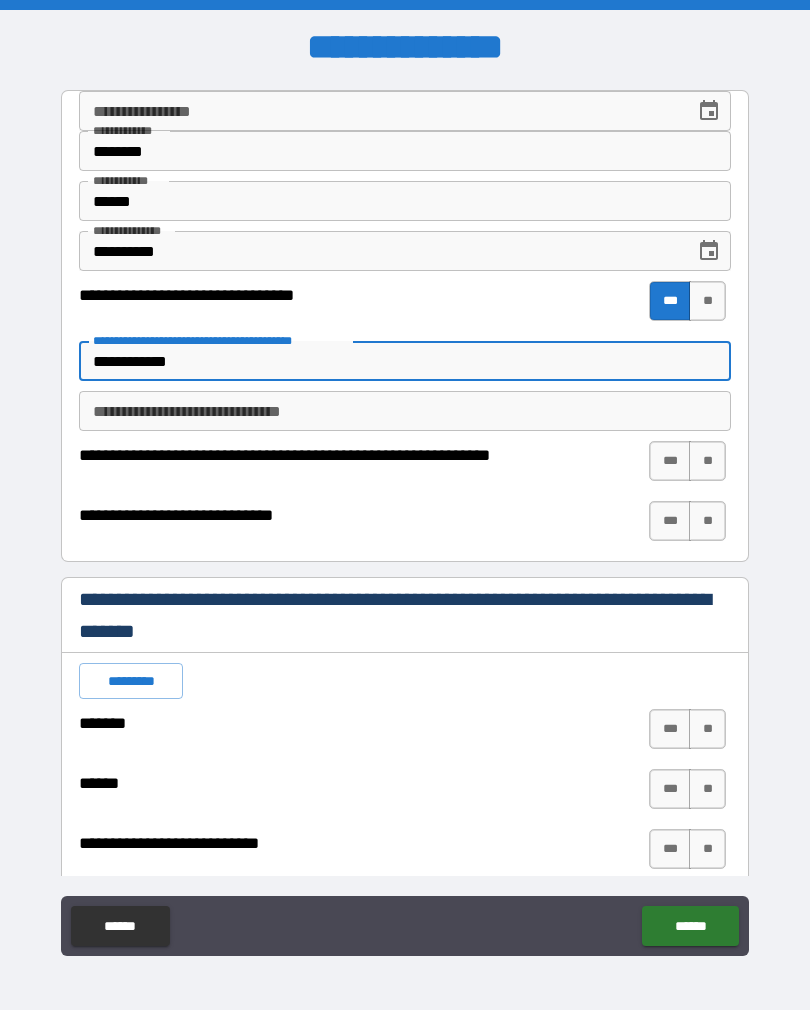 type on "*" 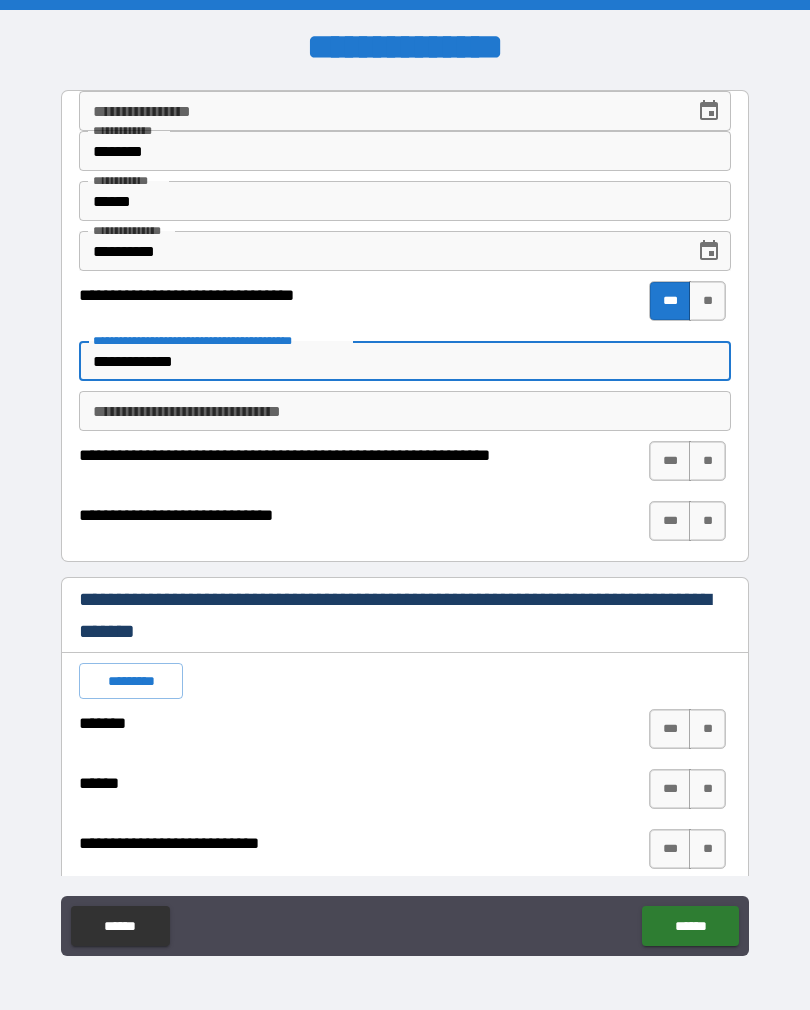 type on "*" 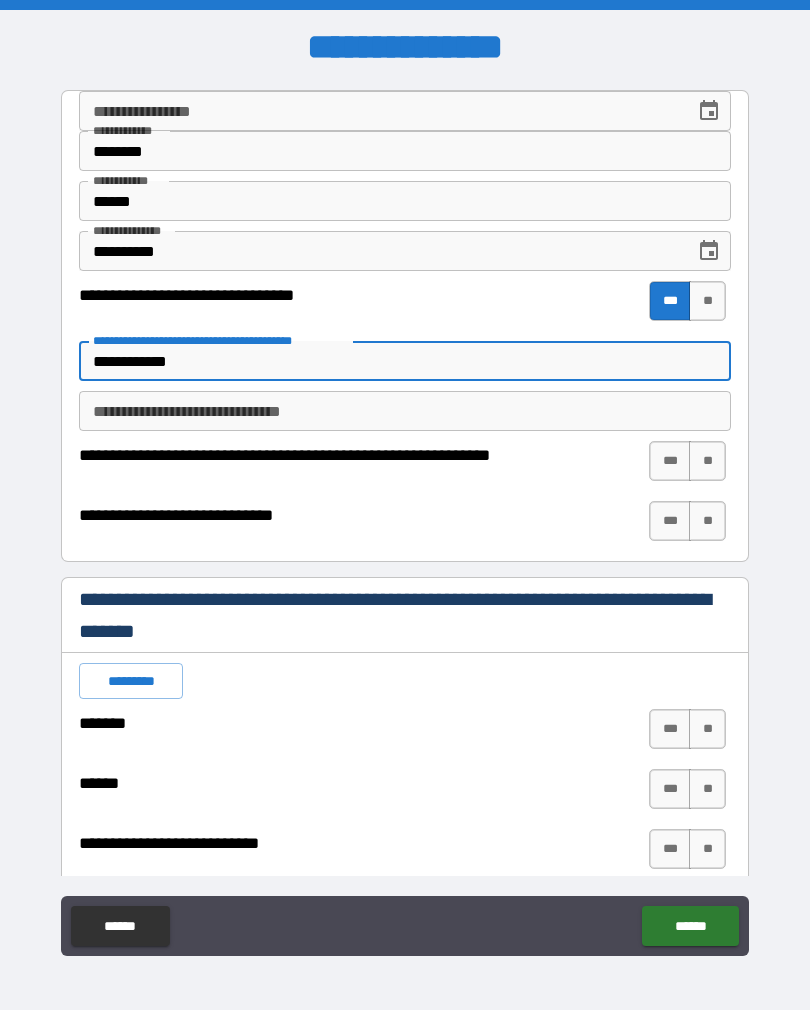 type on "*" 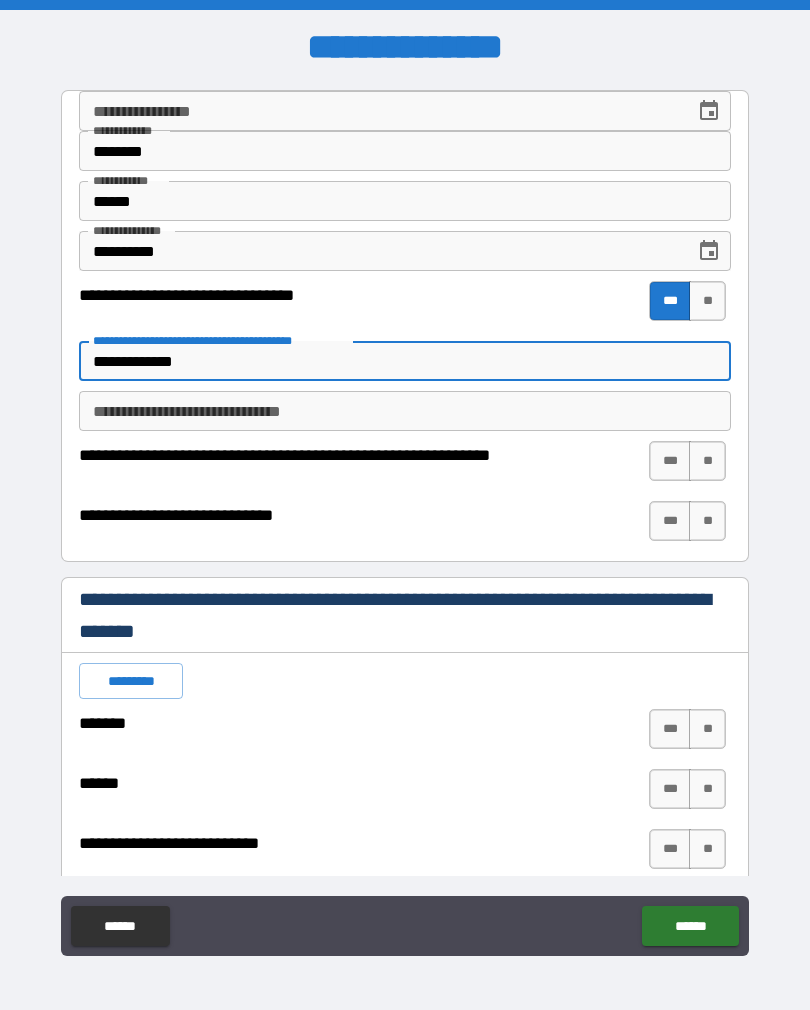 type on "*" 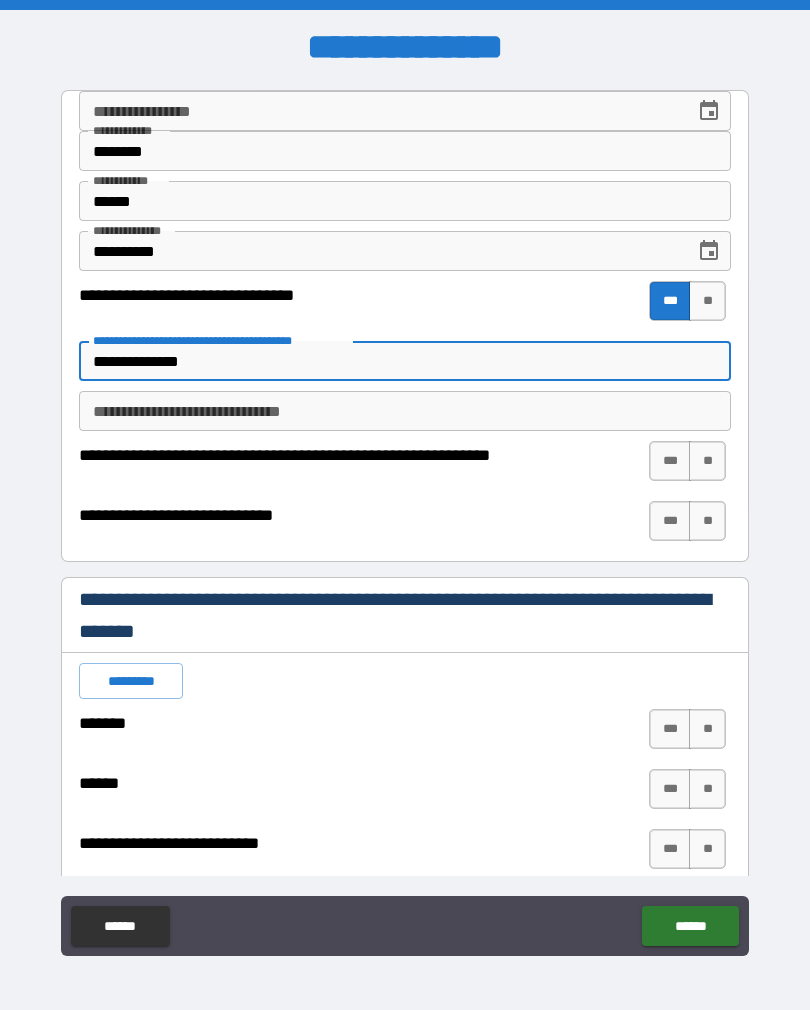 type on "*" 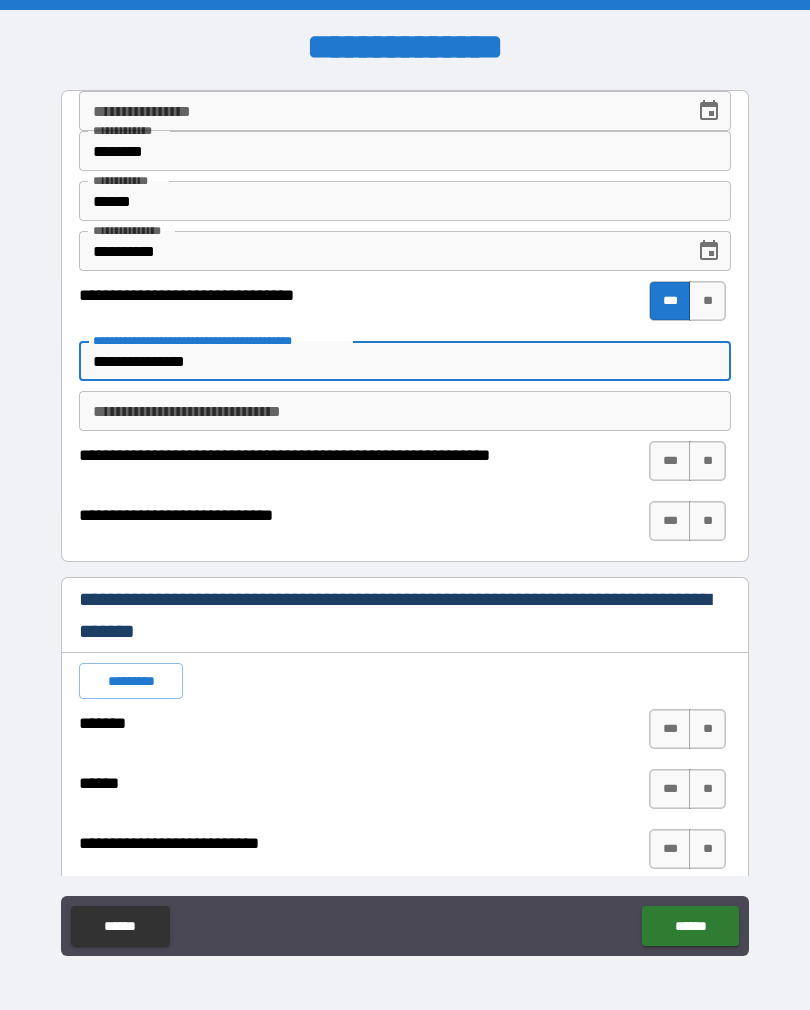 type on "*" 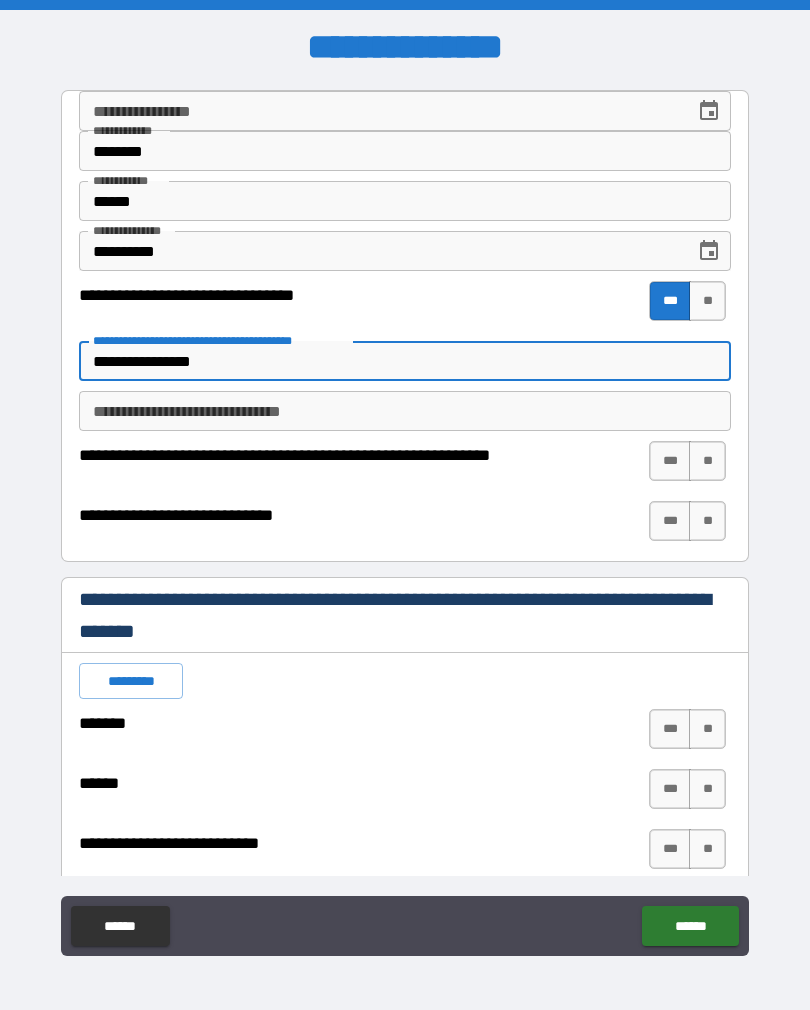 type on "*" 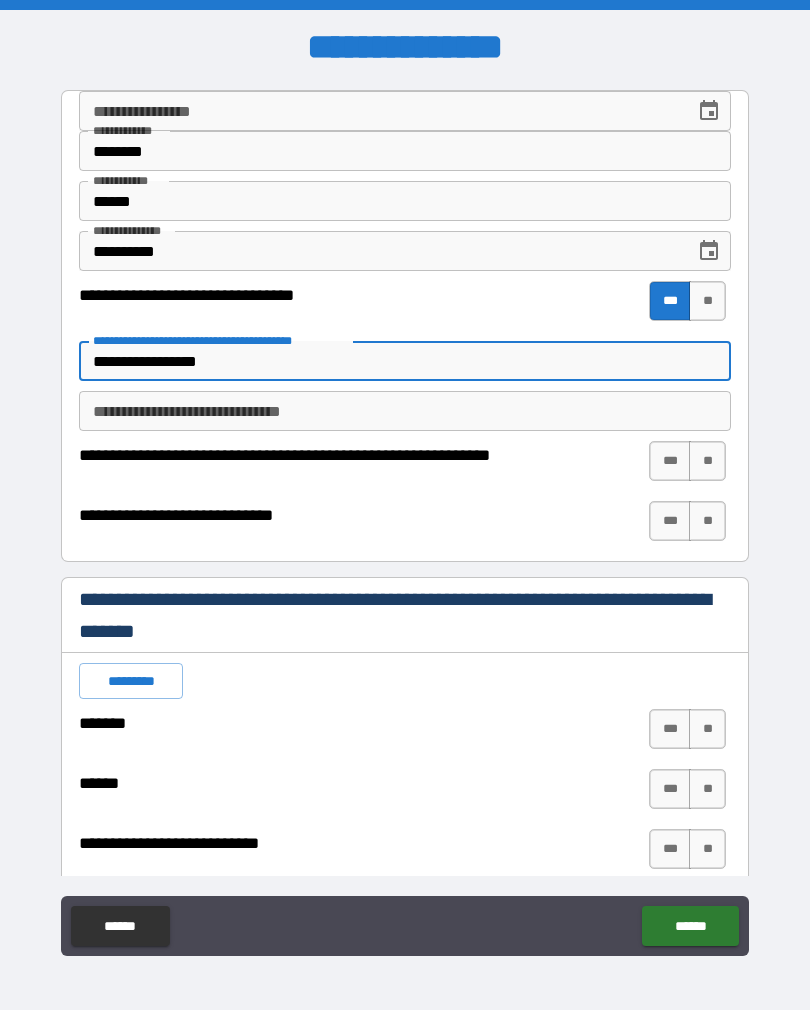 type on "*" 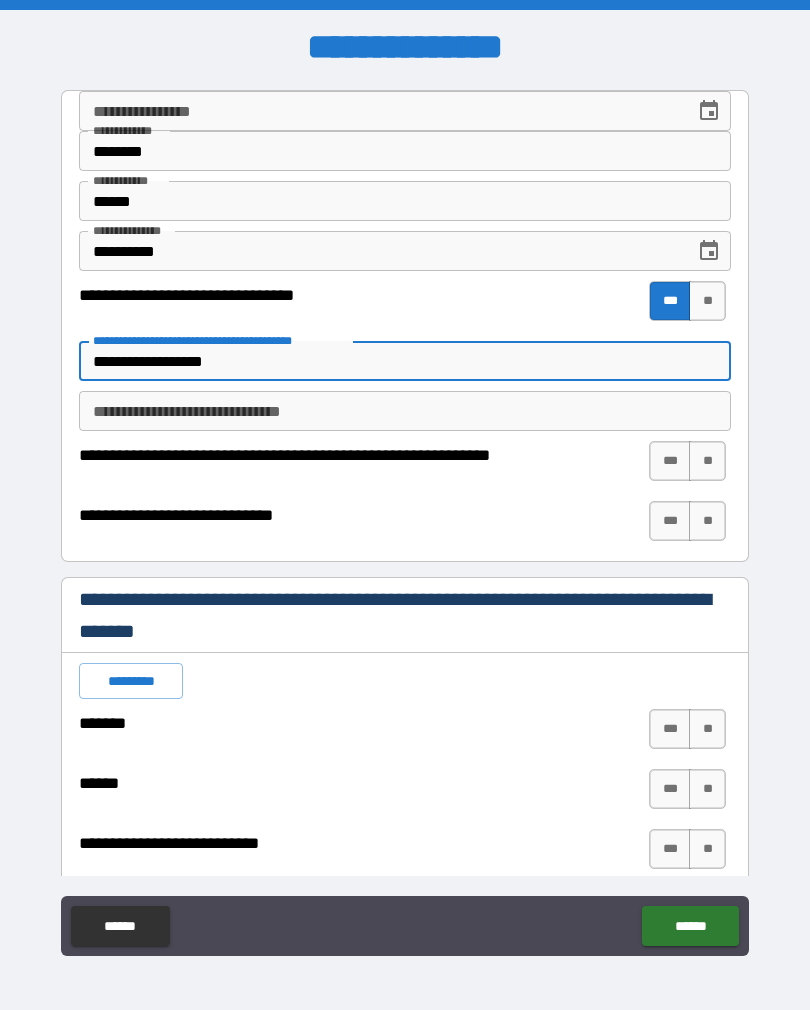 type on "*" 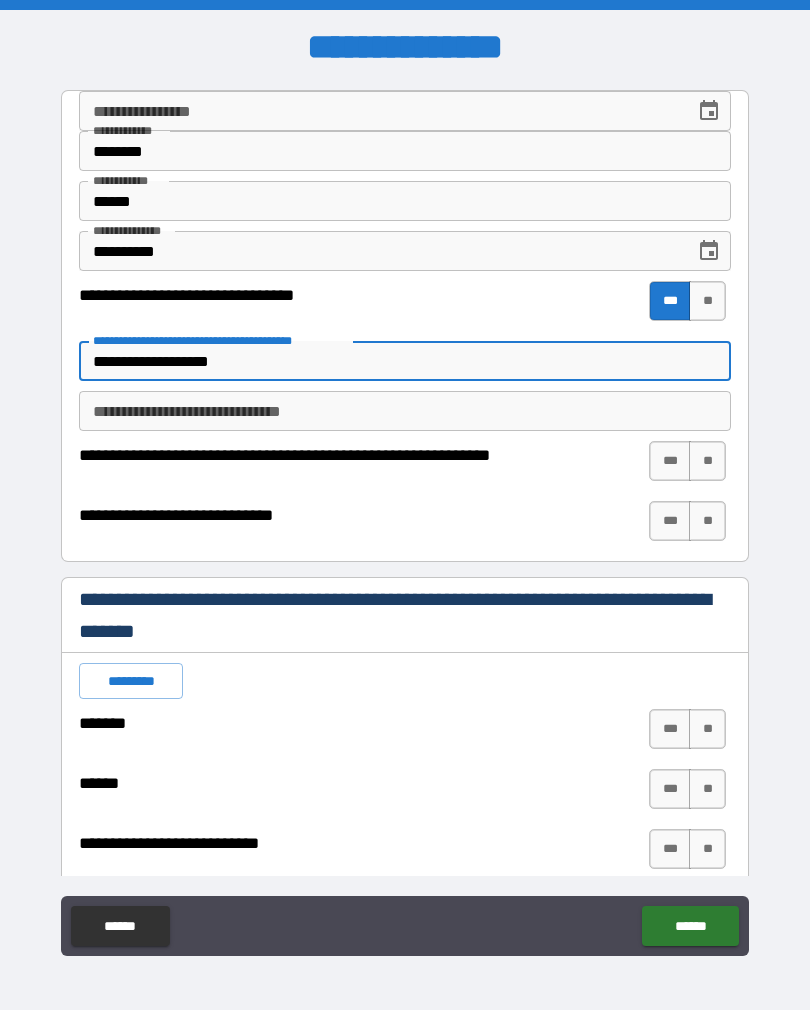 type on "*" 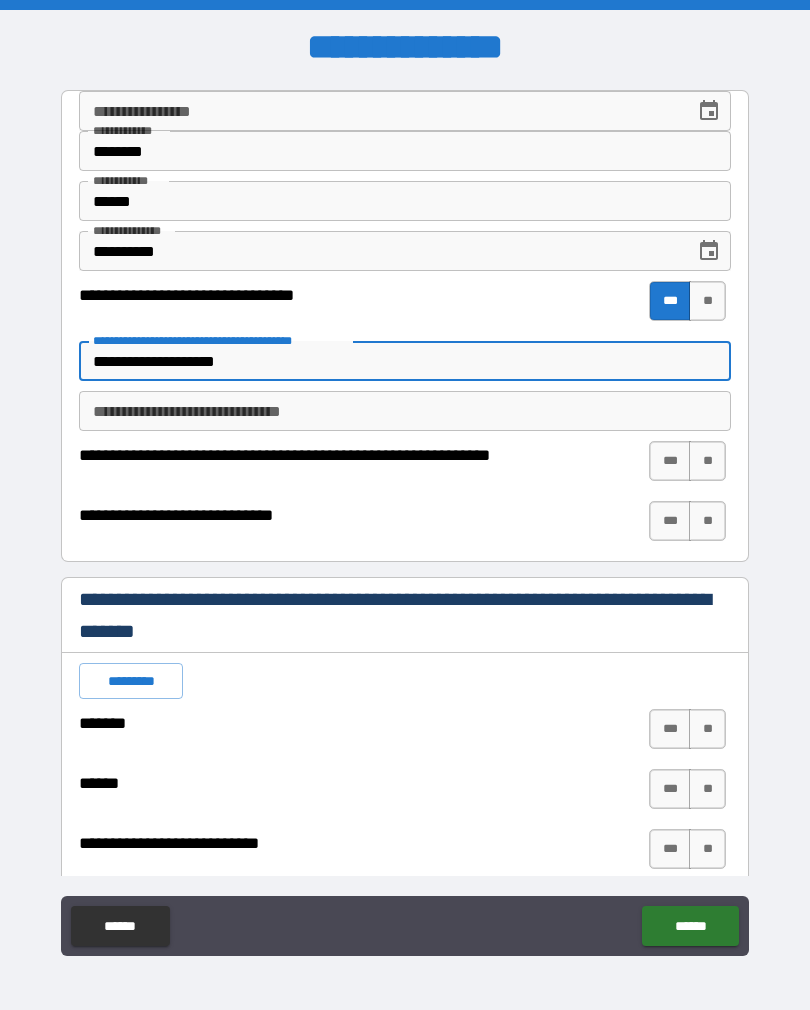 type on "*" 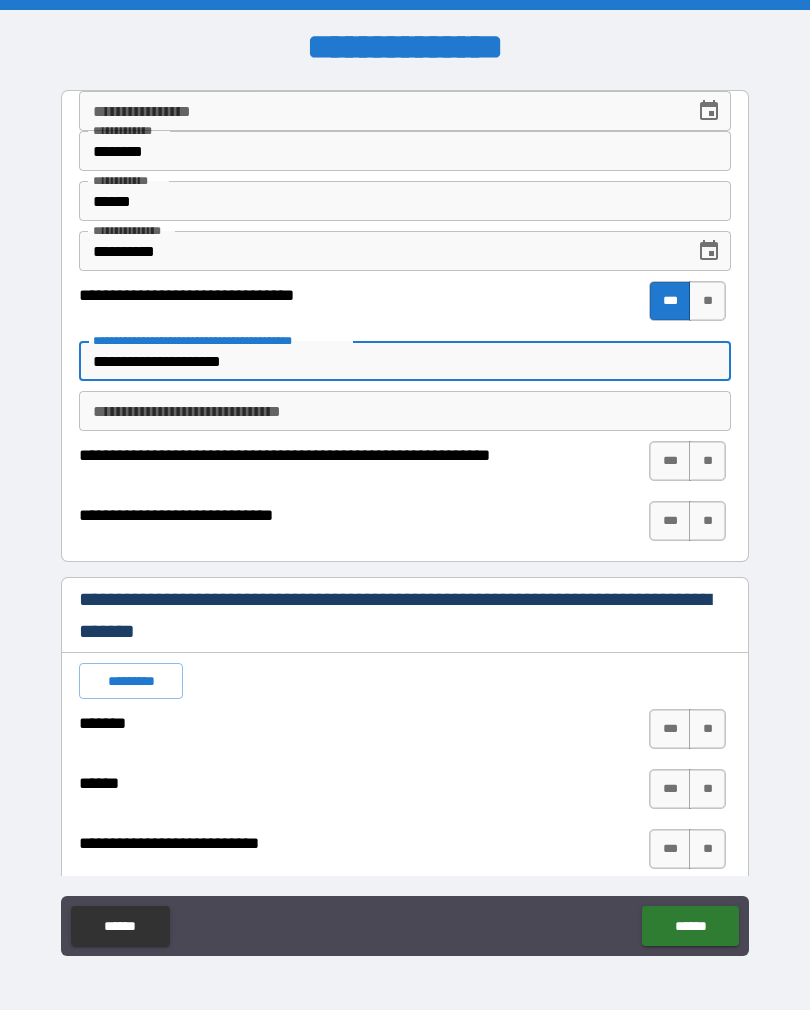 type on "*" 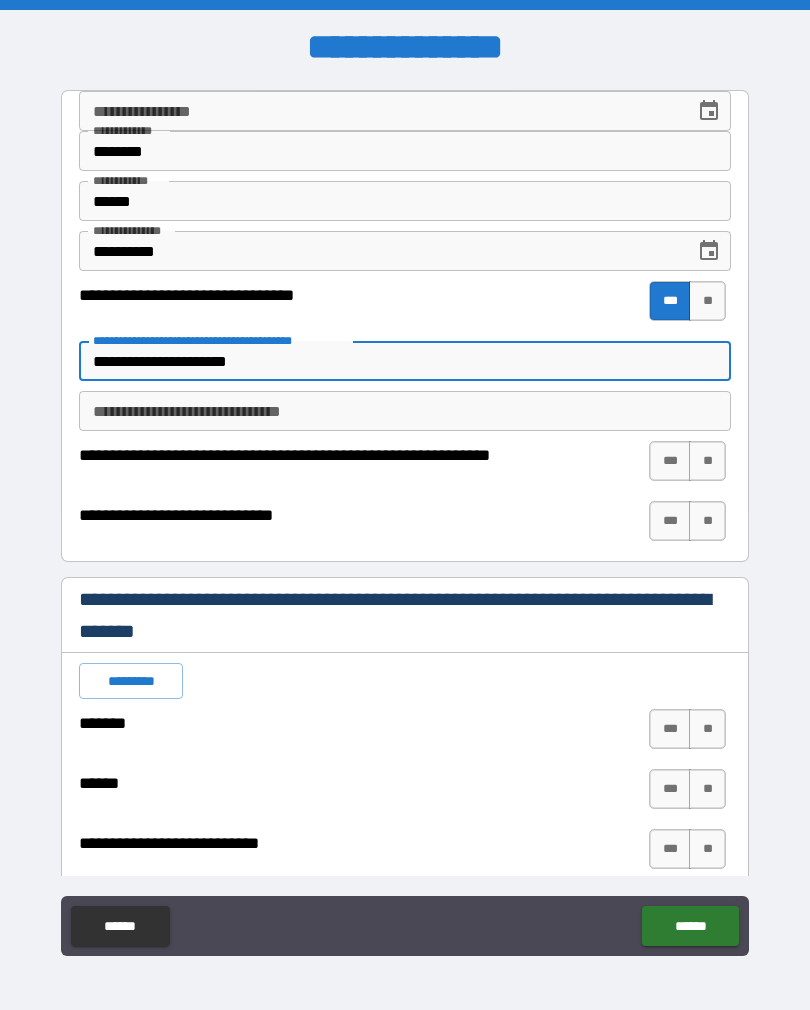 type on "*" 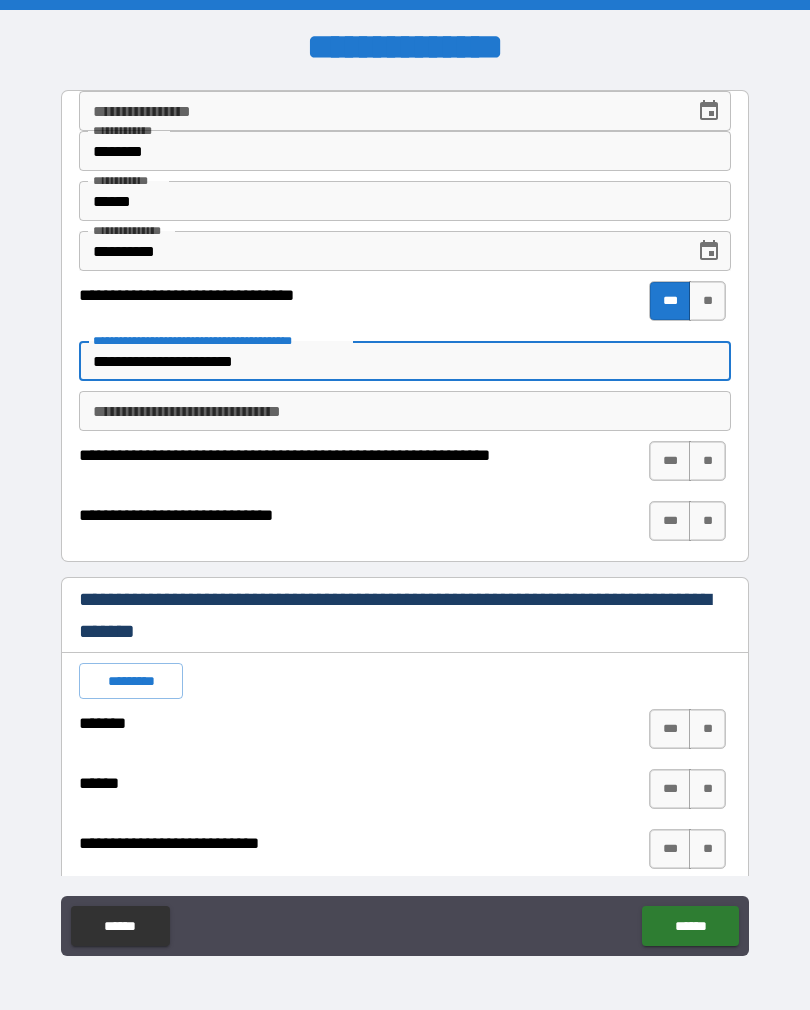 type on "*" 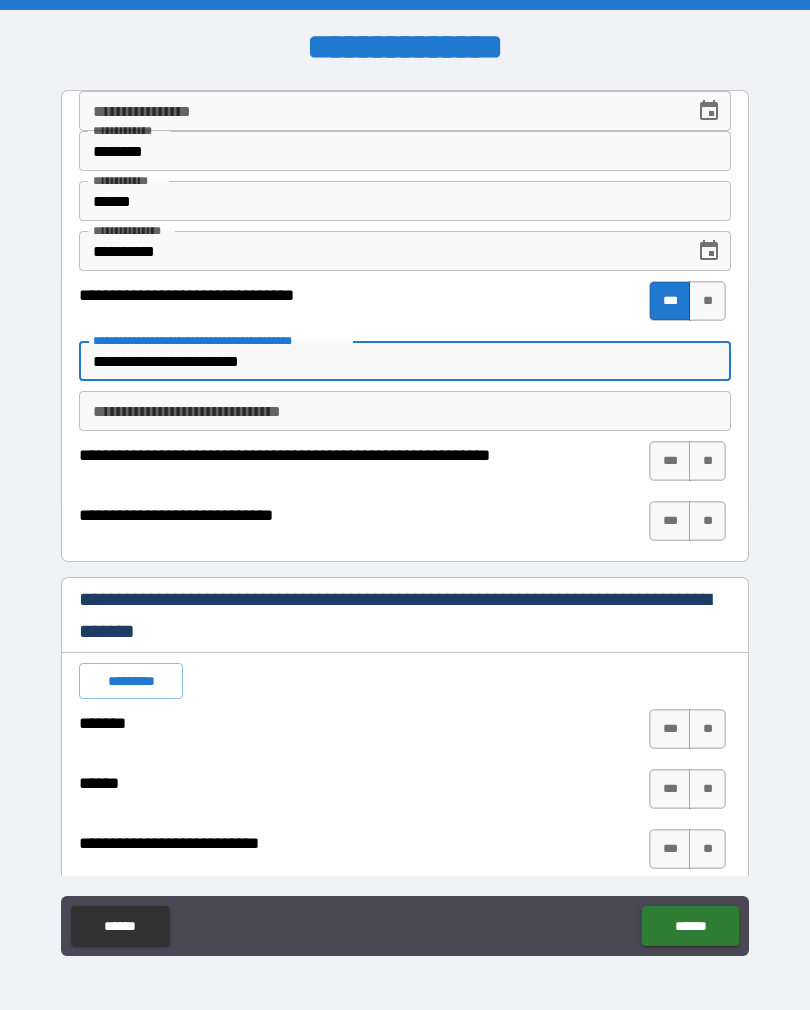 type on "*" 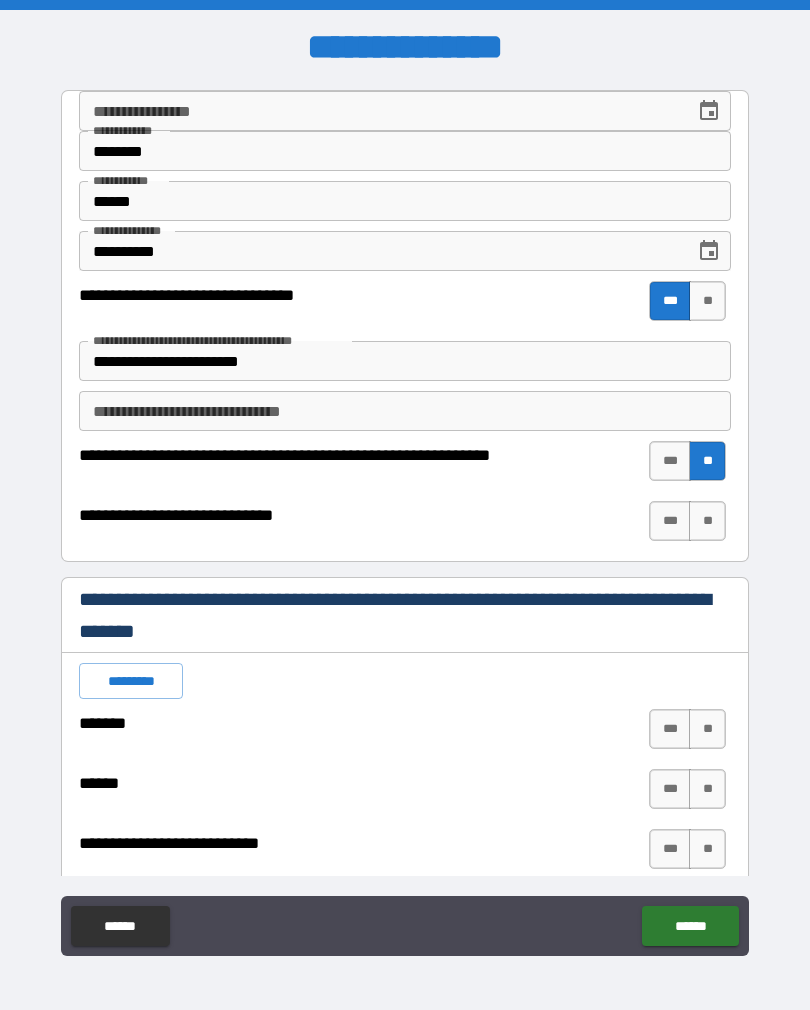 click on "**" at bounding box center (707, 521) 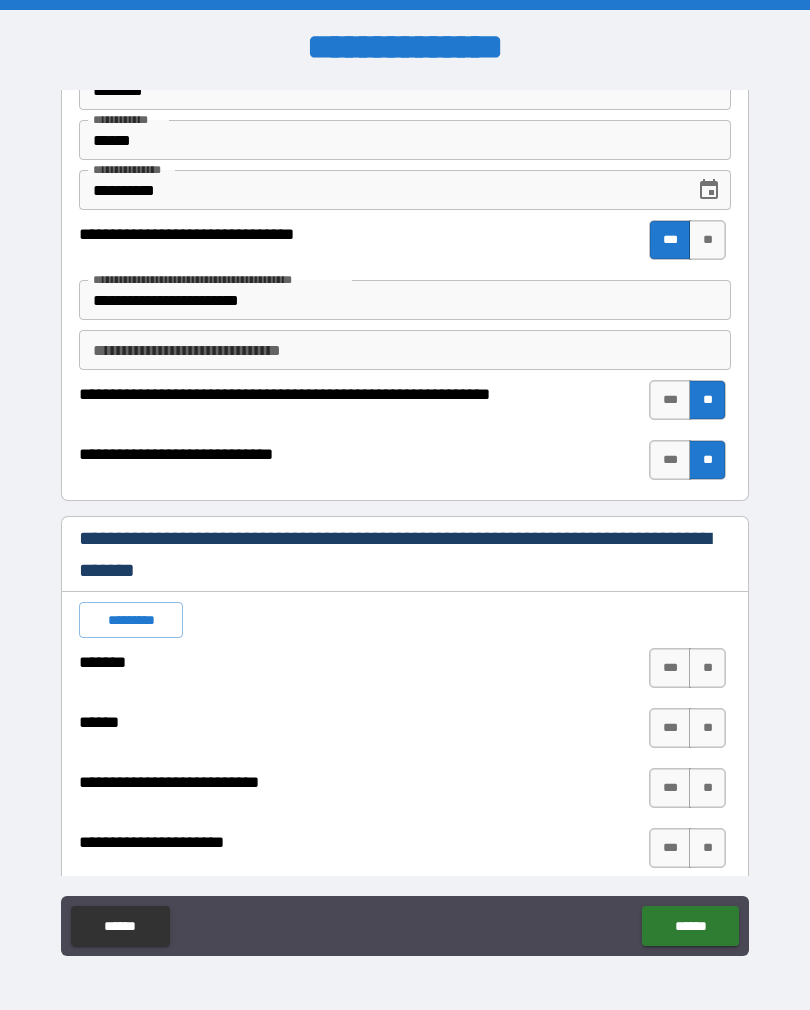 scroll, scrollTop: 63, scrollLeft: 0, axis: vertical 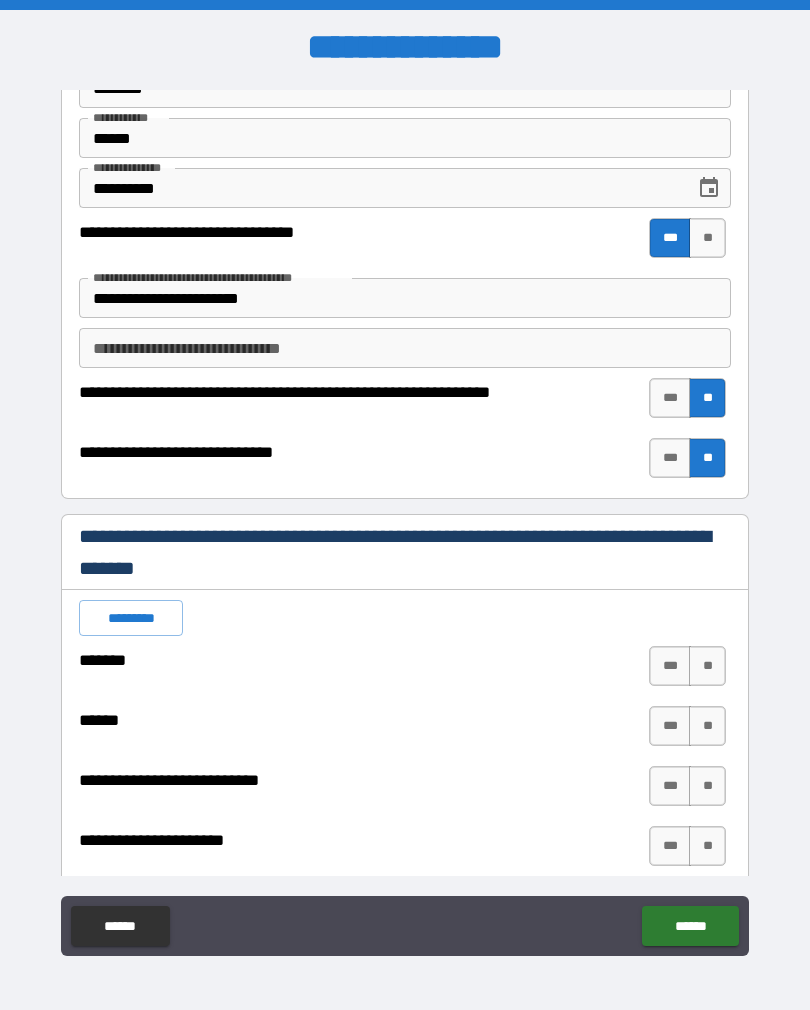 click on "**" at bounding box center (707, 666) 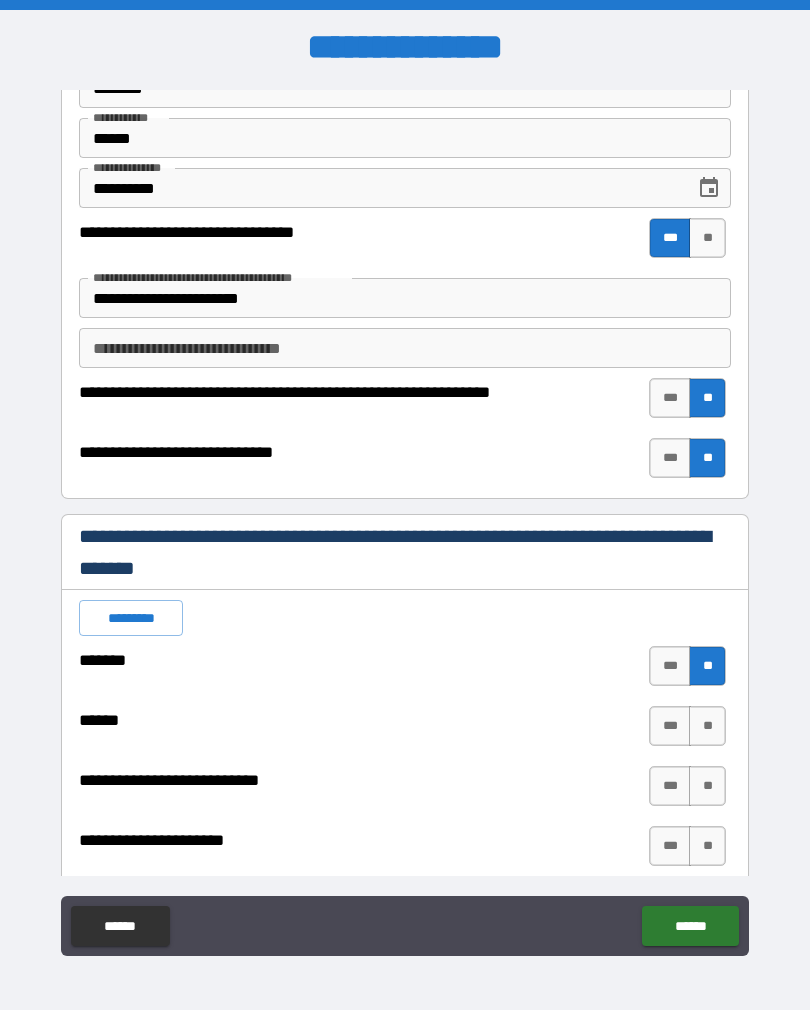 click on "**" at bounding box center (707, 726) 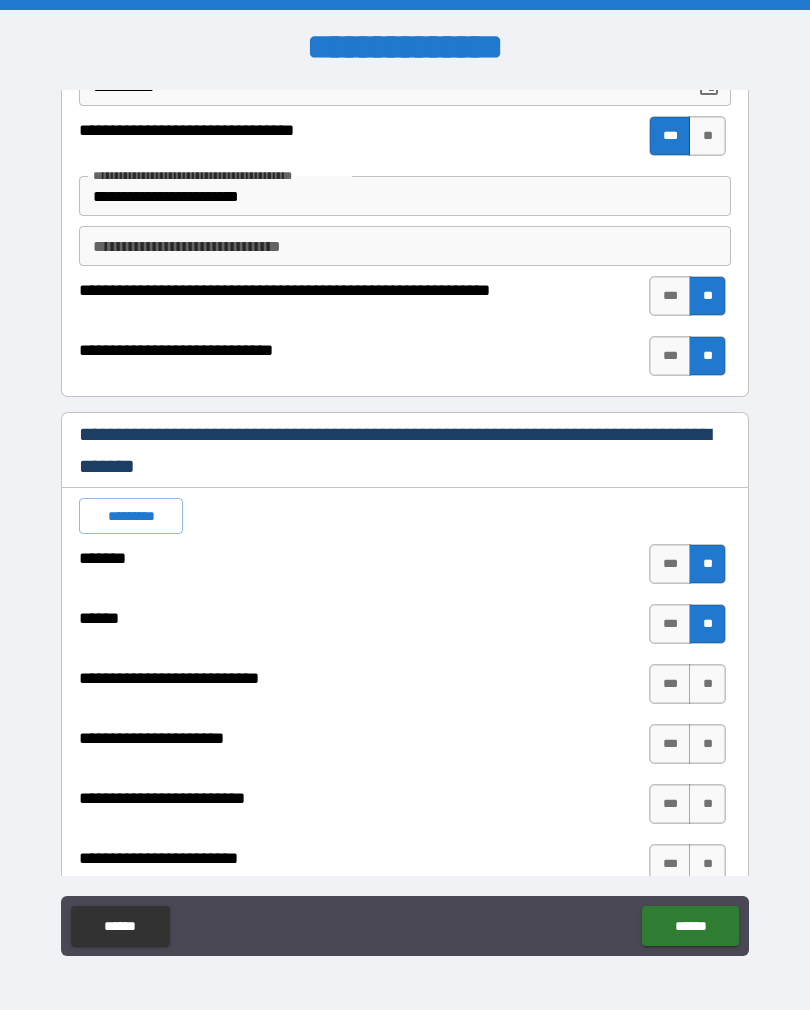 scroll, scrollTop: 164, scrollLeft: 0, axis: vertical 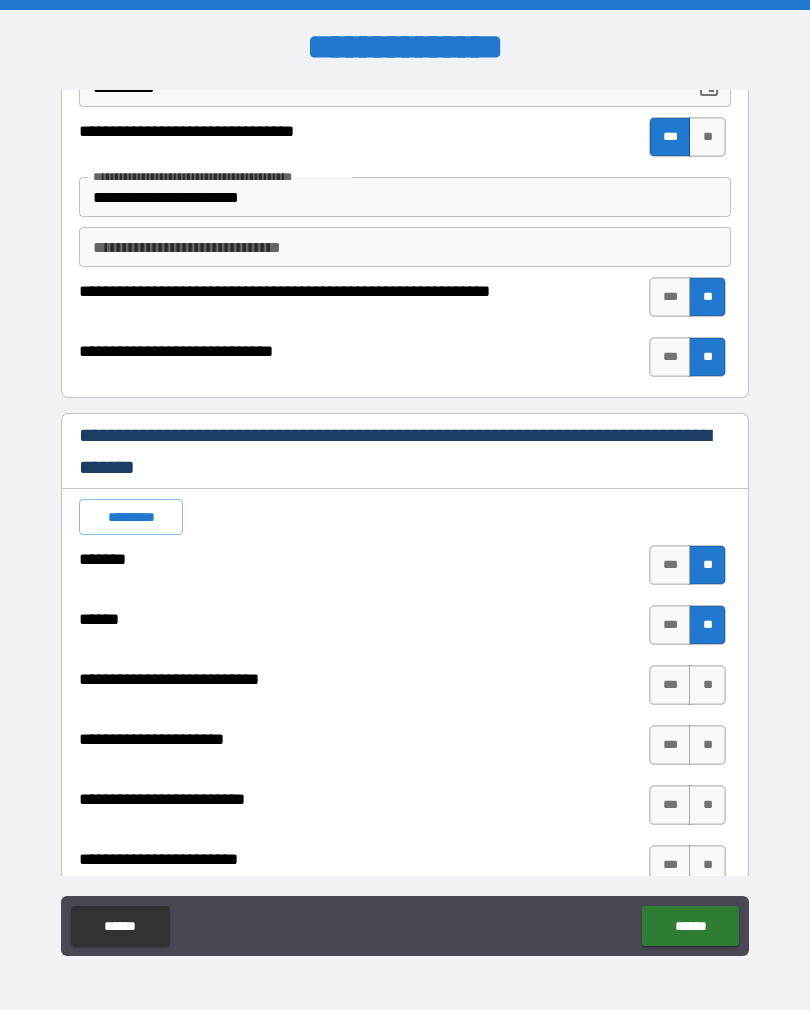 click on "**" at bounding box center [707, 685] 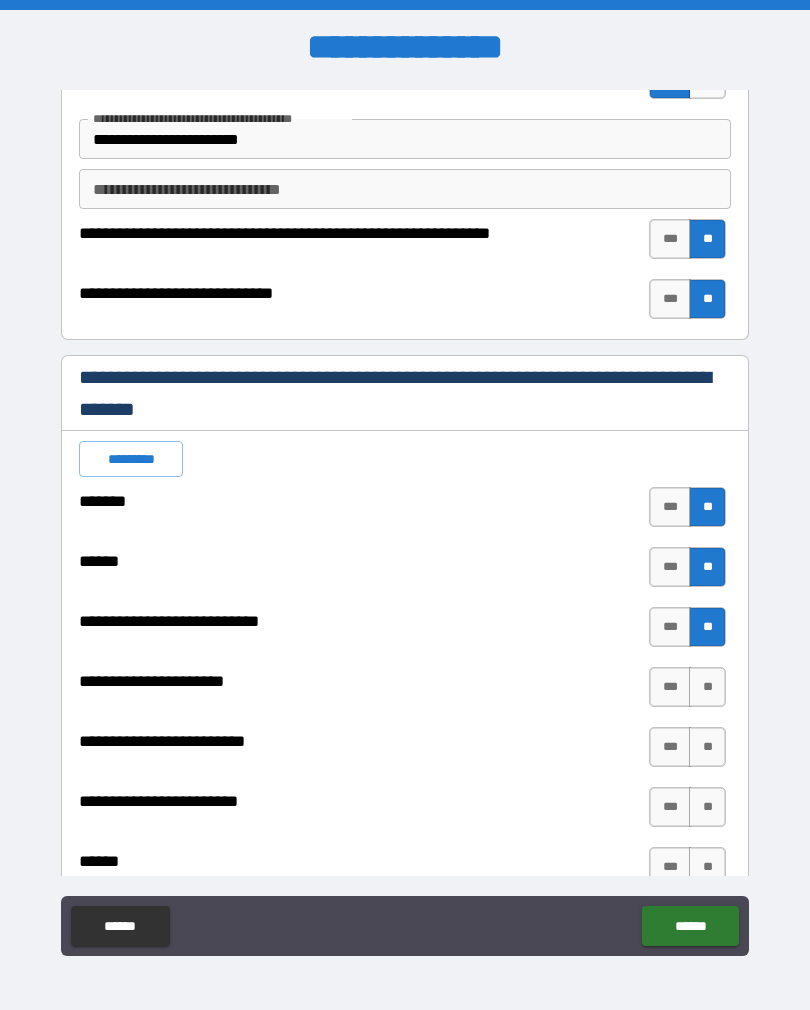 scroll, scrollTop: 226, scrollLeft: 0, axis: vertical 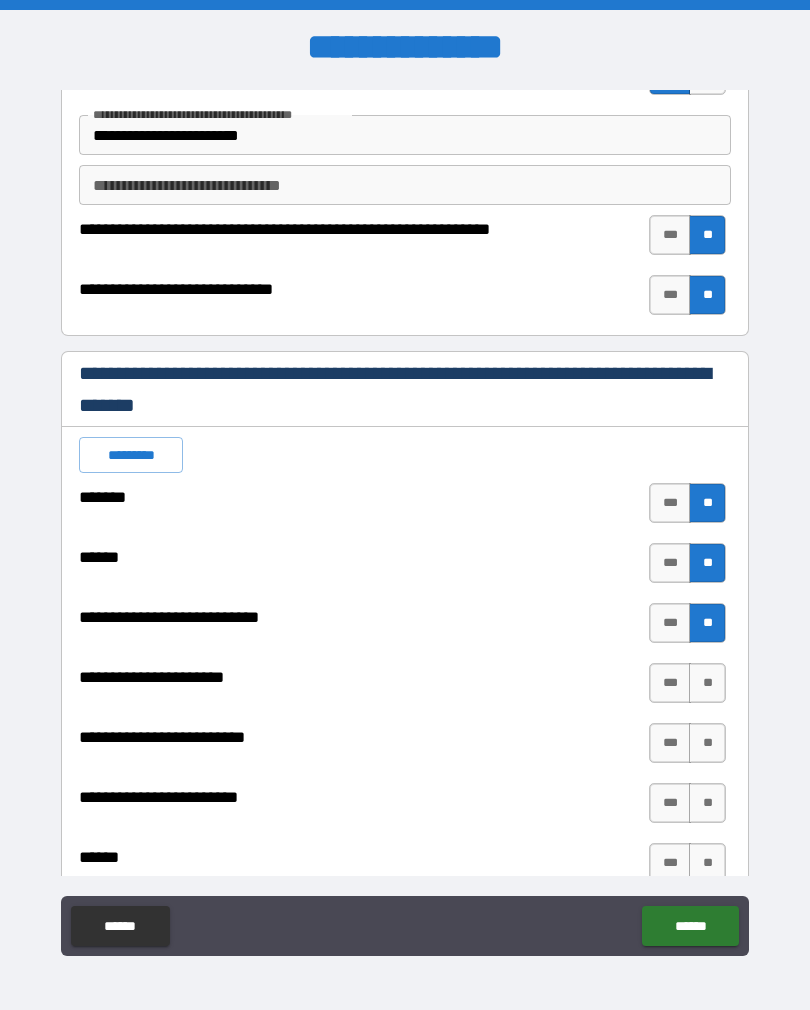 click on "**" at bounding box center [707, 683] 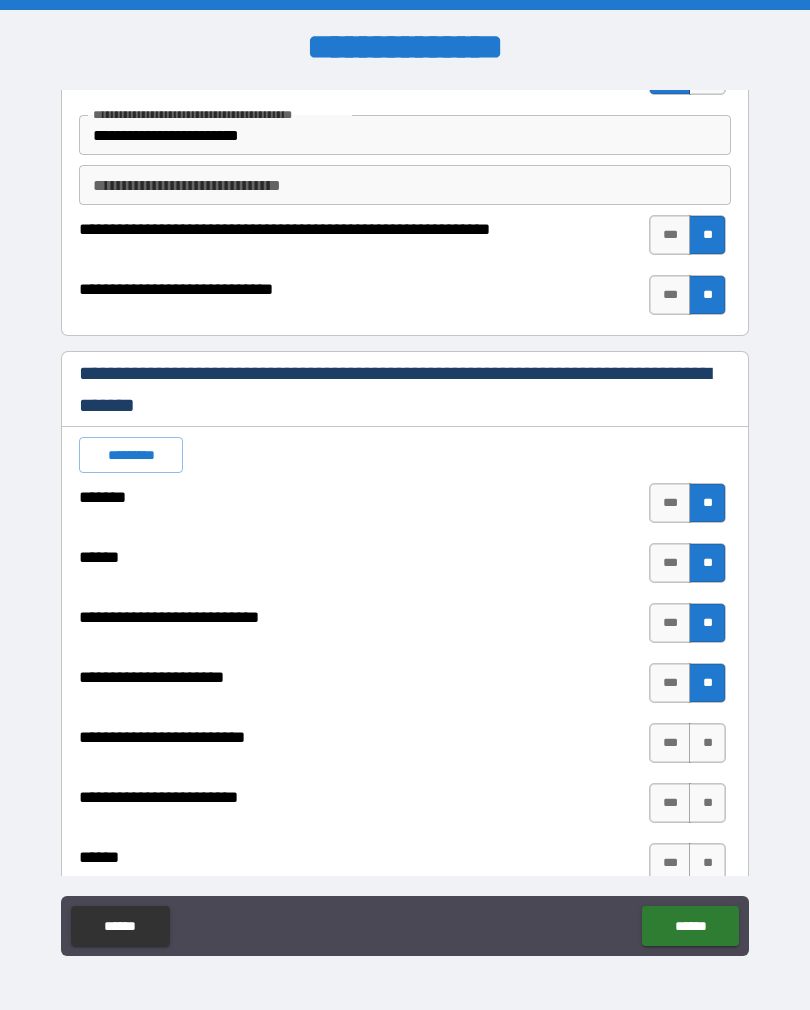 scroll, scrollTop: 264, scrollLeft: 0, axis: vertical 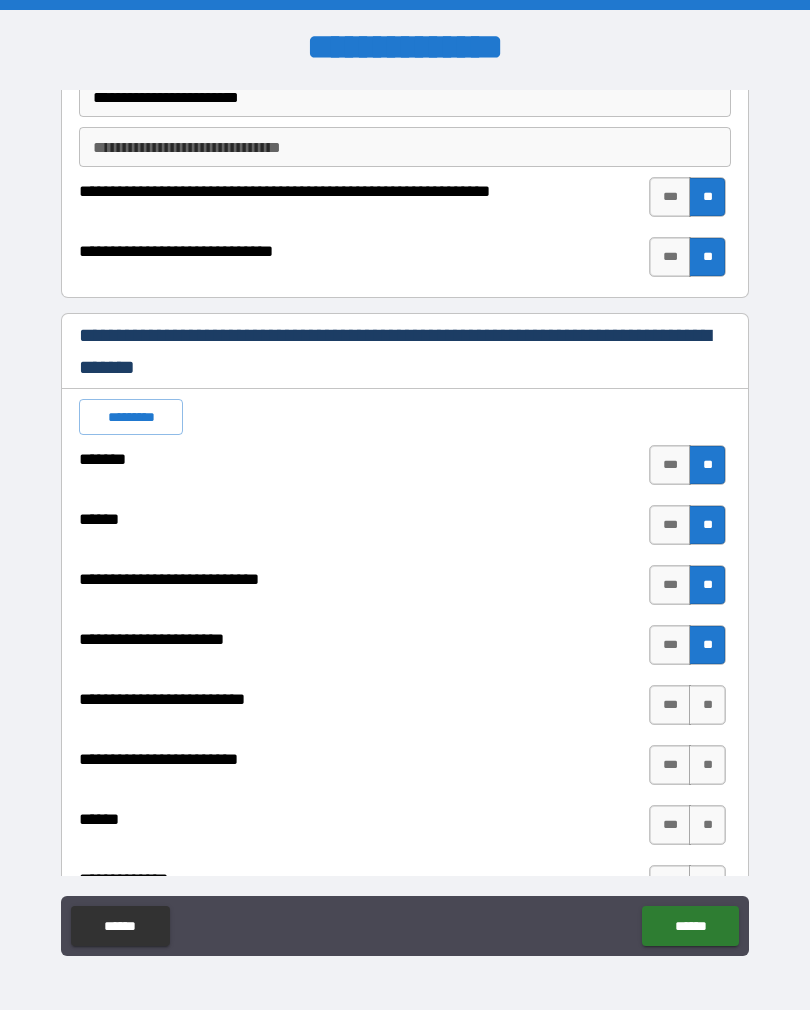 click on "**" at bounding box center (707, 705) 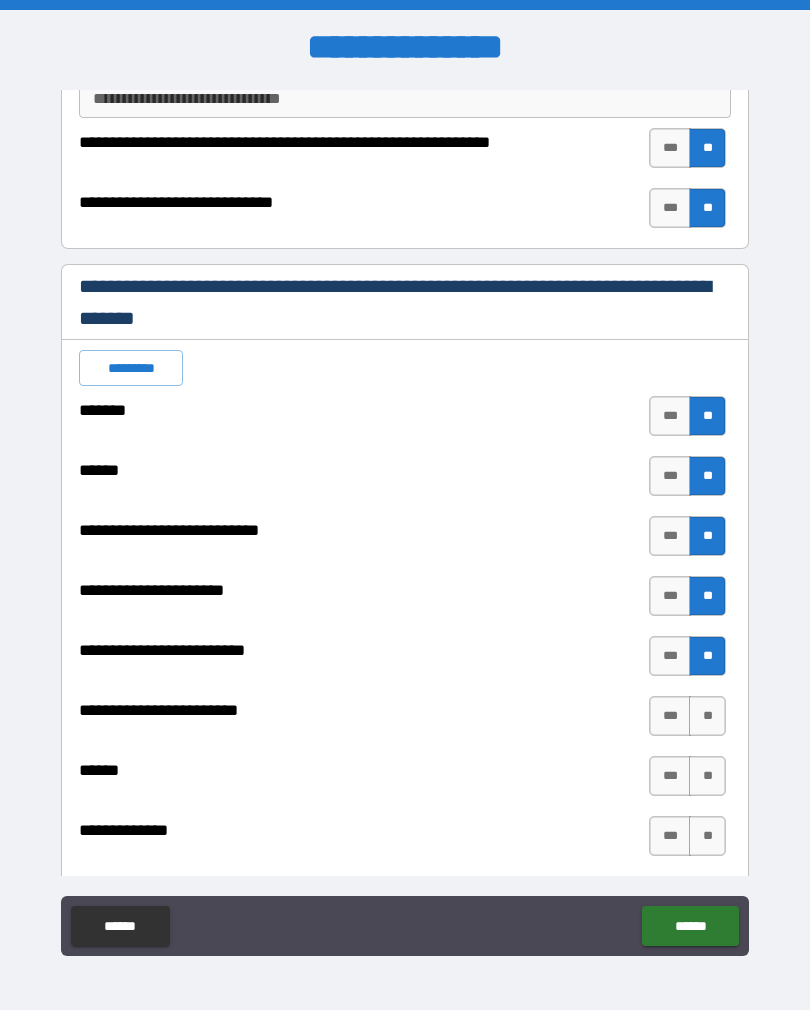 scroll, scrollTop: 315, scrollLeft: 0, axis: vertical 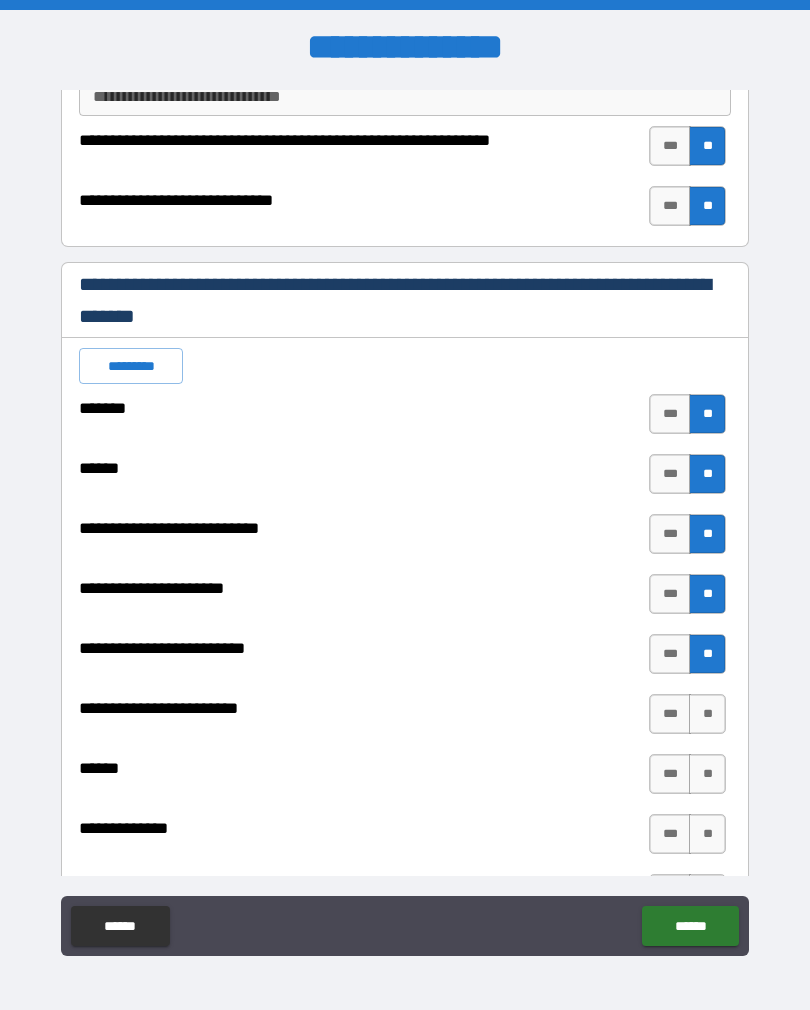 click on "**" at bounding box center (707, 714) 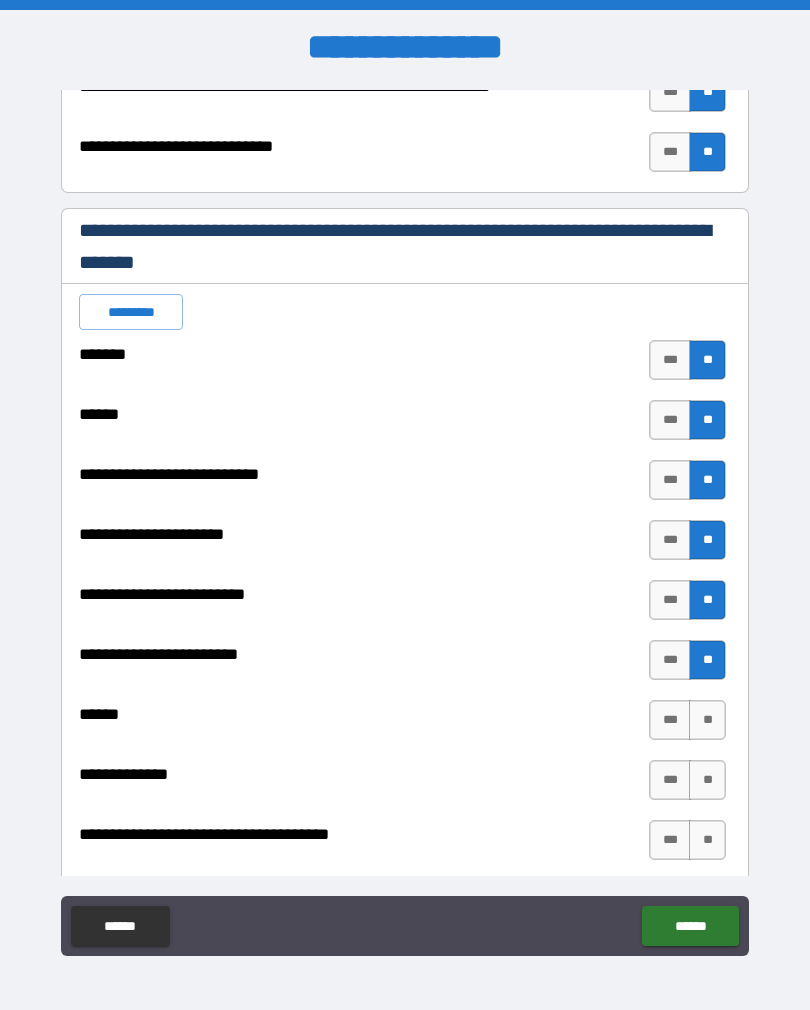 click on "**" at bounding box center [707, 720] 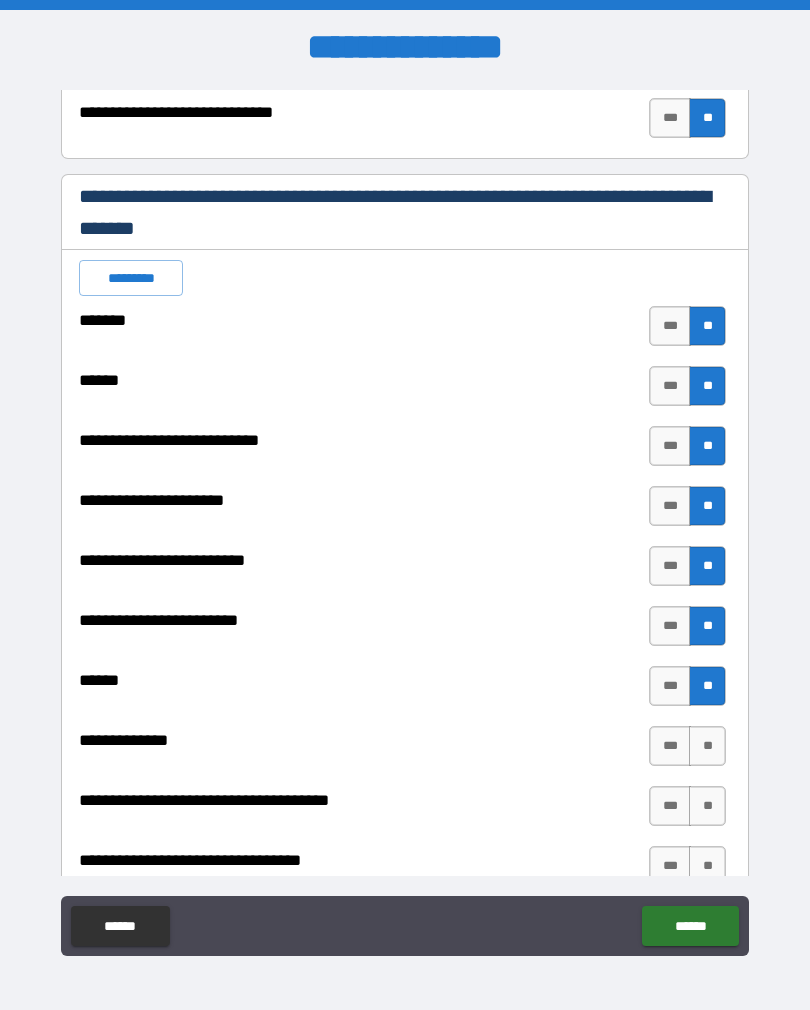 scroll, scrollTop: 405, scrollLeft: 0, axis: vertical 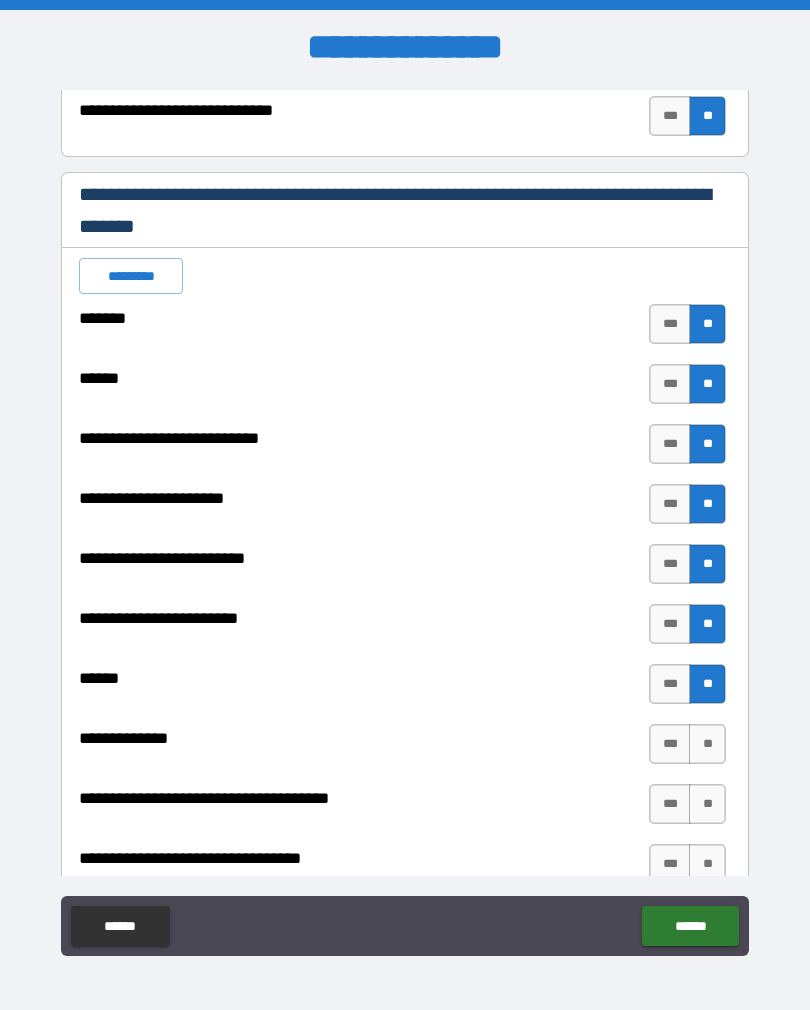 click on "**" at bounding box center (707, 744) 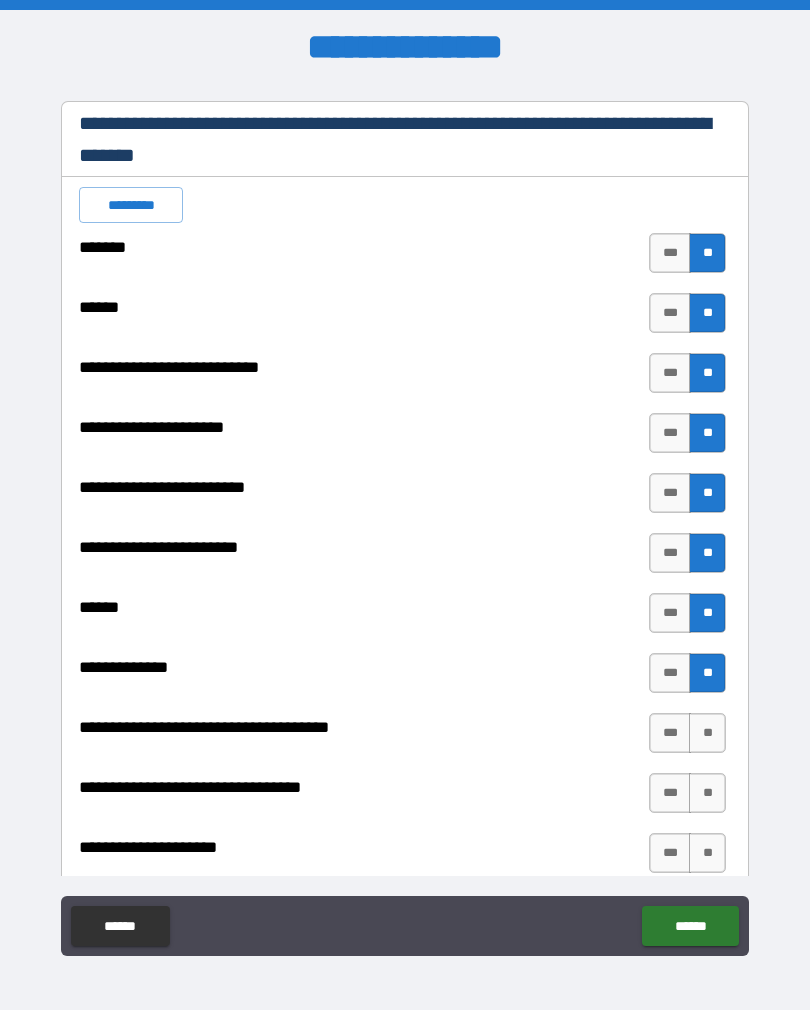 scroll, scrollTop: 478, scrollLeft: 0, axis: vertical 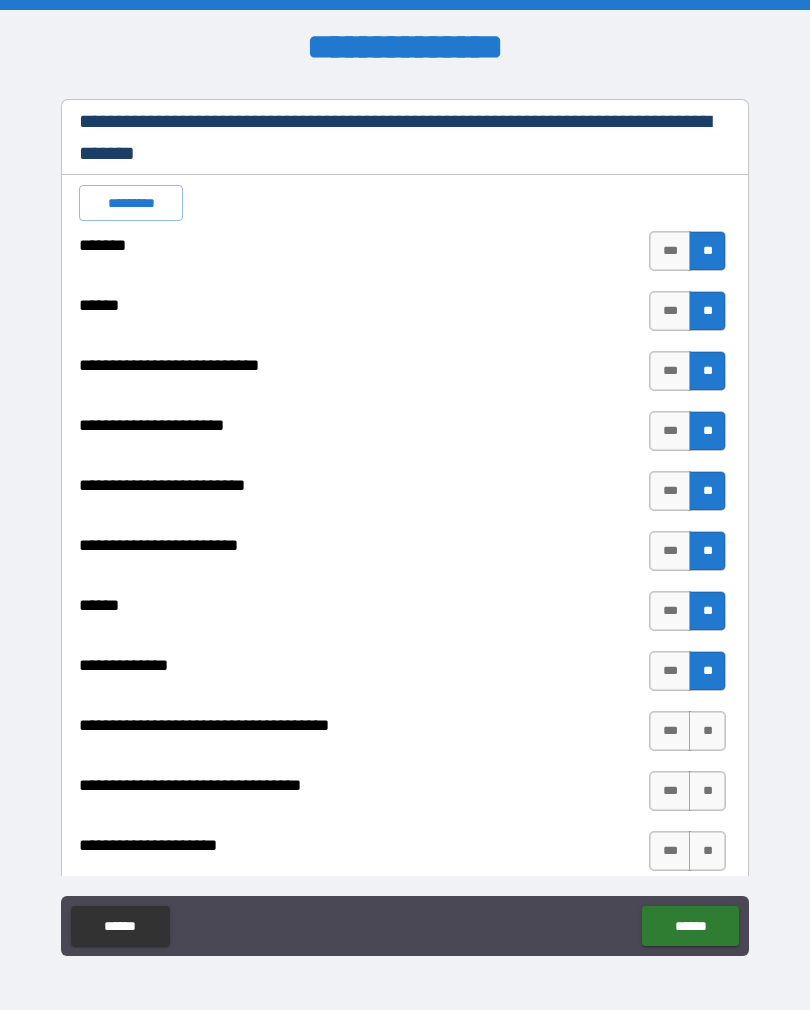 click on "**" at bounding box center [707, 731] 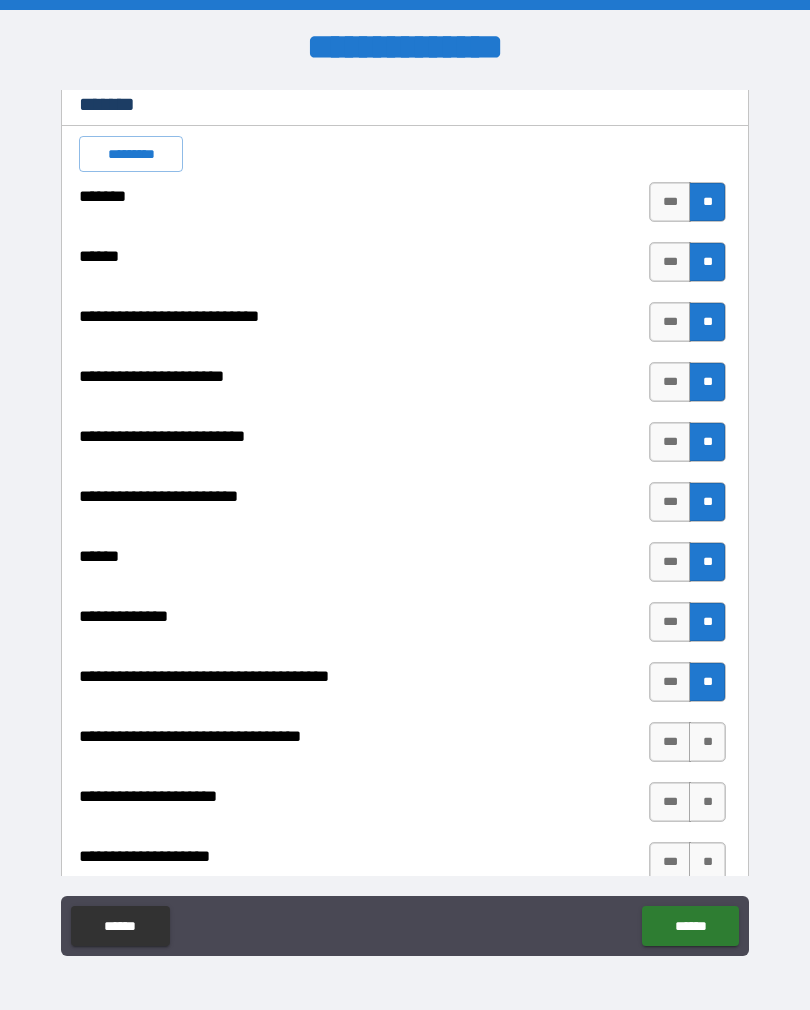 scroll, scrollTop: 528, scrollLeft: 0, axis: vertical 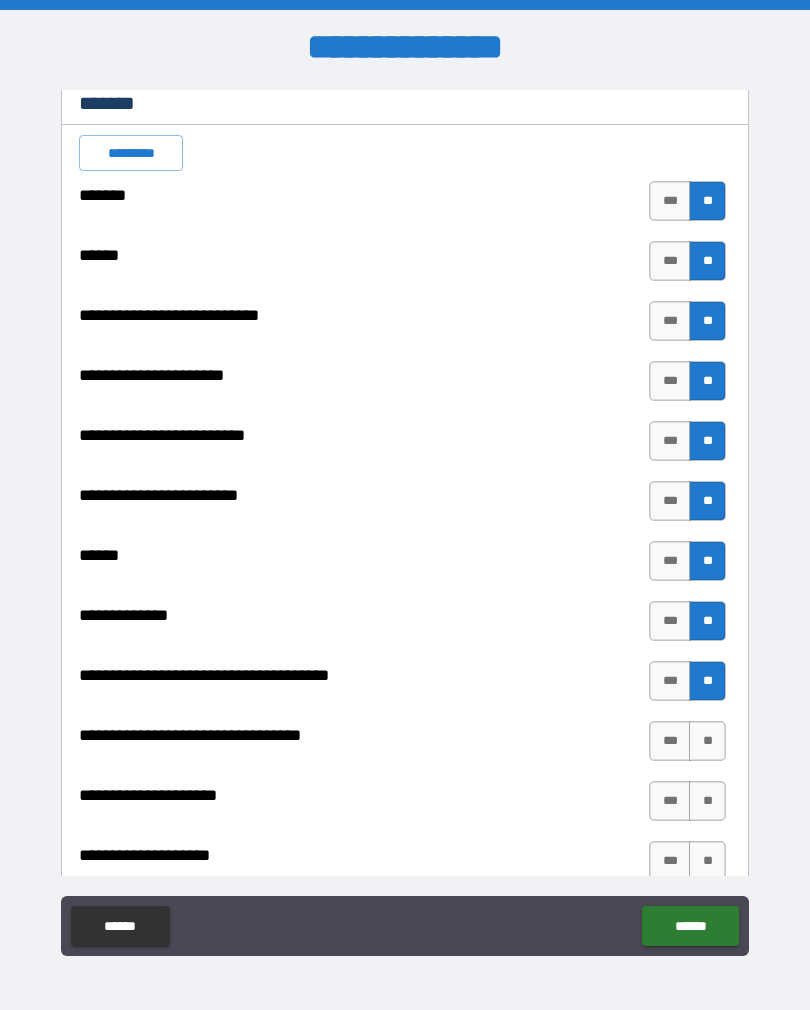 click on "**" at bounding box center (707, 741) 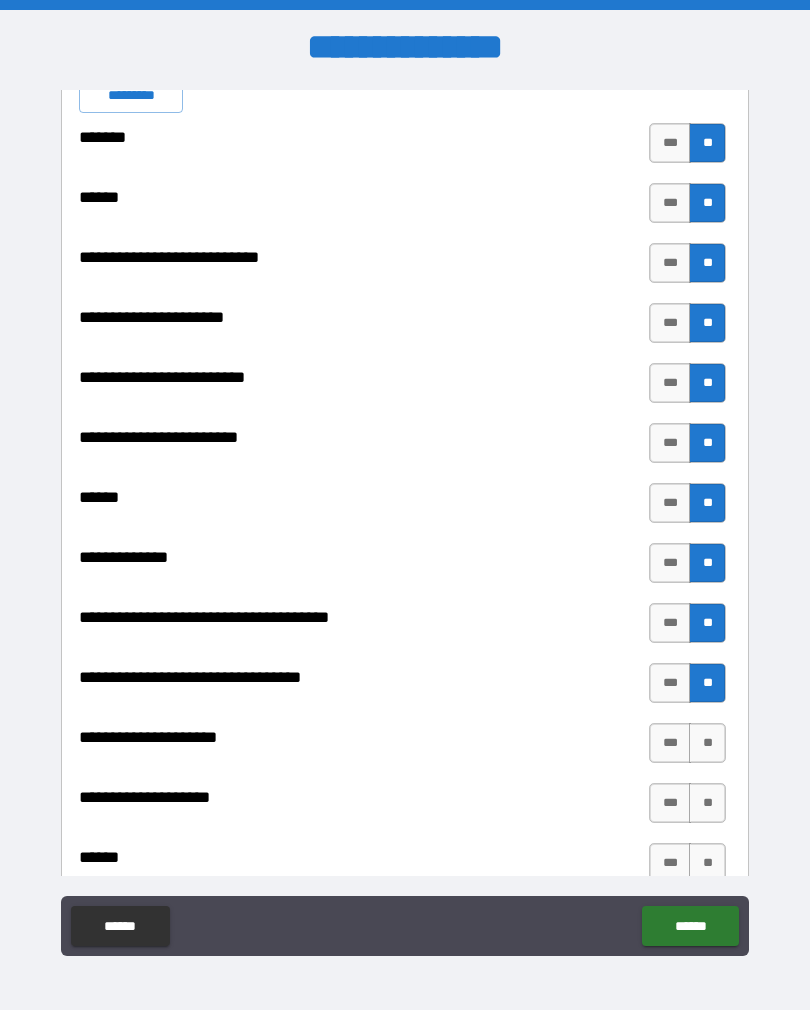 scroll, scrollTop: 586, scrollLeft: 0, axis: vertical 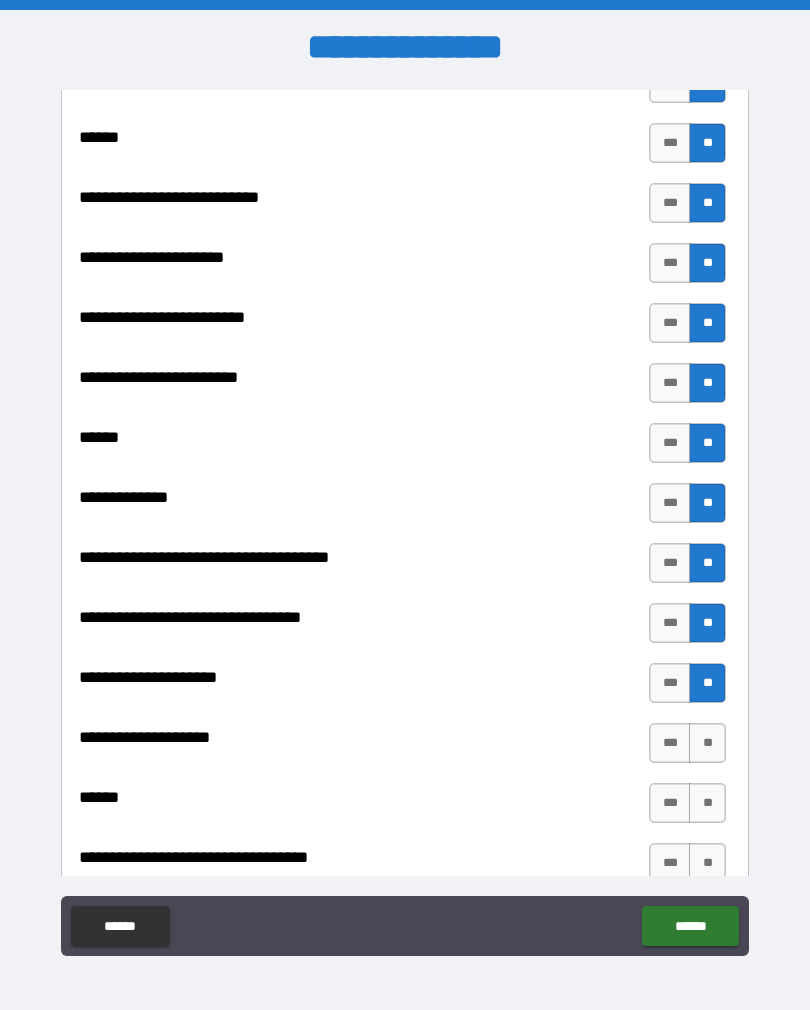 click on "**" at bounding box center [707, 743] 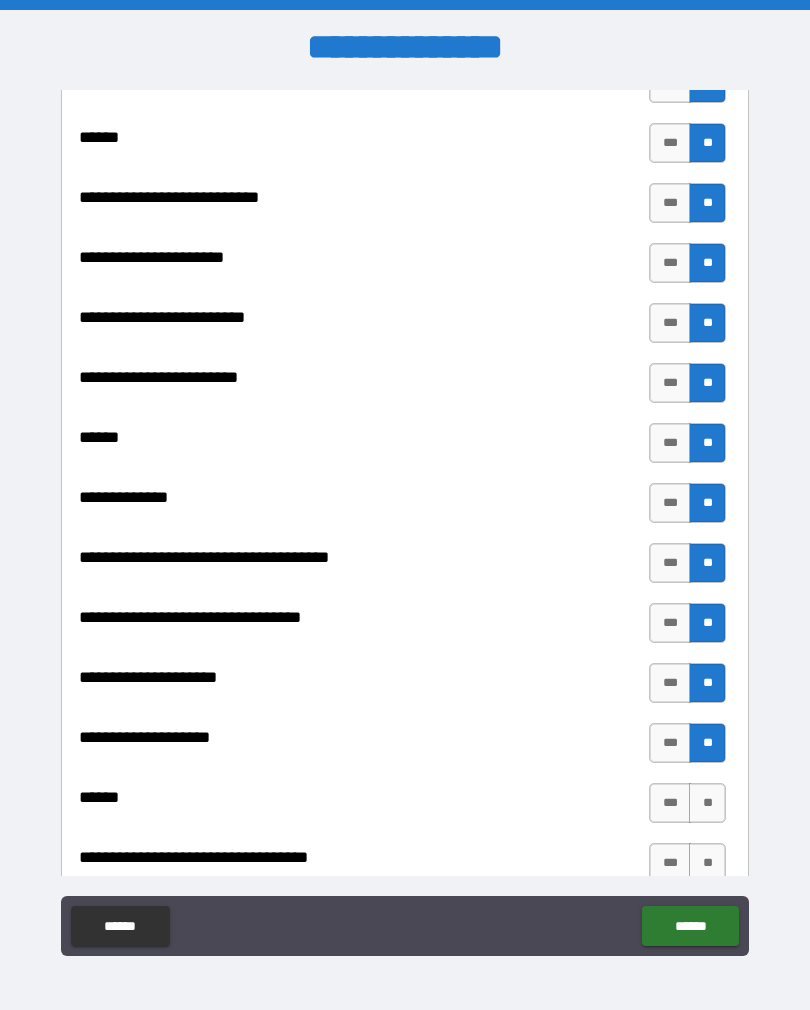 scroll, scrollTop: 718, scrollLeft: 0, axis: vertical 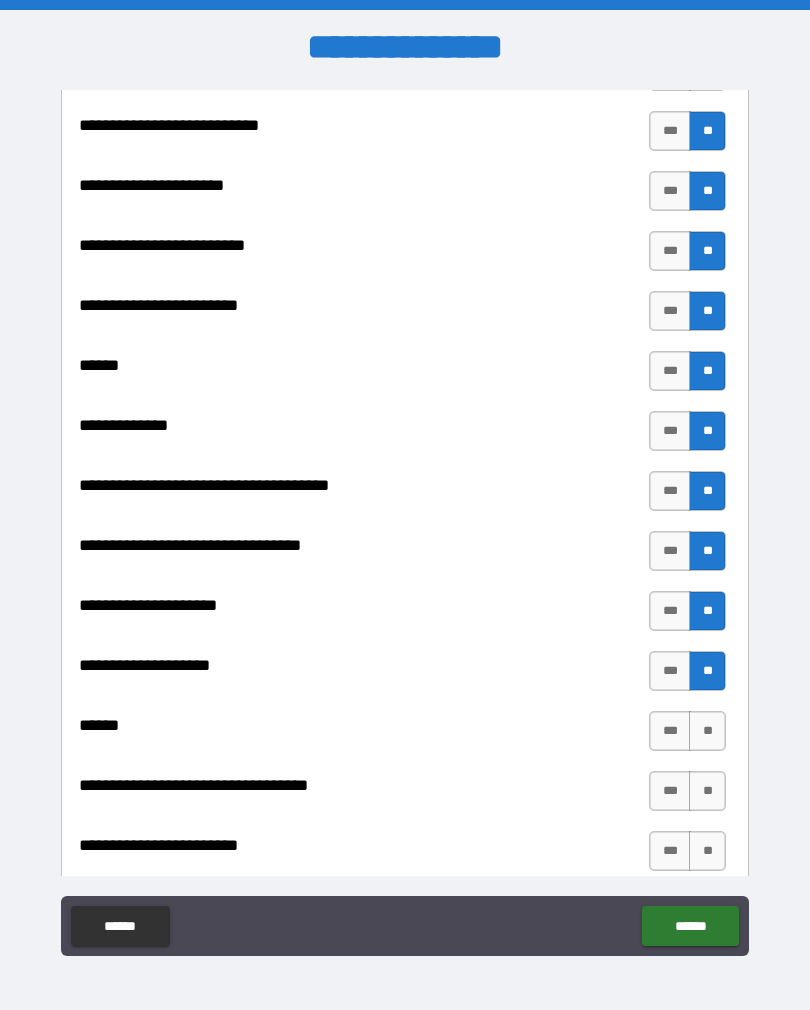 click on "**" at bounding box center [707, 731] 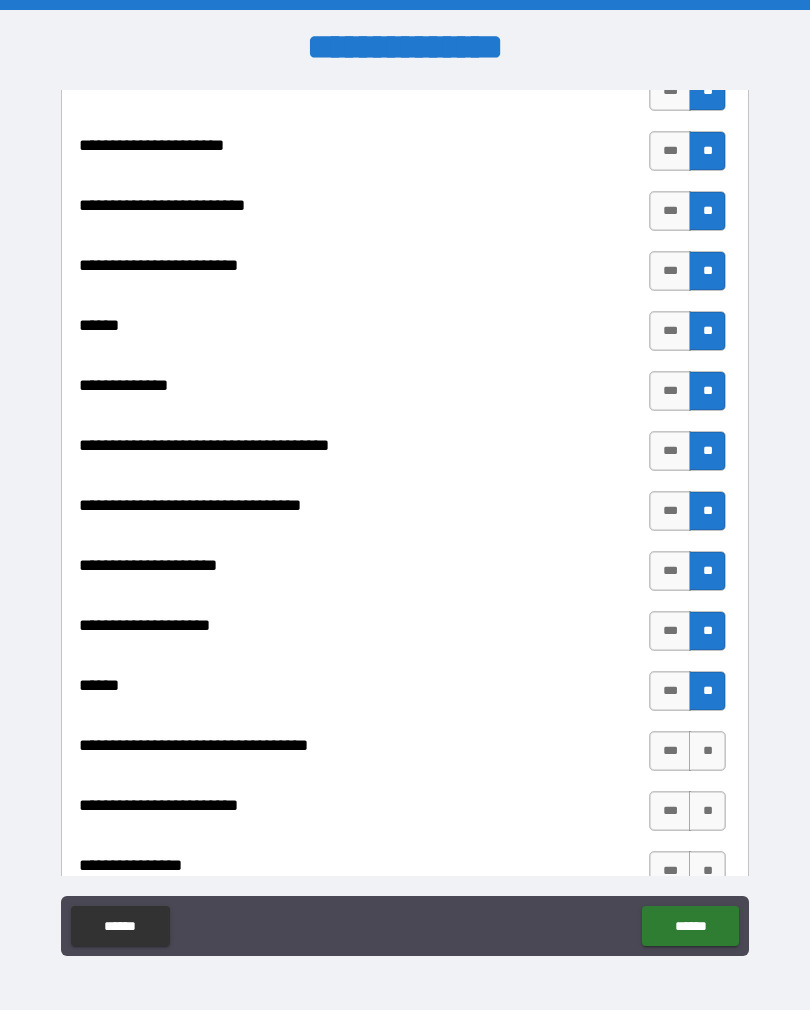 scroll, scrollTop: 761, scrollLeft: 0, axis: vertical 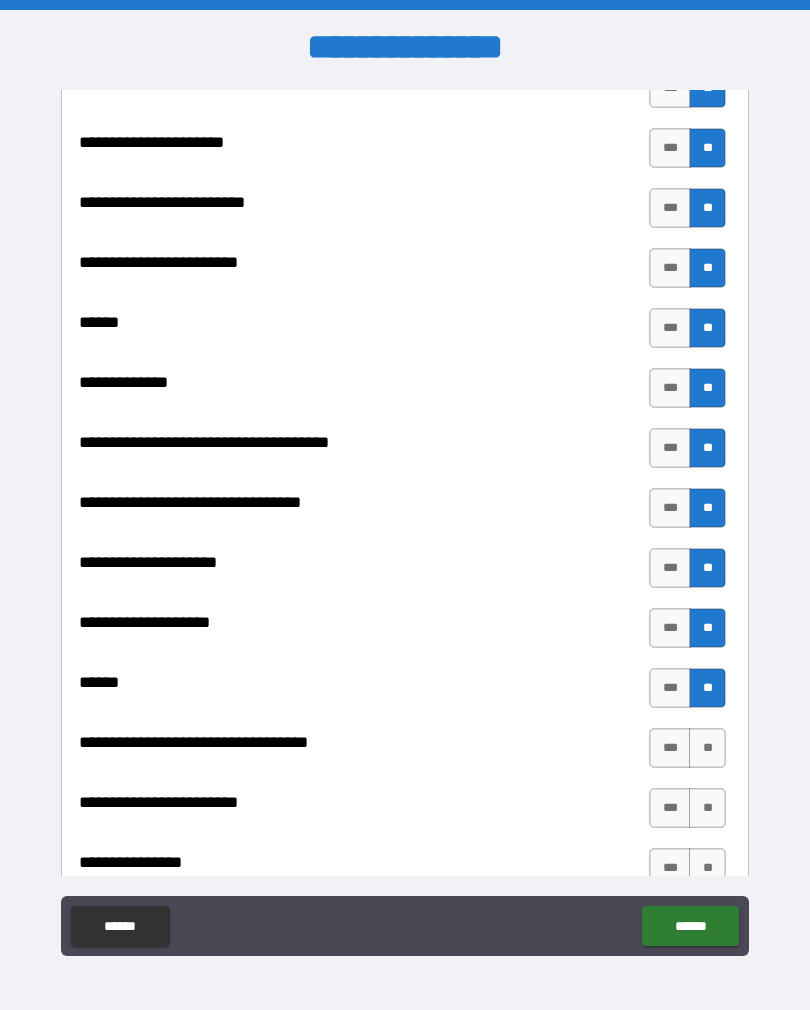 click on "**" at bounding box center (707, 748) 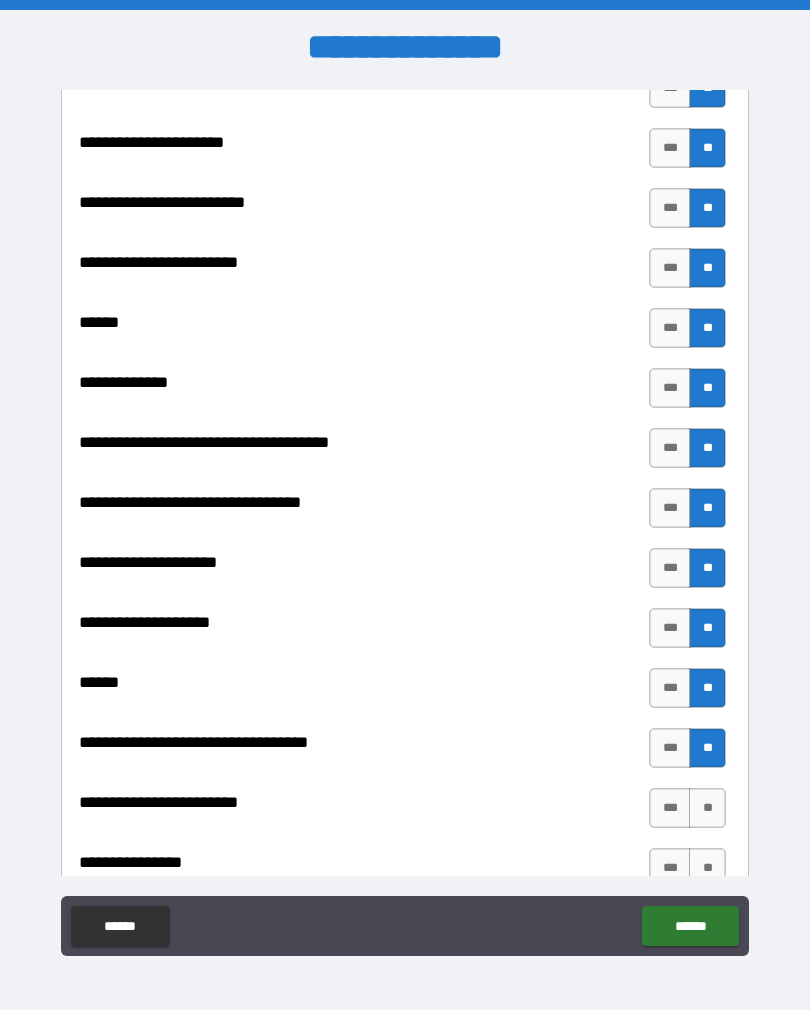 scroll, scrollTop: 824, scrollLeft: 0, axis: vertical 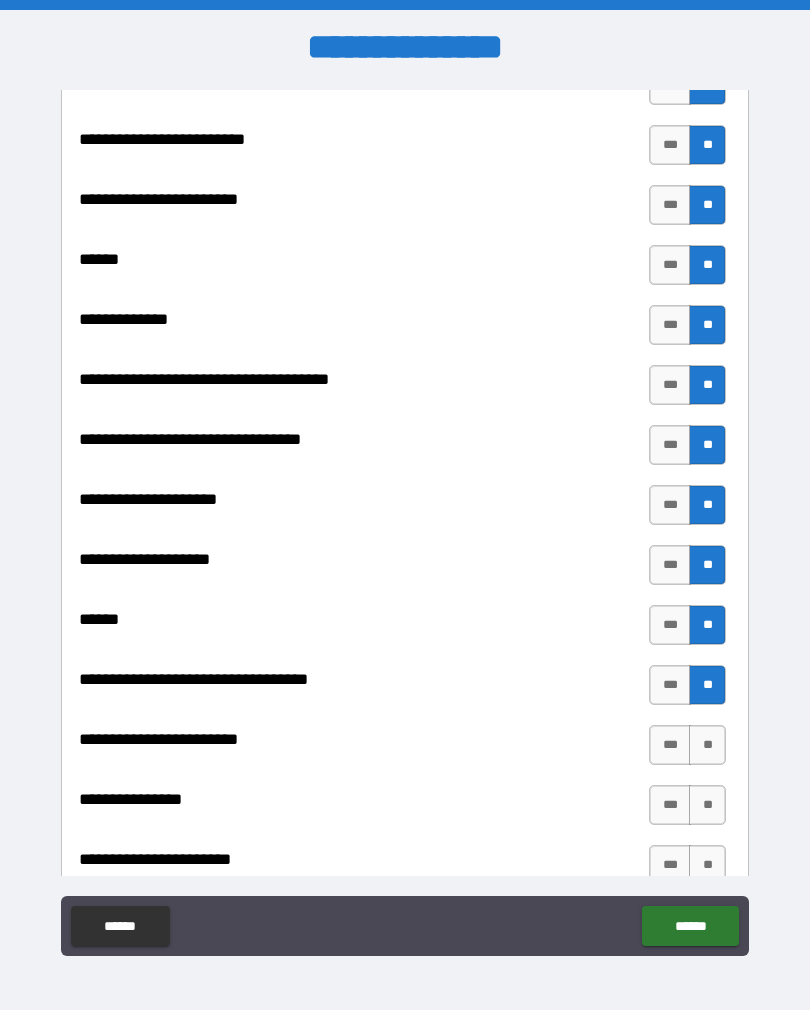 click on "**" at bounding box center (707, 745) 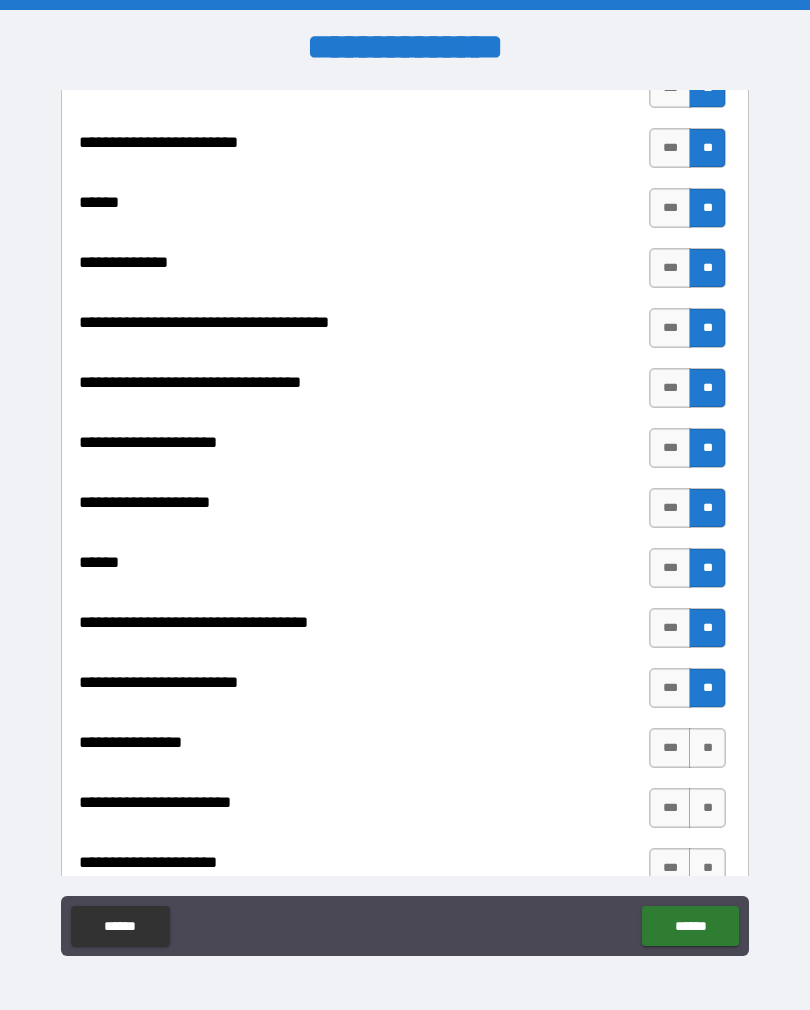 scroll, scrollTop: 883, scrollLeft: 0, axis: vertical 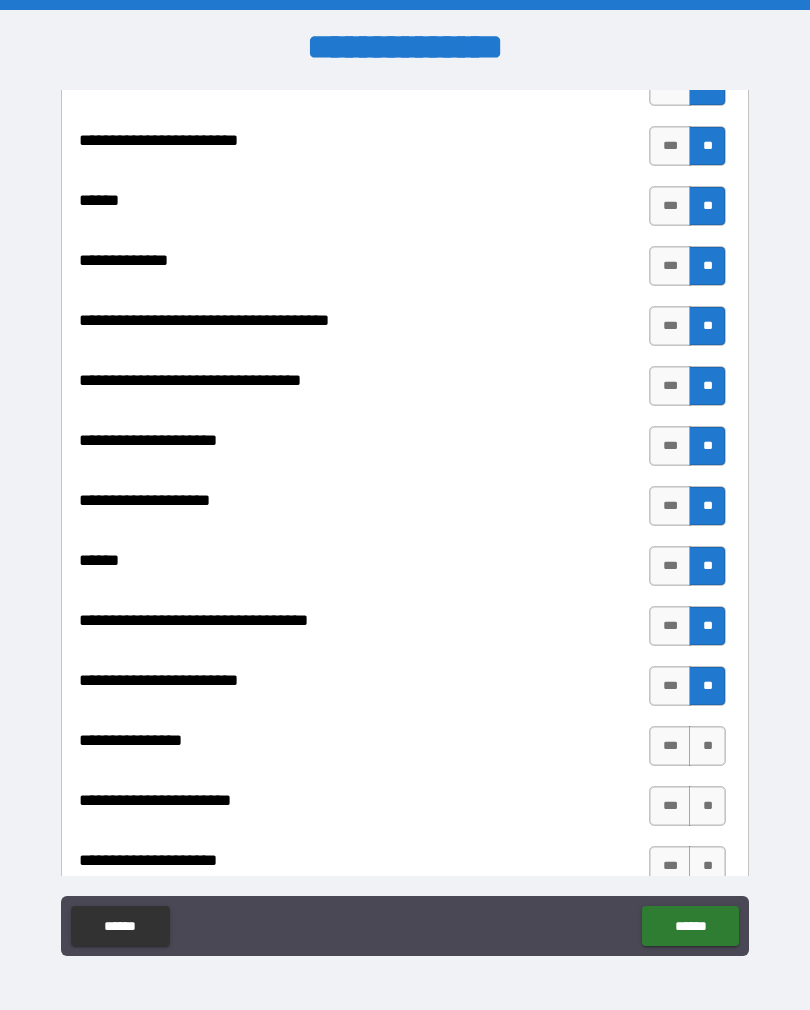 click on "**" at bounding box center [707, 746] 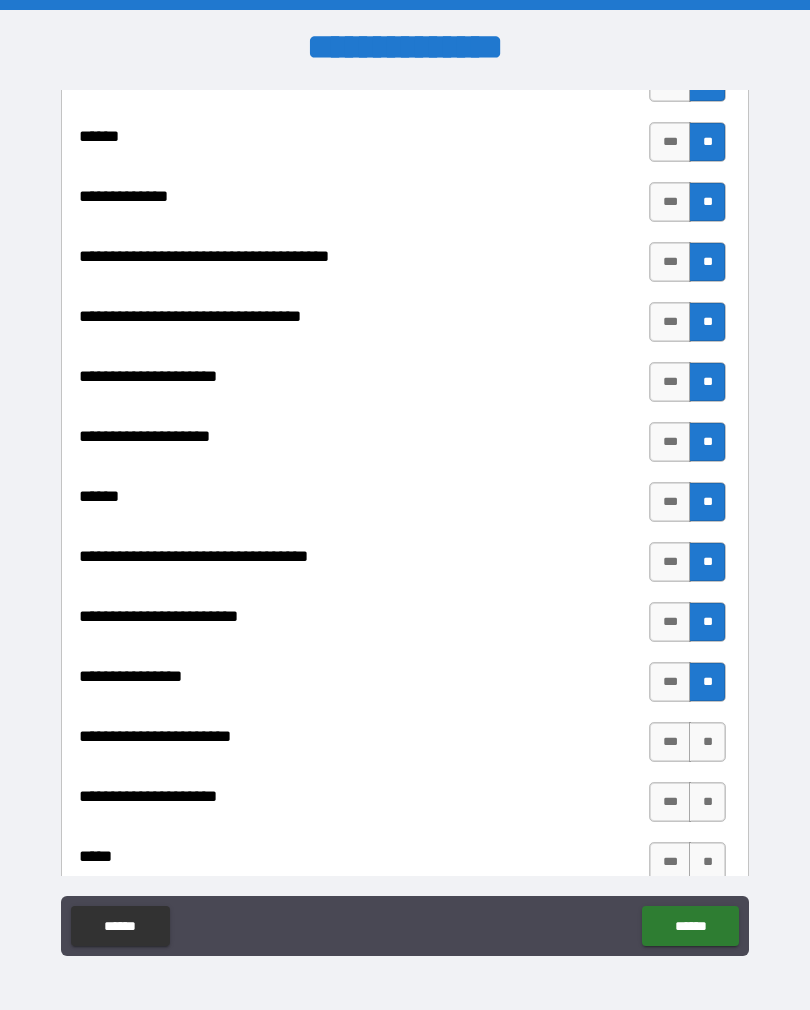 scroll, scrollTop: 948, scrollLeft: 0, axis: vertical 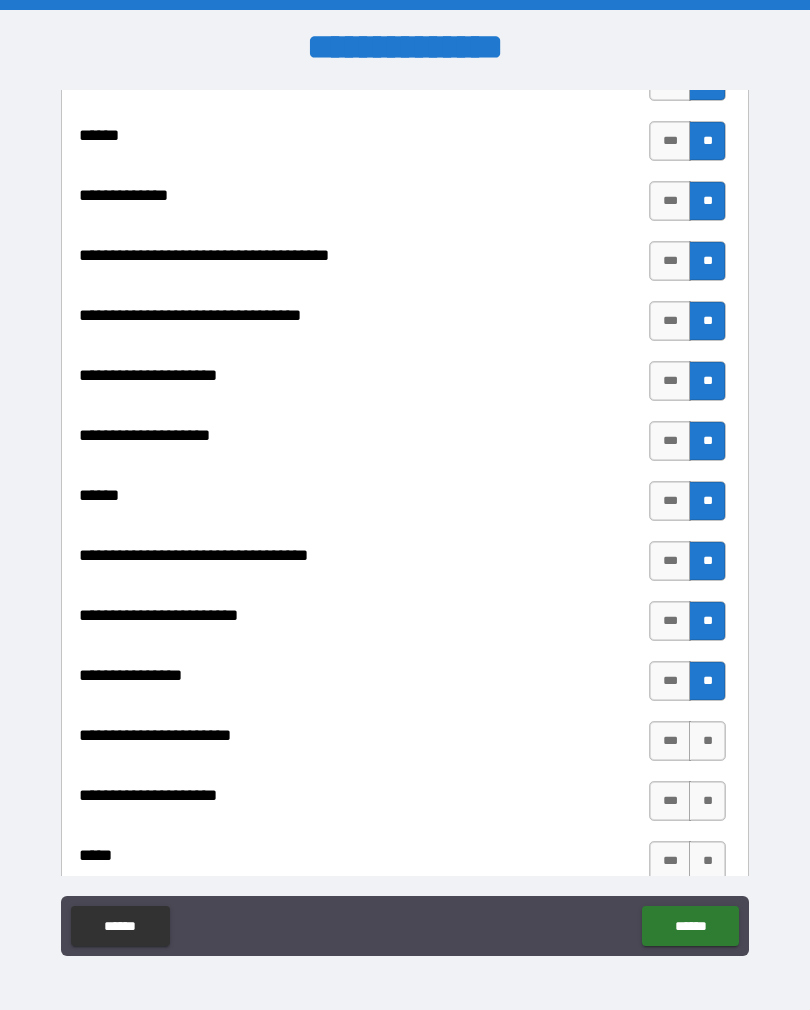 click on "**" at bounding box center (707, 741) 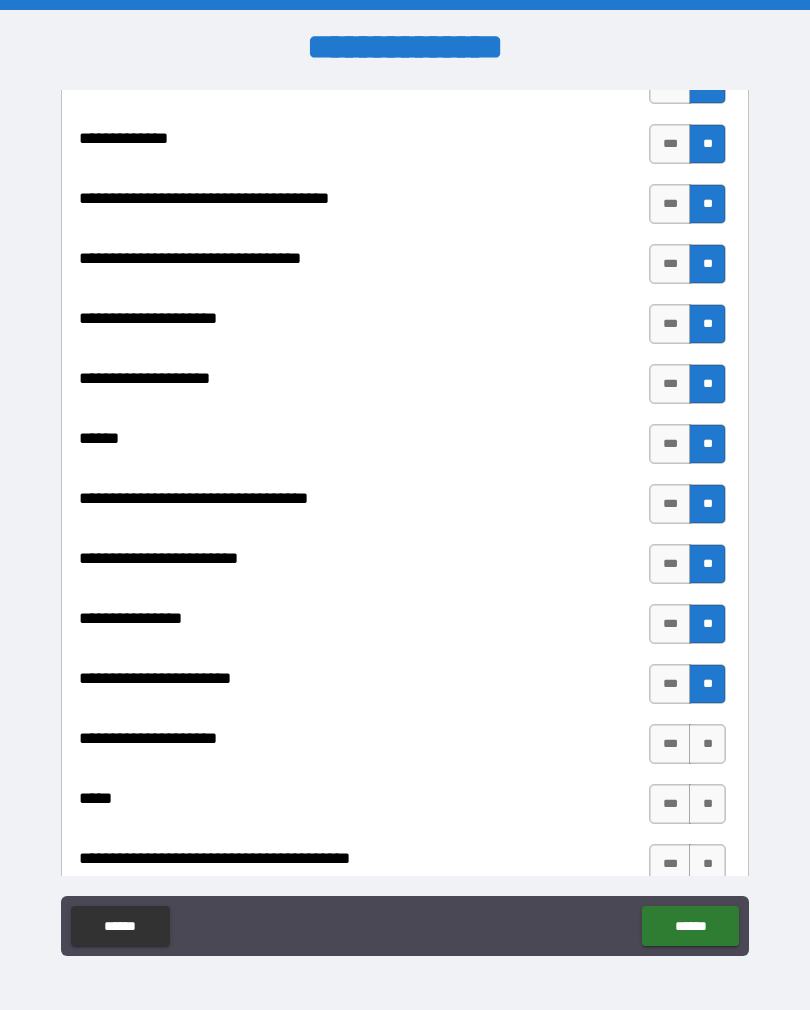 scroll, scrollTop: 1006, scrollLeft: 0, axis: vertical 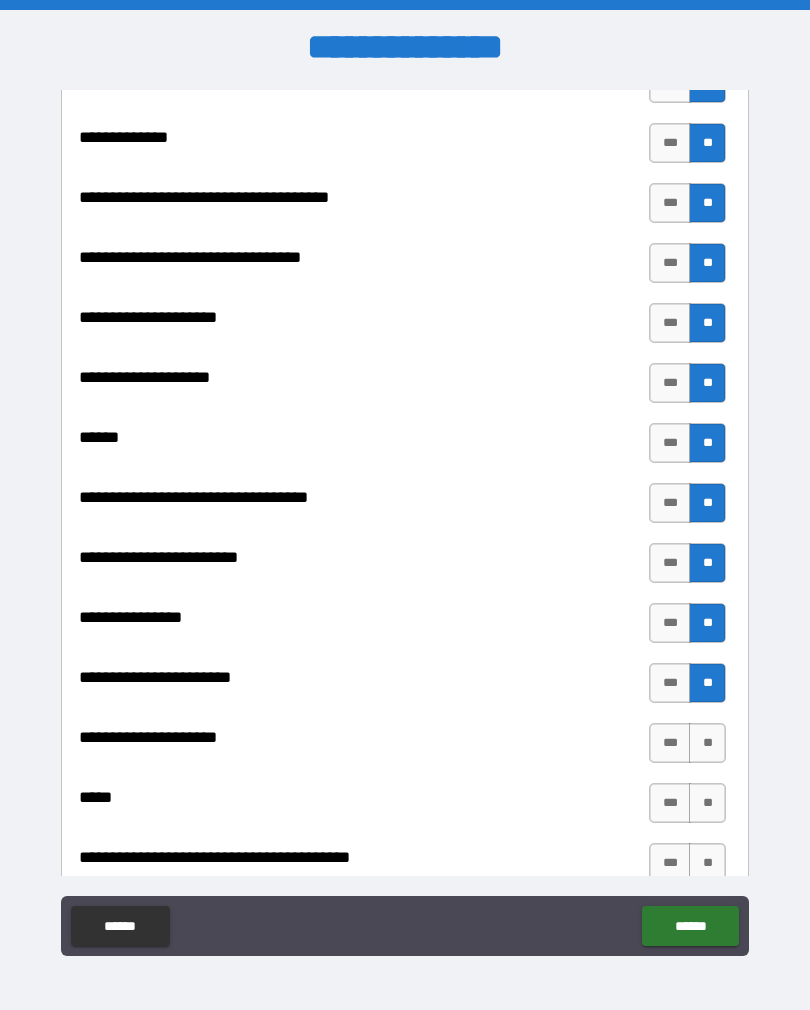 click on "**" at bounding box center [707, 743] 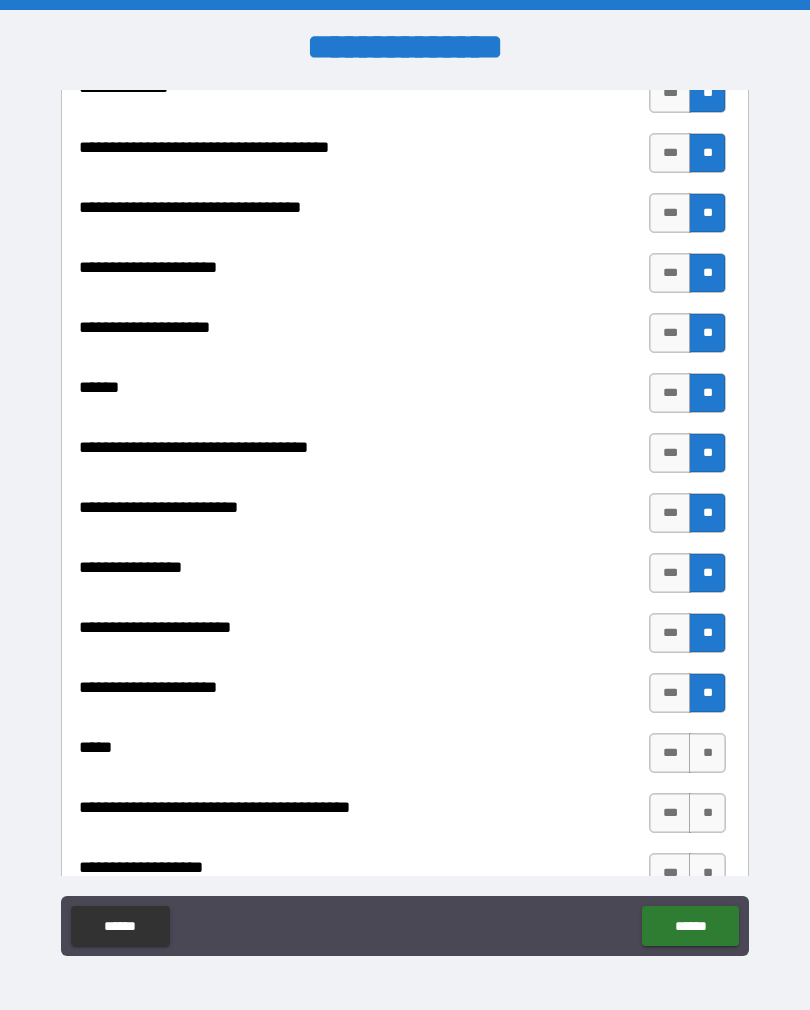 click on "**" at bounding box center (707, 753) 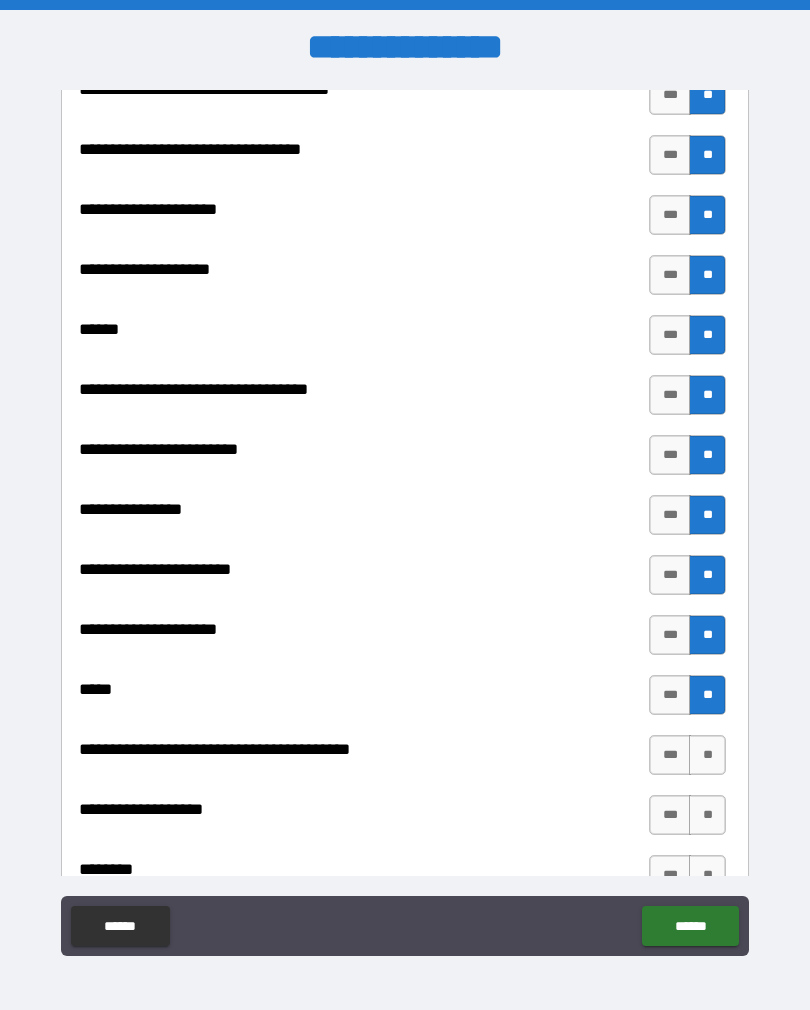 click on "**" at bounding box center (707, 755) 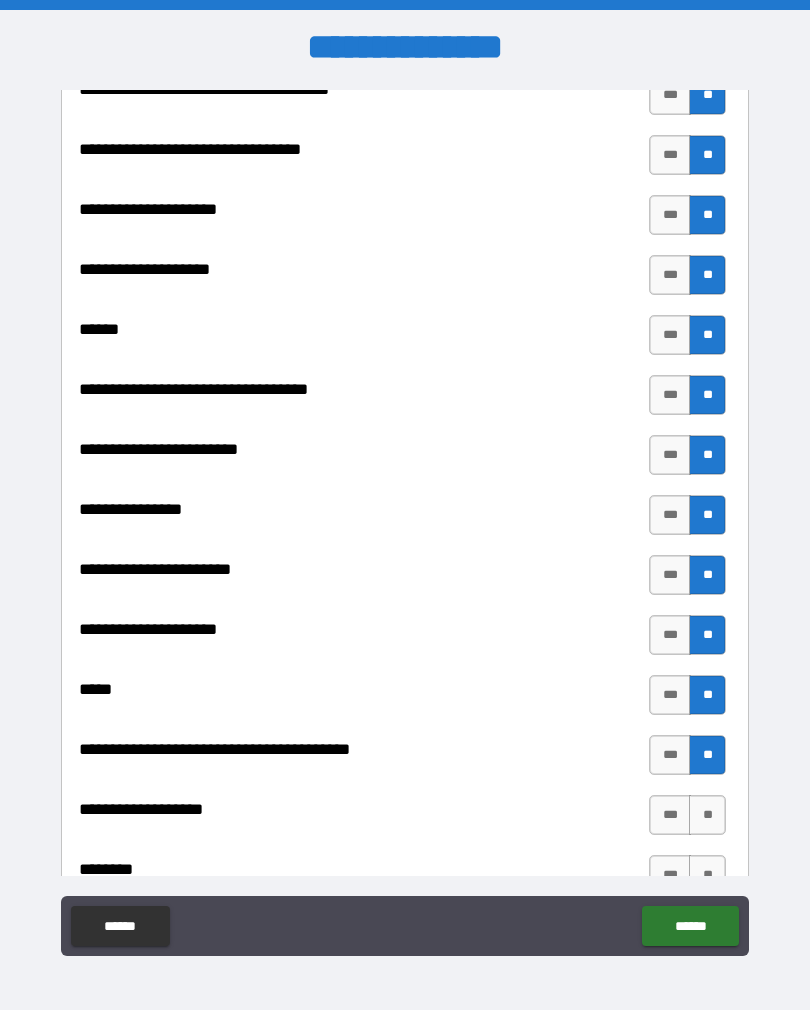 scroll, scrollTop: 1168, scrollLeft: 0, axis: vertical 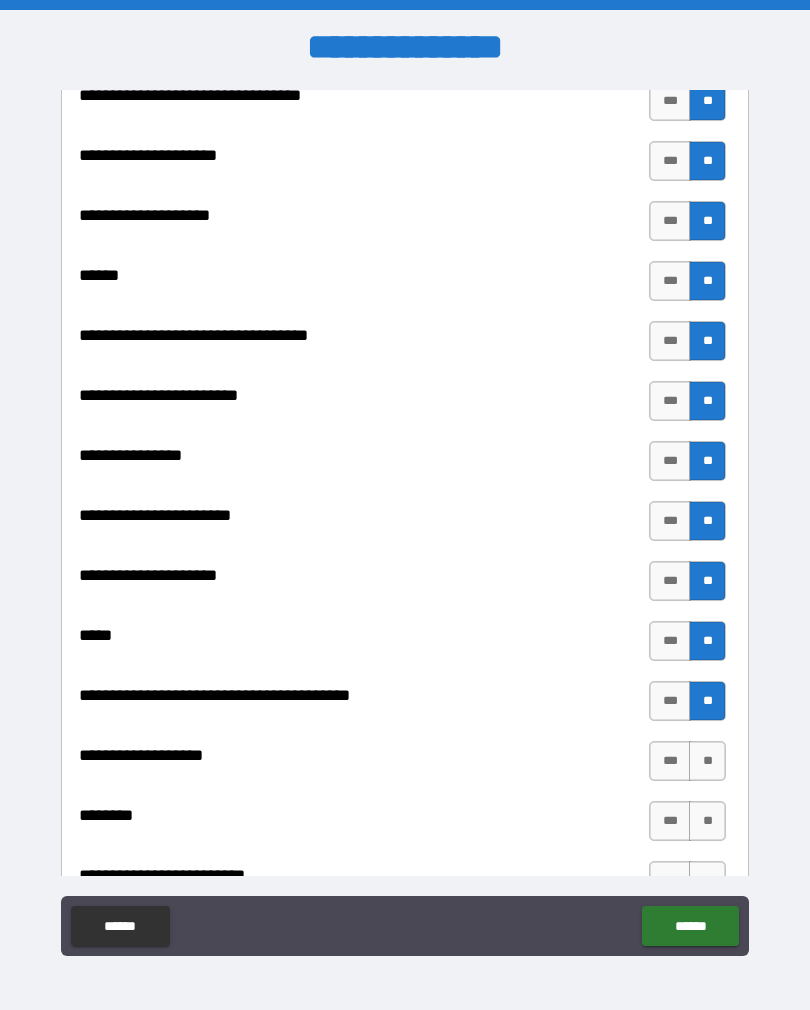 click on "**" at bounding box center [707, 761] 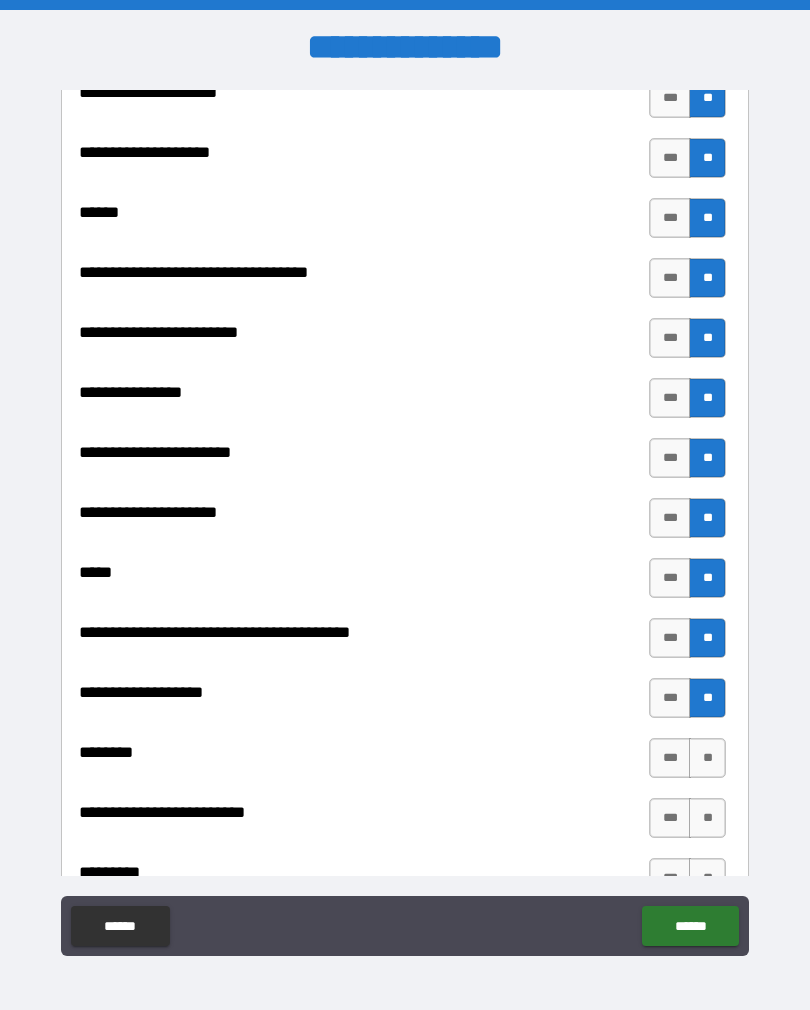 click on "**" at bounding box center [707, 758] 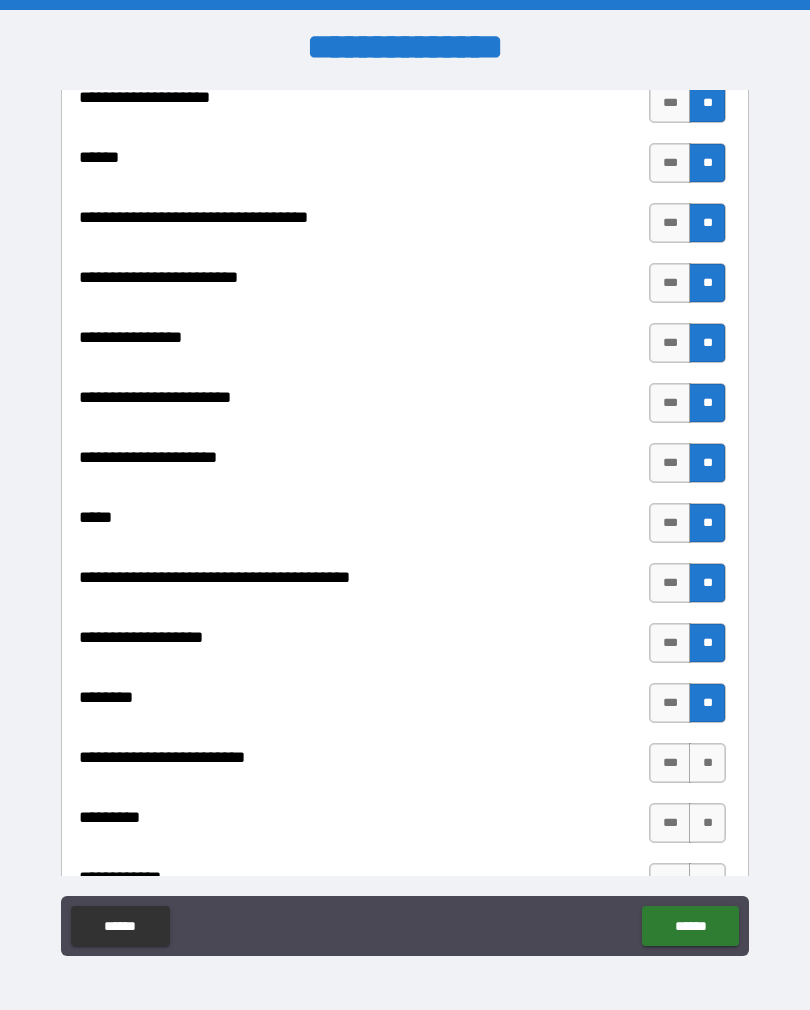 scroll, scrollTop: 1287, scrollLeft: 0, axis: vertical 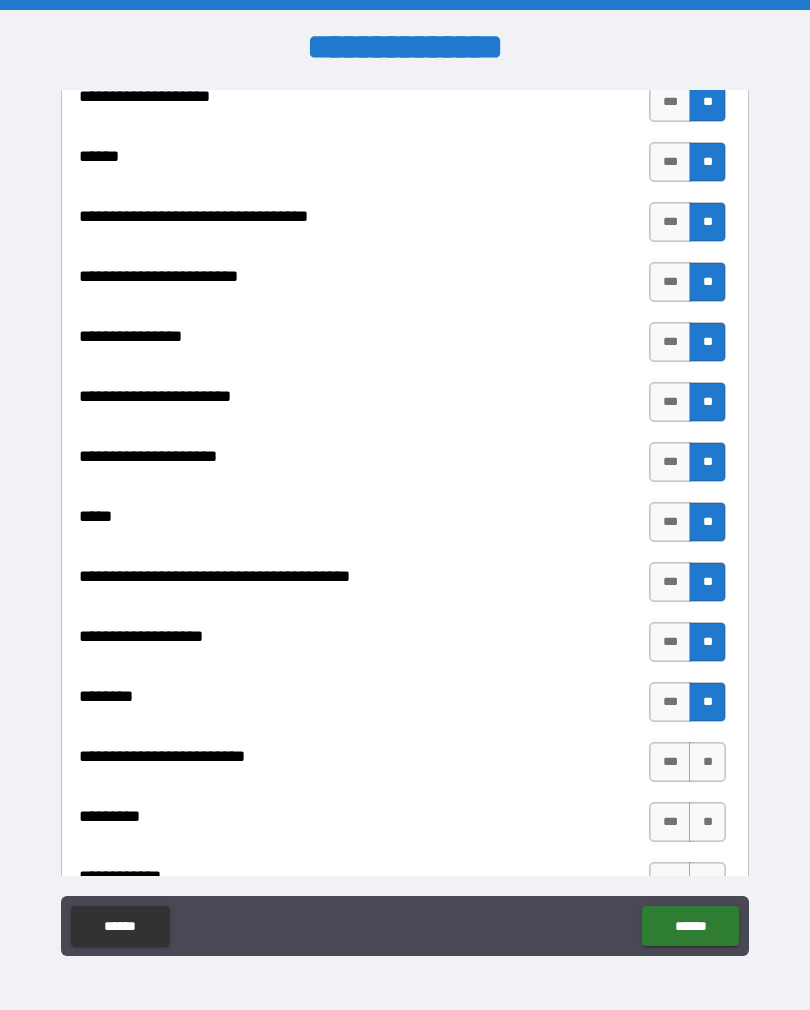 click on "**" at bounding box center (707, 762) 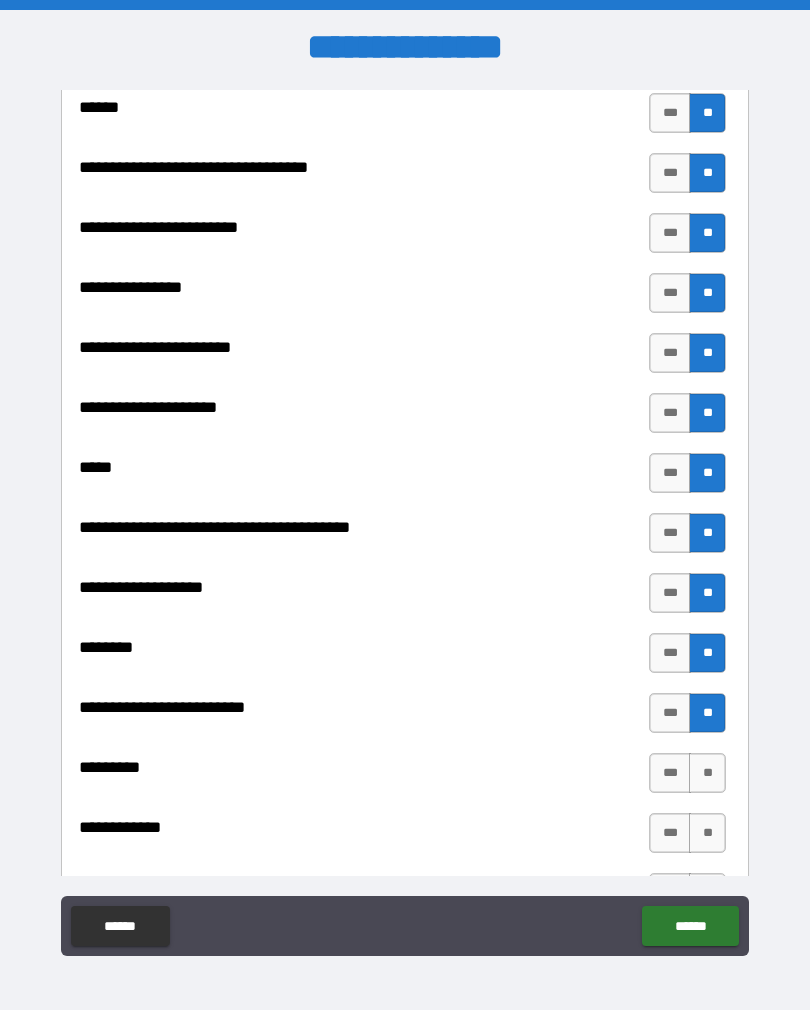 scroll, scrollTop: 1364, scrollLeft: 0, axis: vertical 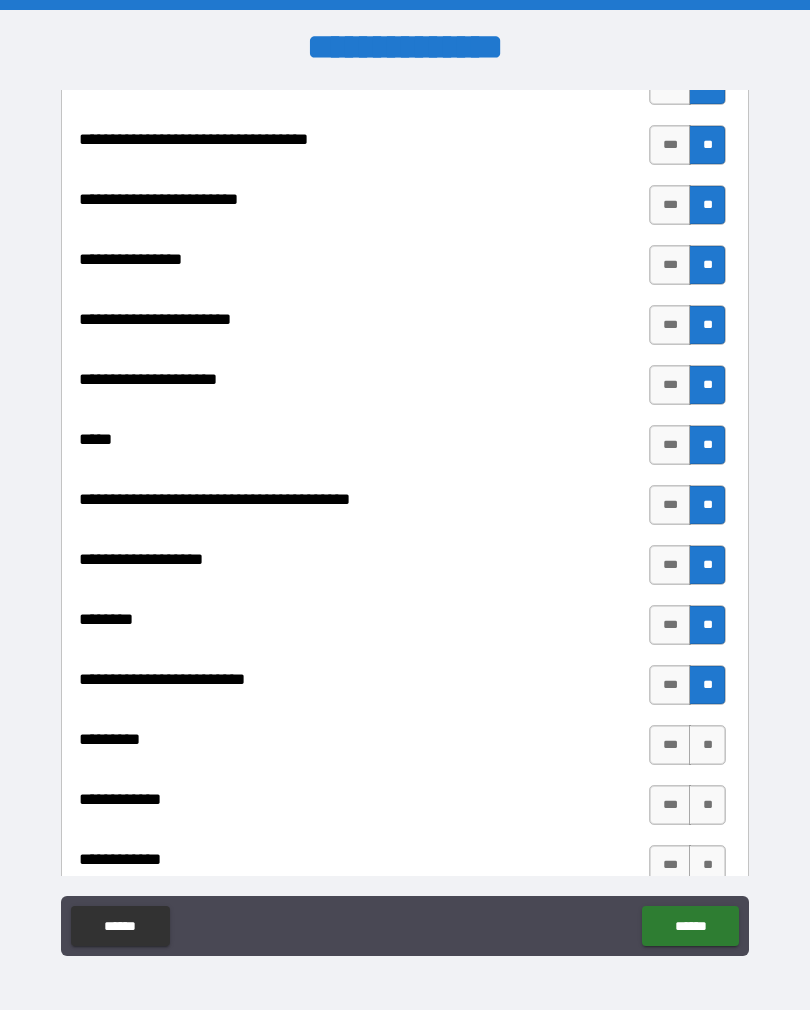 click on "**" at bounding box center [707, 745] 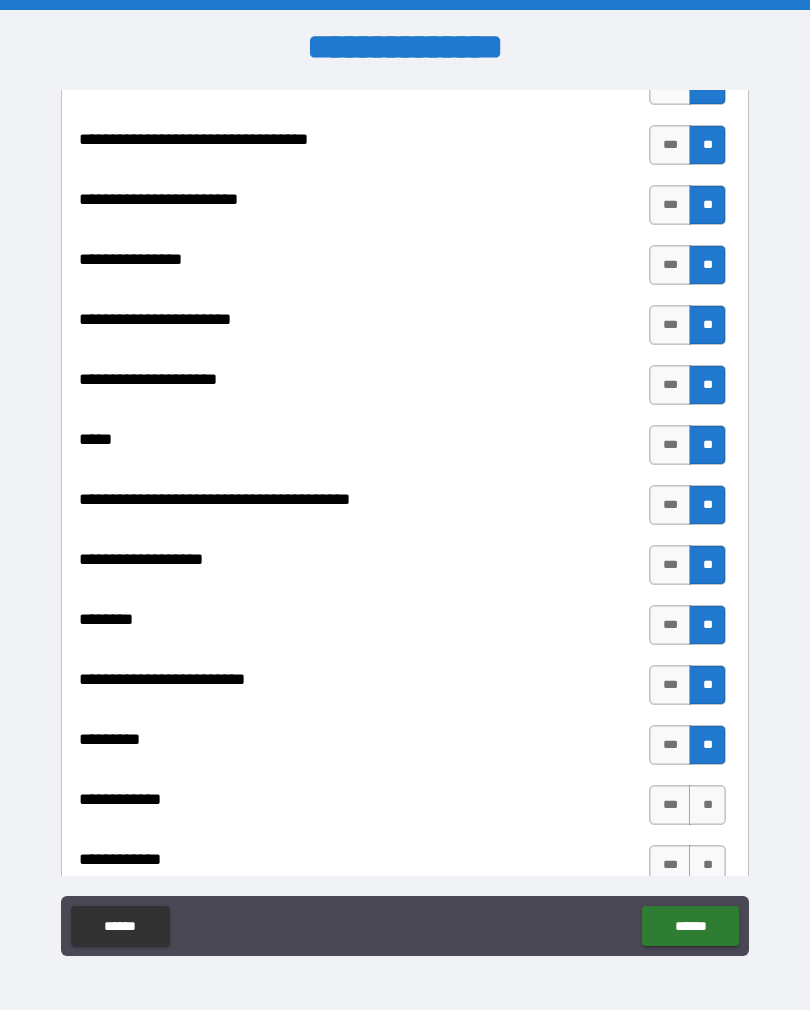 scroll, scrollTop: 1428, scrollLeft: 0, axis: vertical 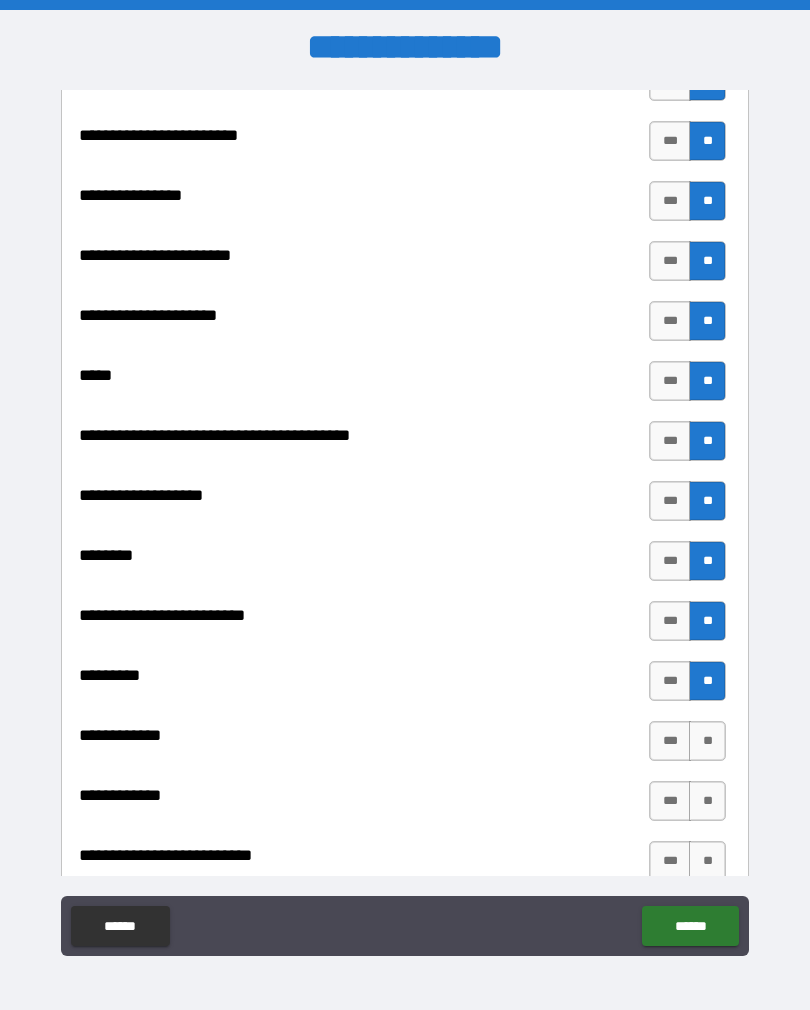 click on "**" at bounding box center [707, 741] 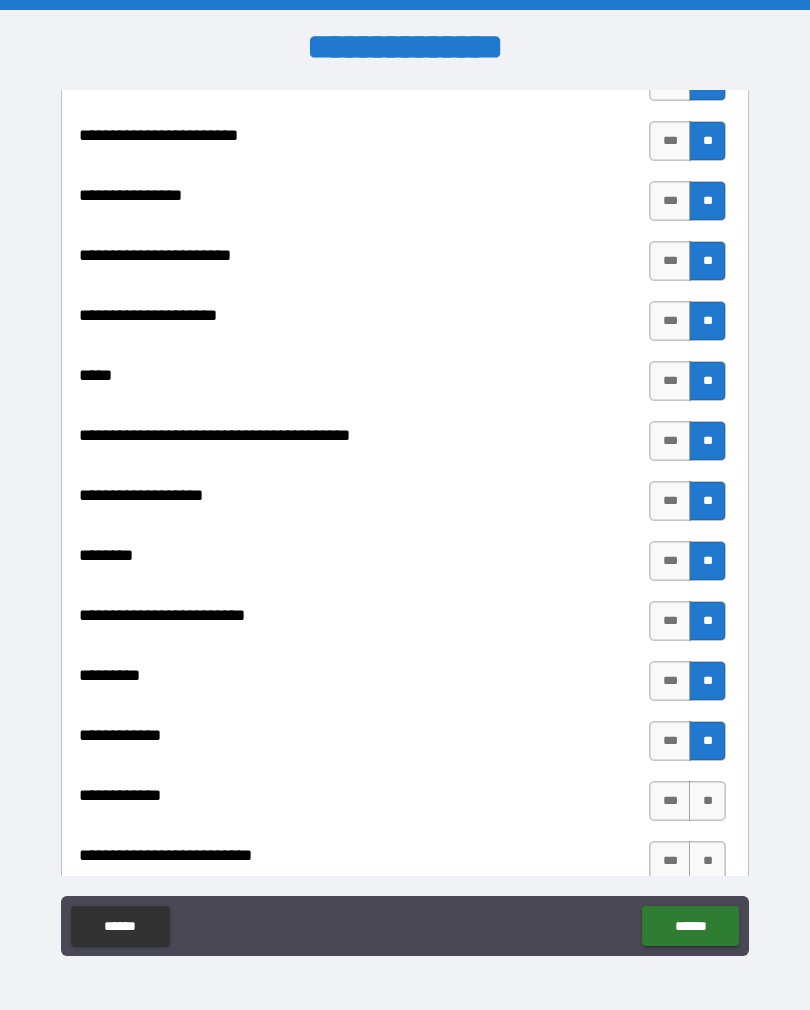 scroll, scrollTop: 1475, scrollLeft: 0, axis: vertical 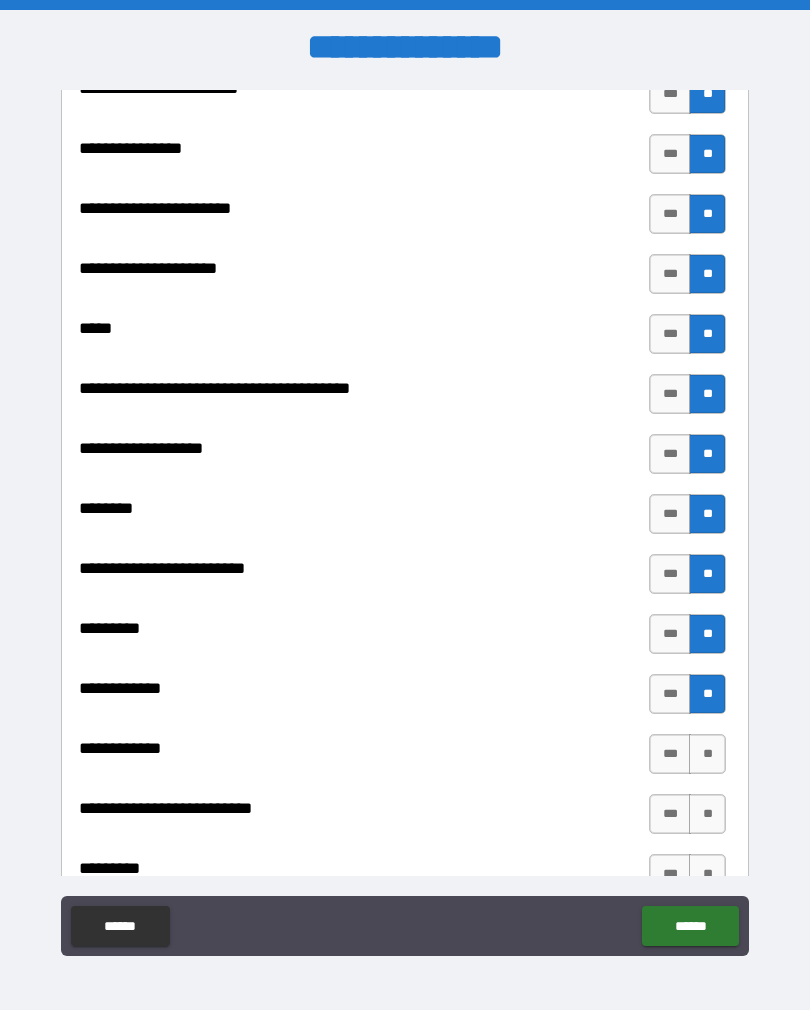 click on "**" at bounding box center [707, 754] 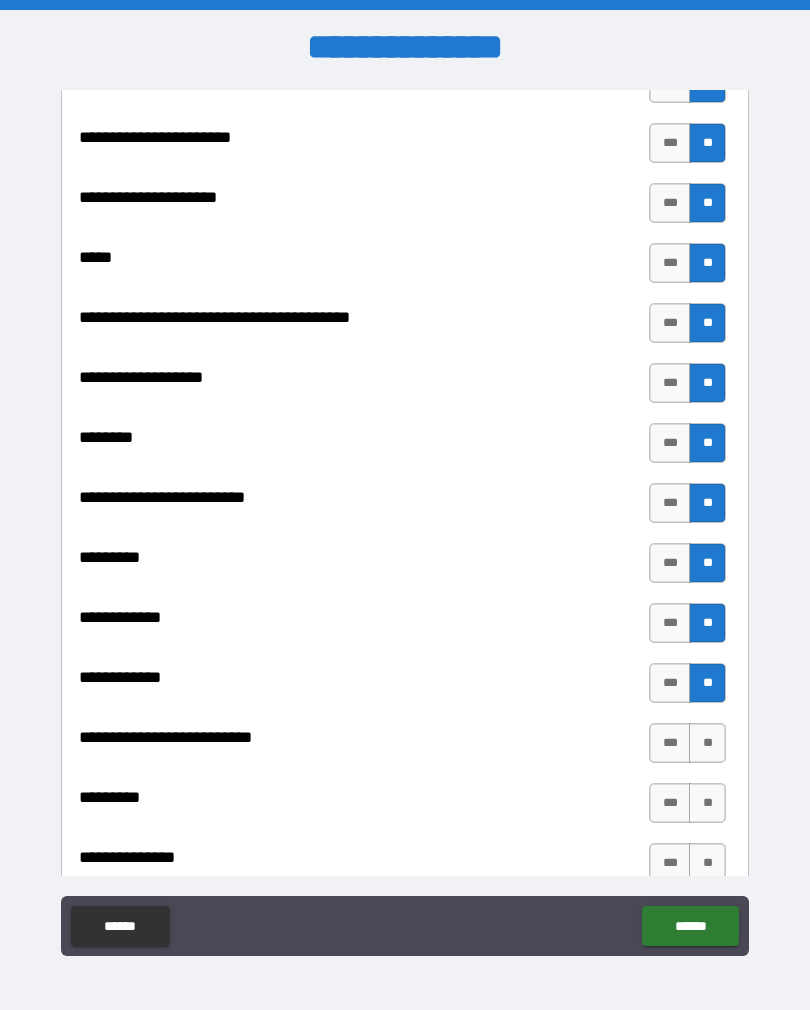 scroll, scrollTop: 1560, scrollLeft: 0, axis: vertical 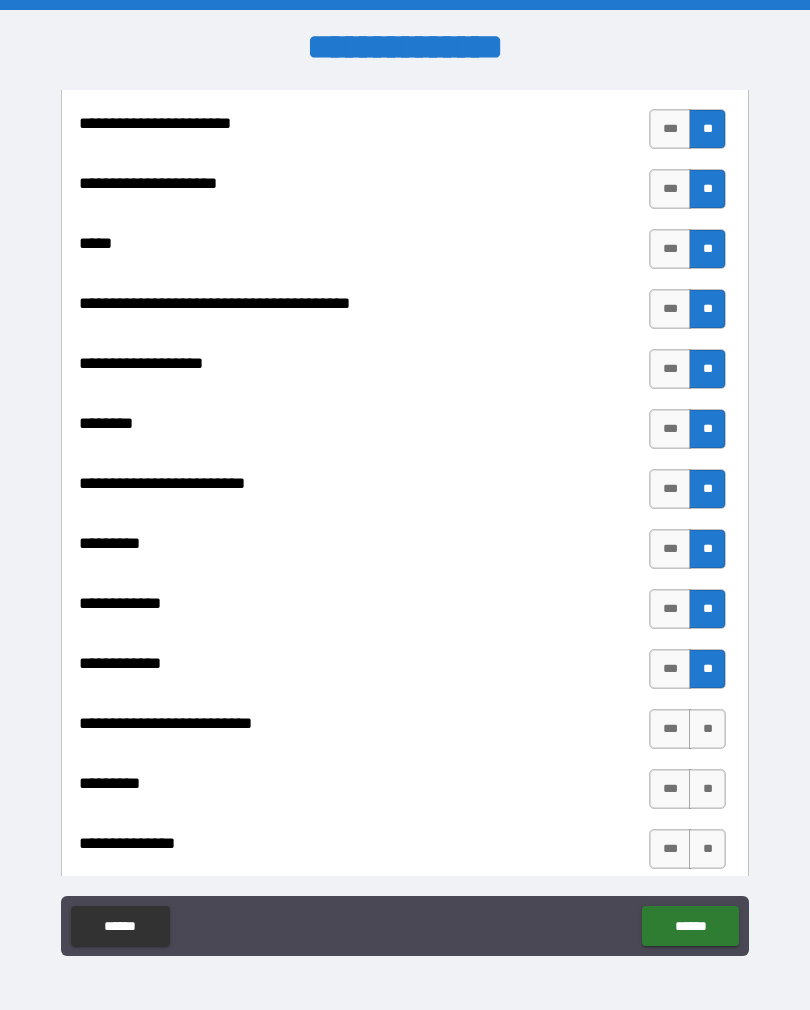 click on "**" at bounding box center [707, 729] 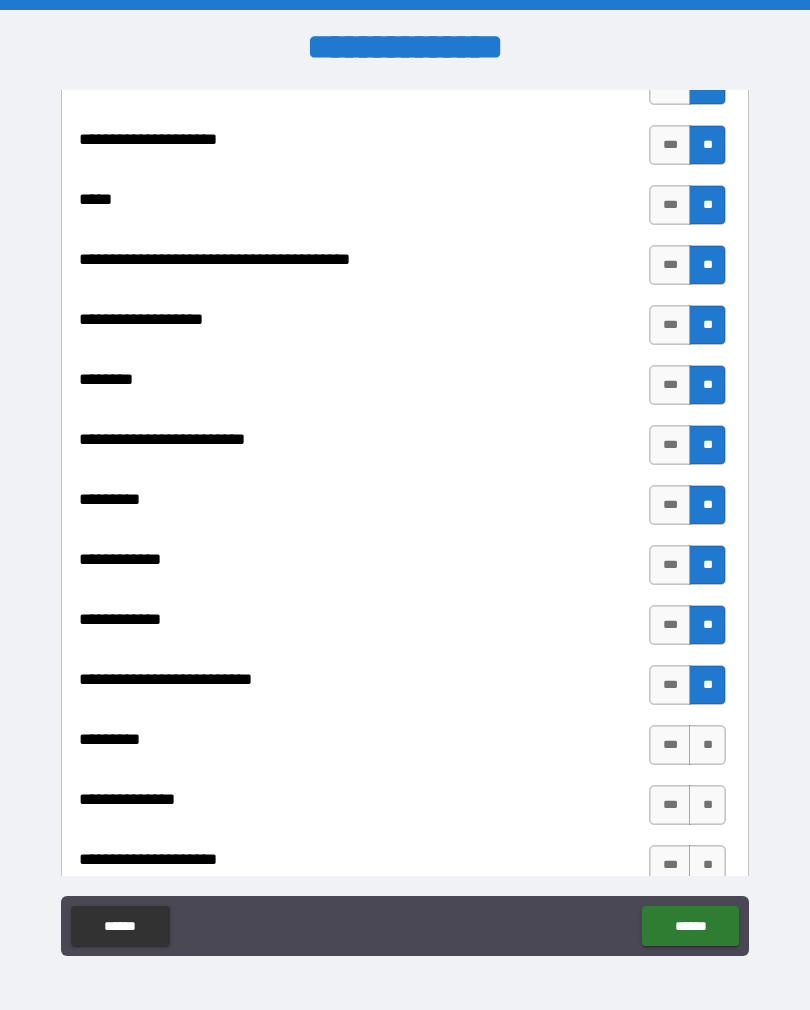click on "**" at bounding box center [707, 745] 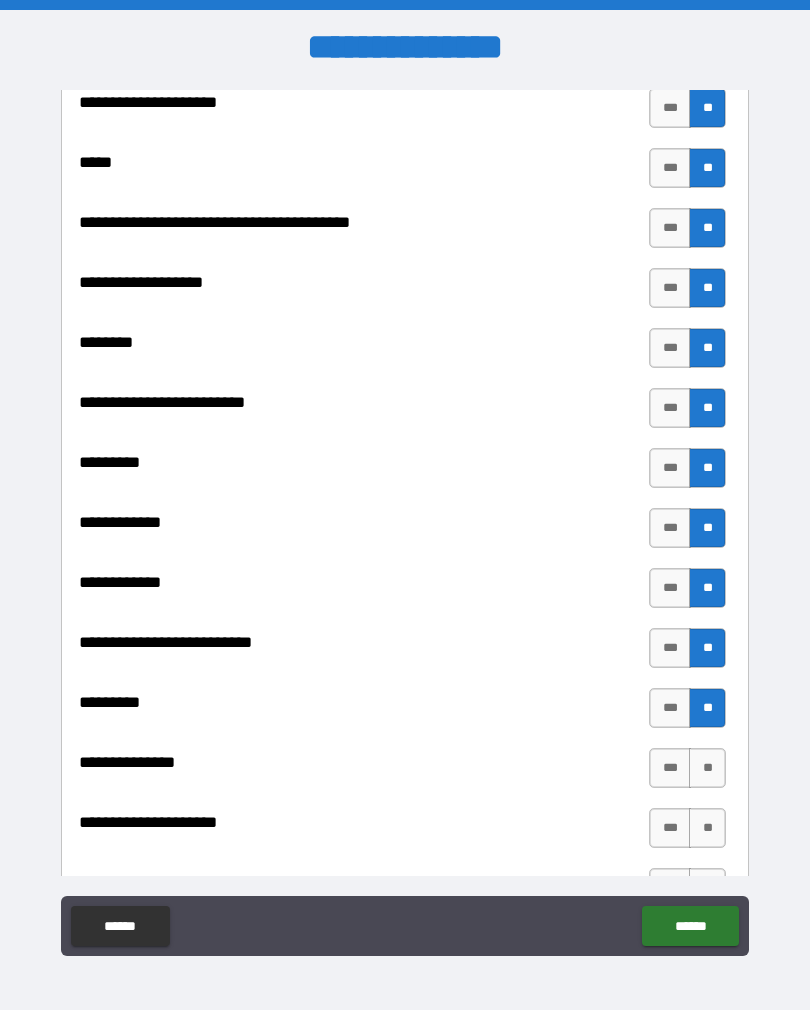 click on "**" at bounding box center (707, 768) 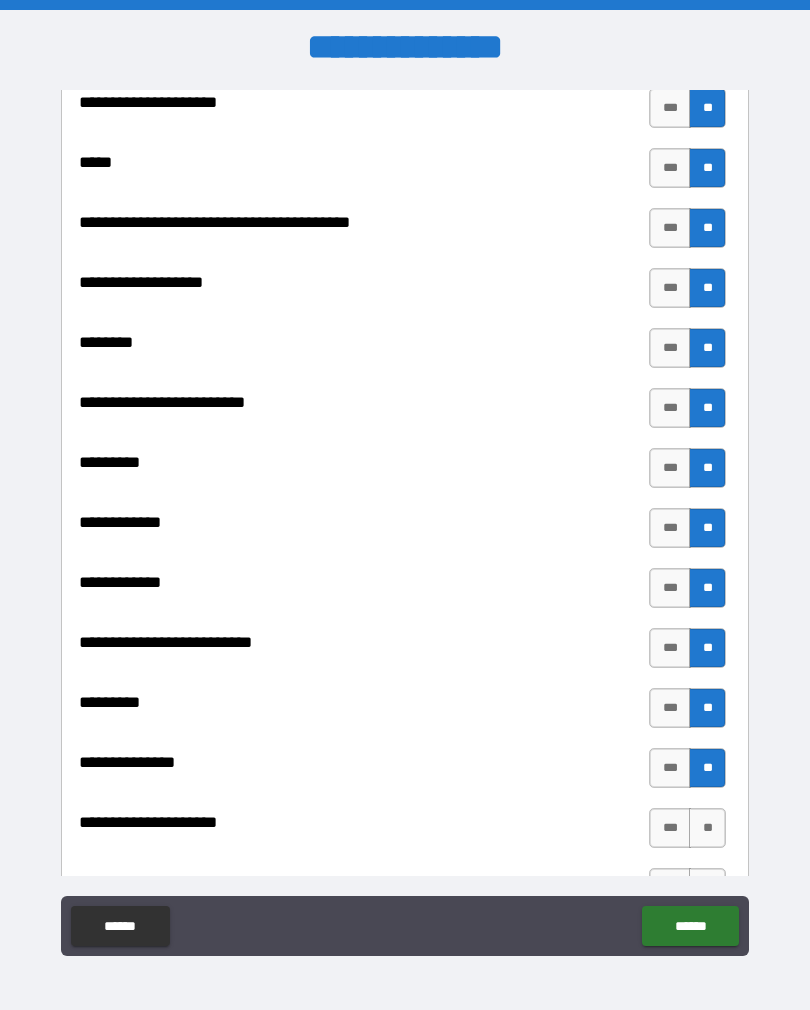 scroll, scrollTop: 1732, scrollLeft: 0, axis: vertical 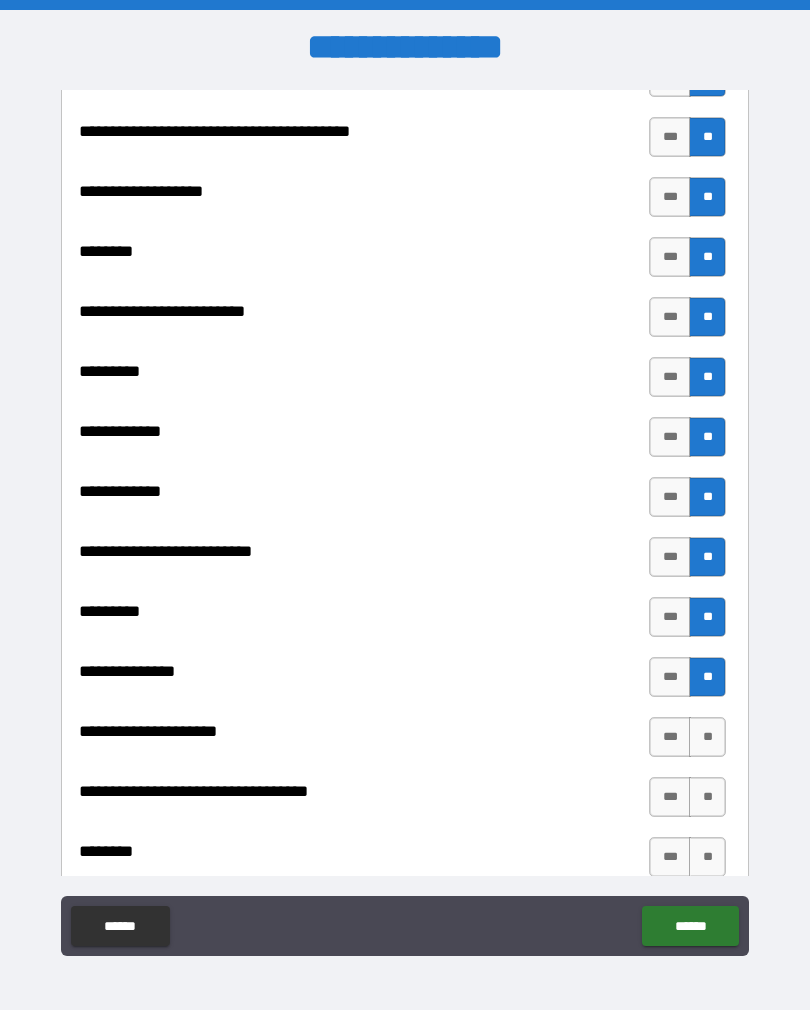click on "**" at bounding box center (707, 737) 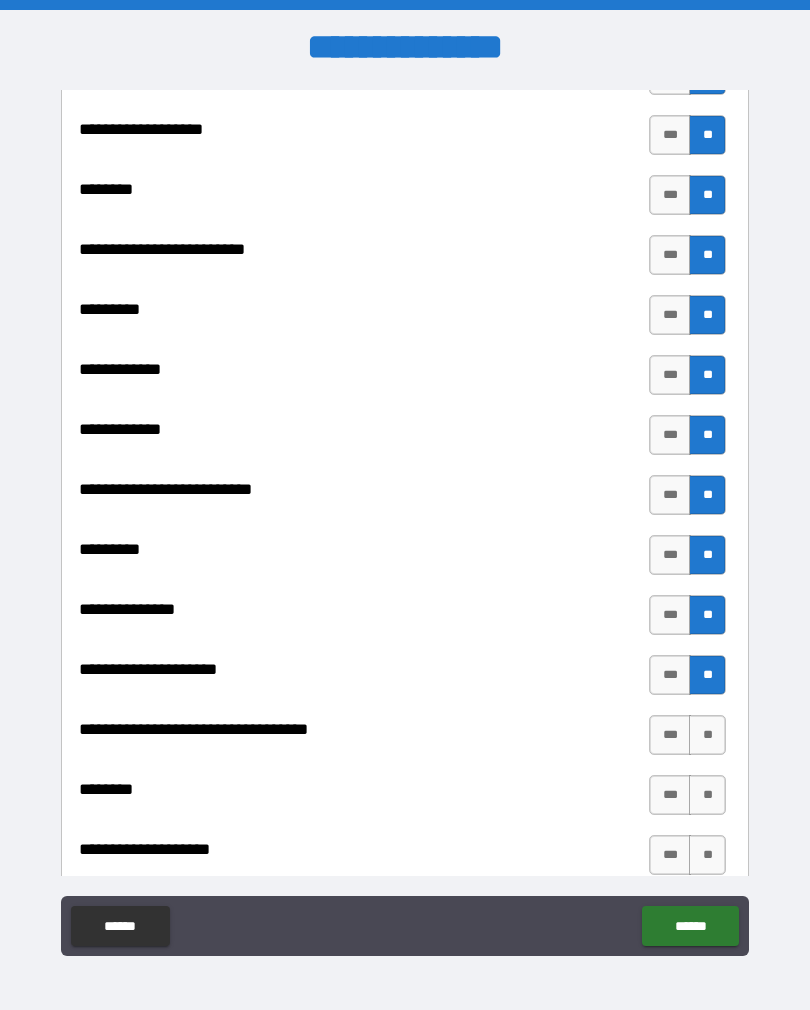 scroll, scrollTop: 1789, scrollLeft: 0, axis: vertical 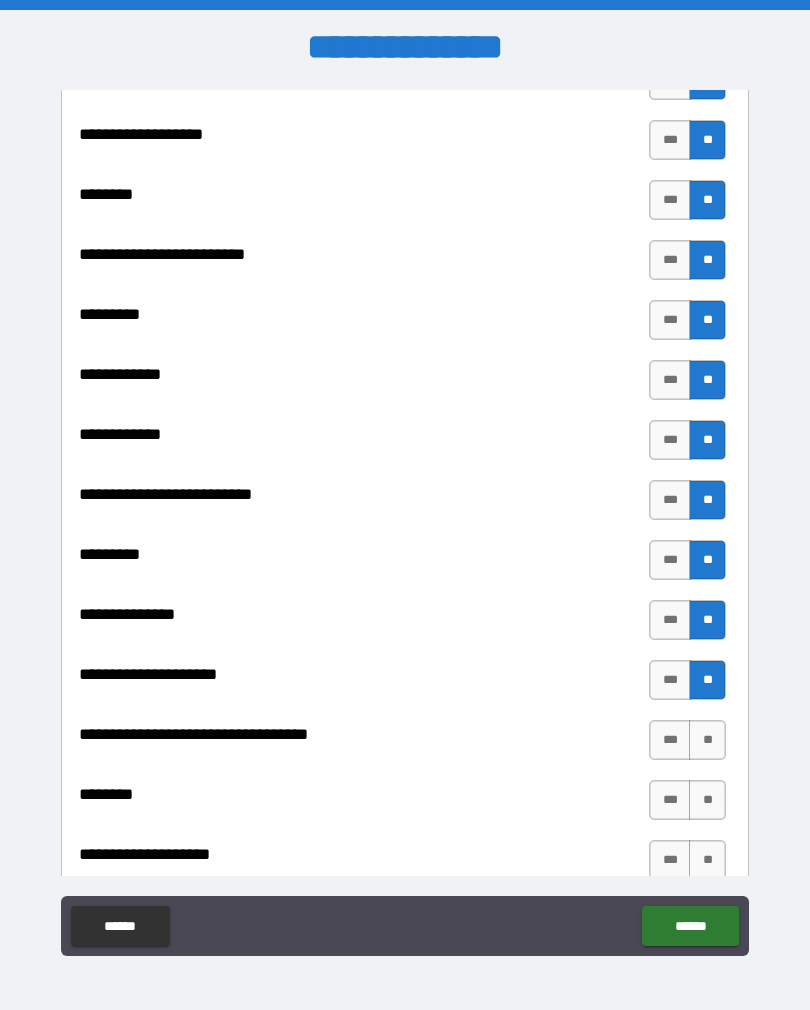 click on "**" at bounding box center [707, 740] 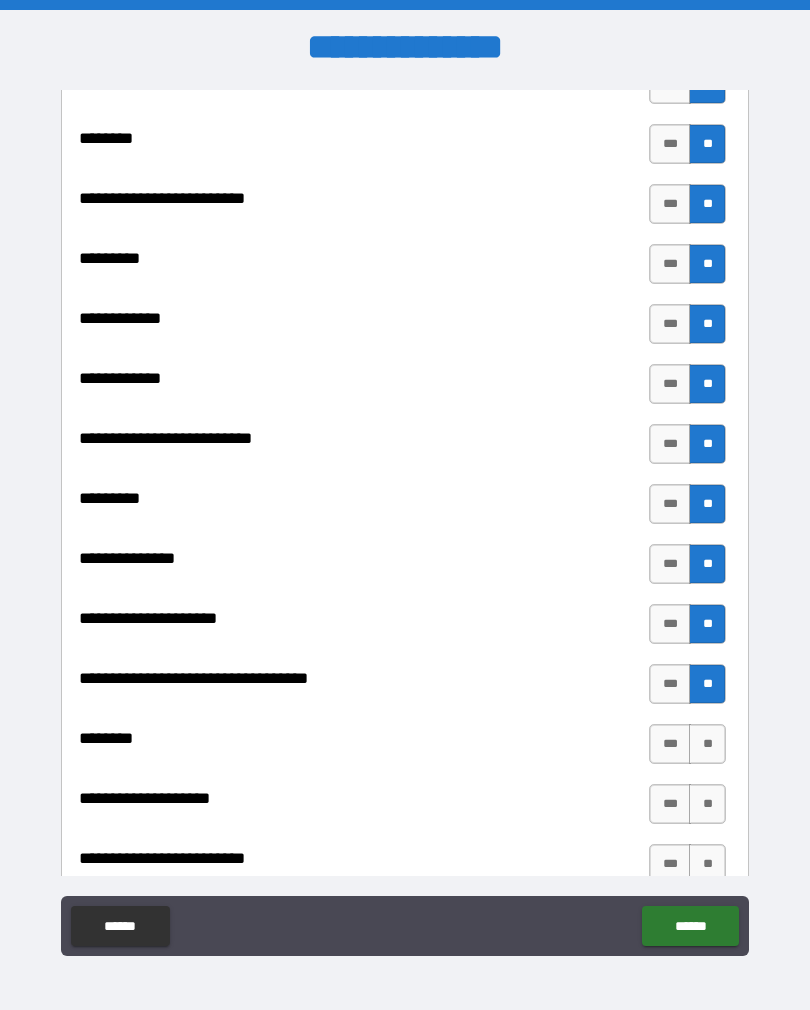 scroll, scrollTop: 1872, scrollLeft: 0, axis: vertical 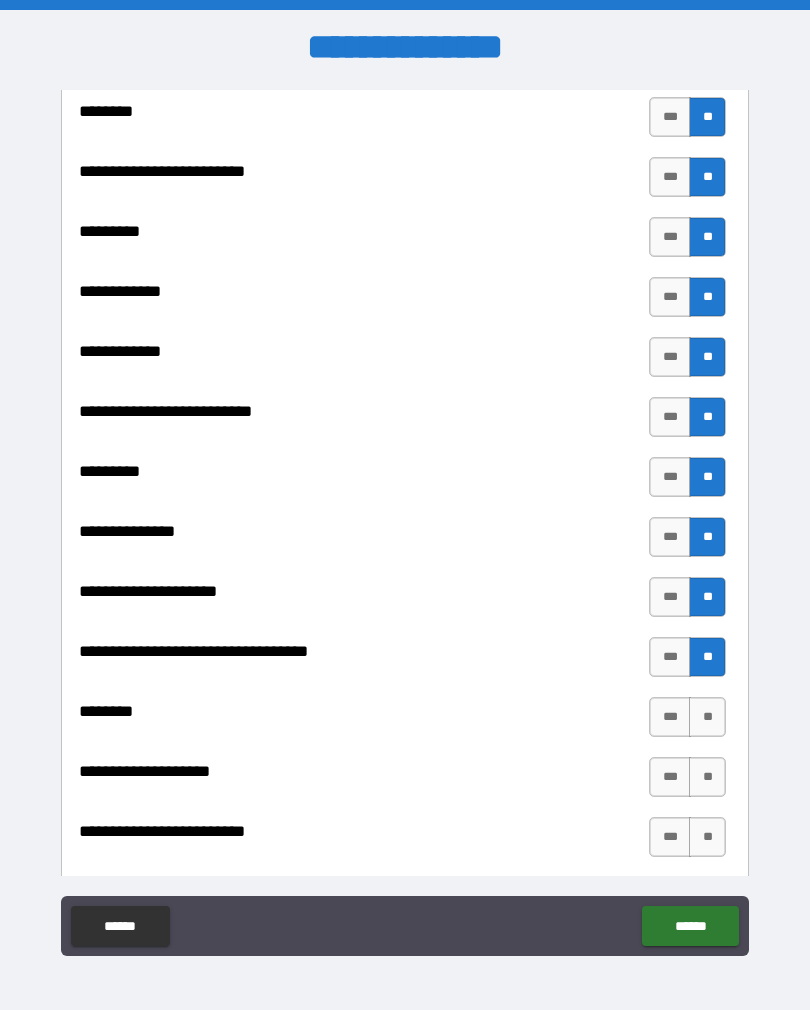click on "**" at bounding box center [707, 717] 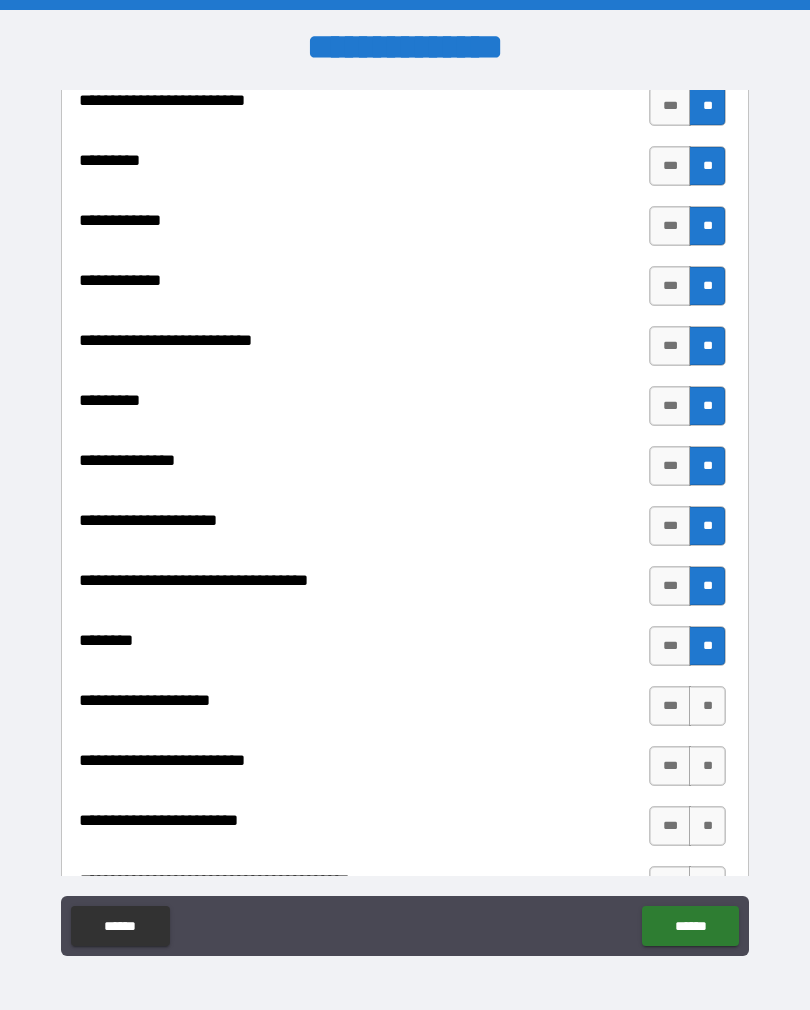 scroll, scrollTop: 1942, scrollLeft: 0, axis: vertical 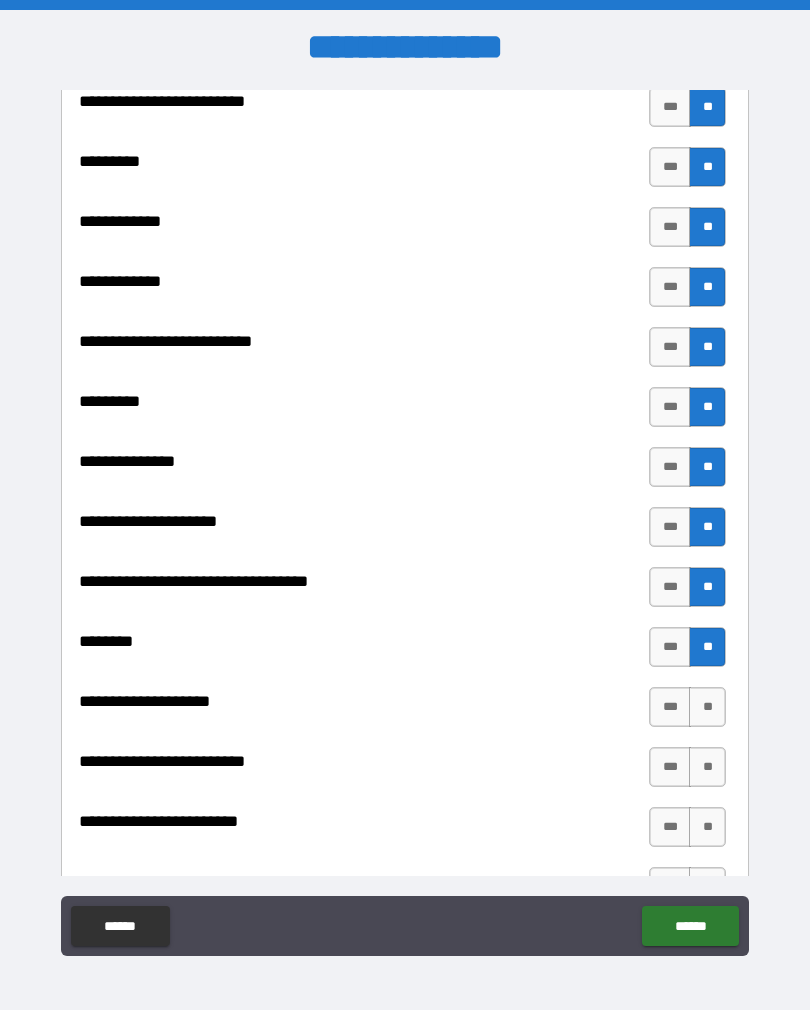 click on "**" at bounding box center (707, 707) 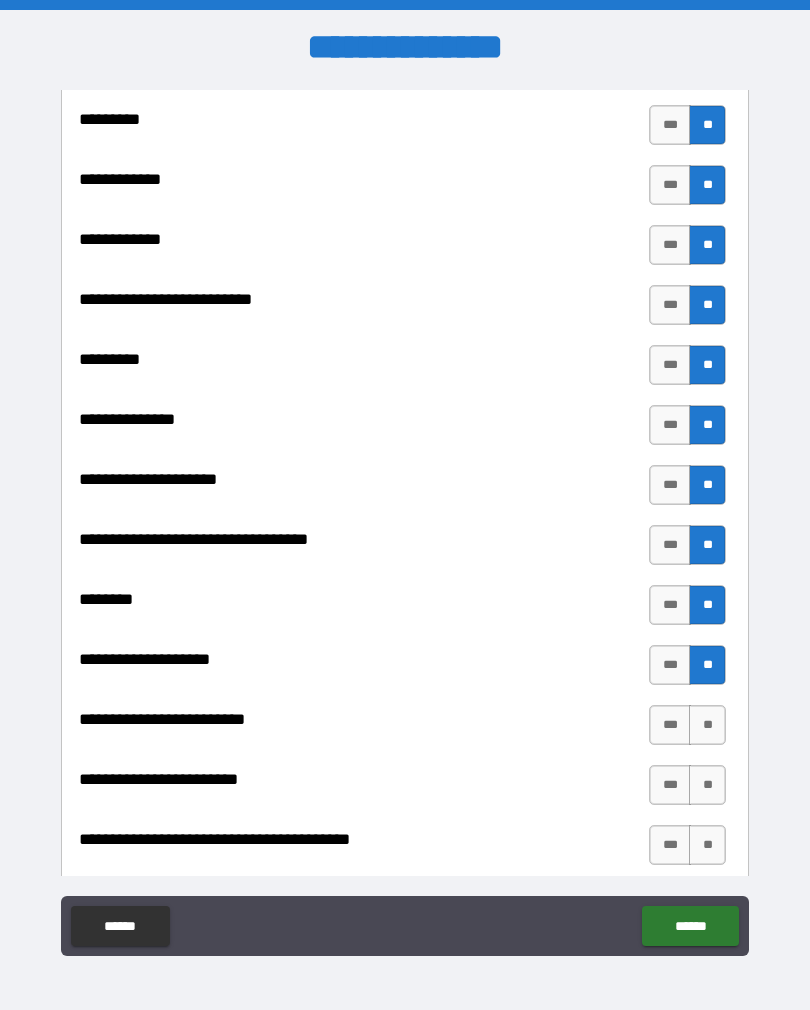 scroll, scrollTop: 1985, scrollLeft: 0, axis: vertical 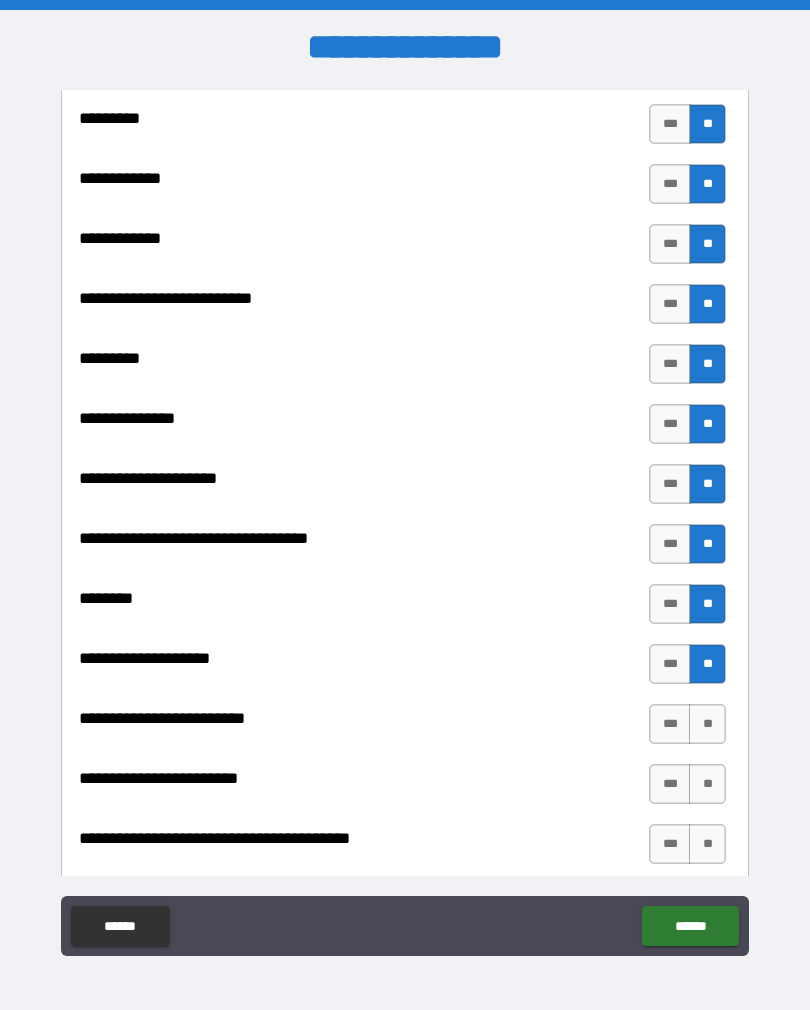 click on "**" at bounding box center [707, 724] 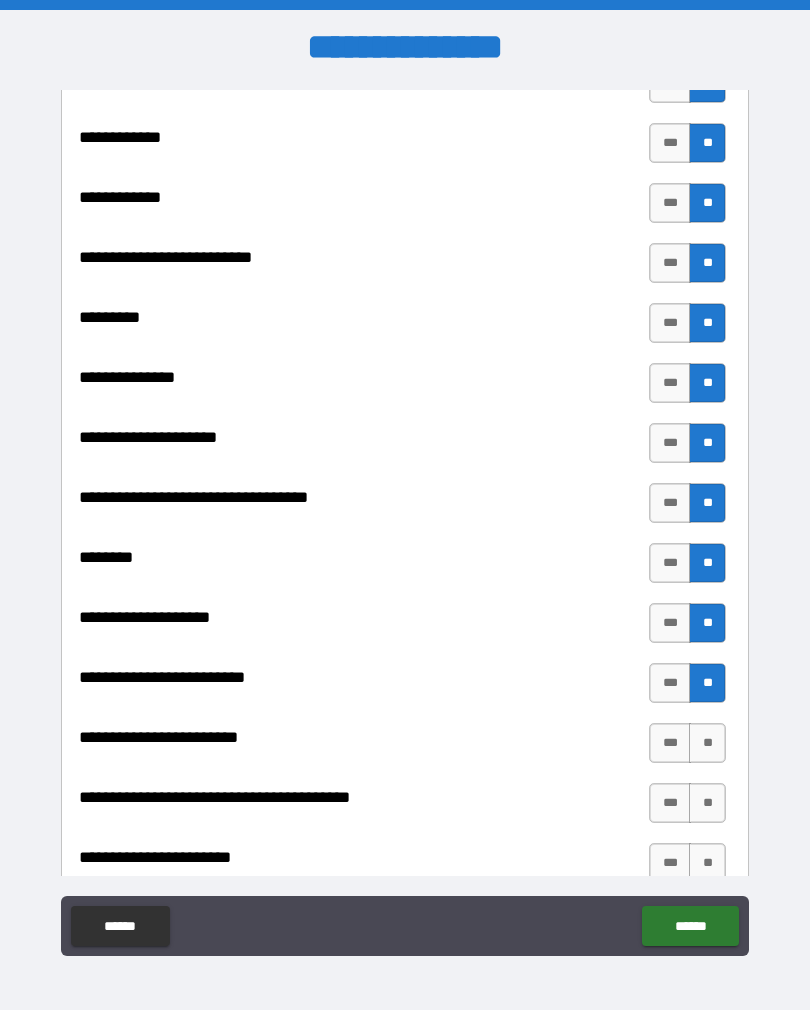 scroll, scrollTop: 2037, scrollLeft: 0, axis: vertical 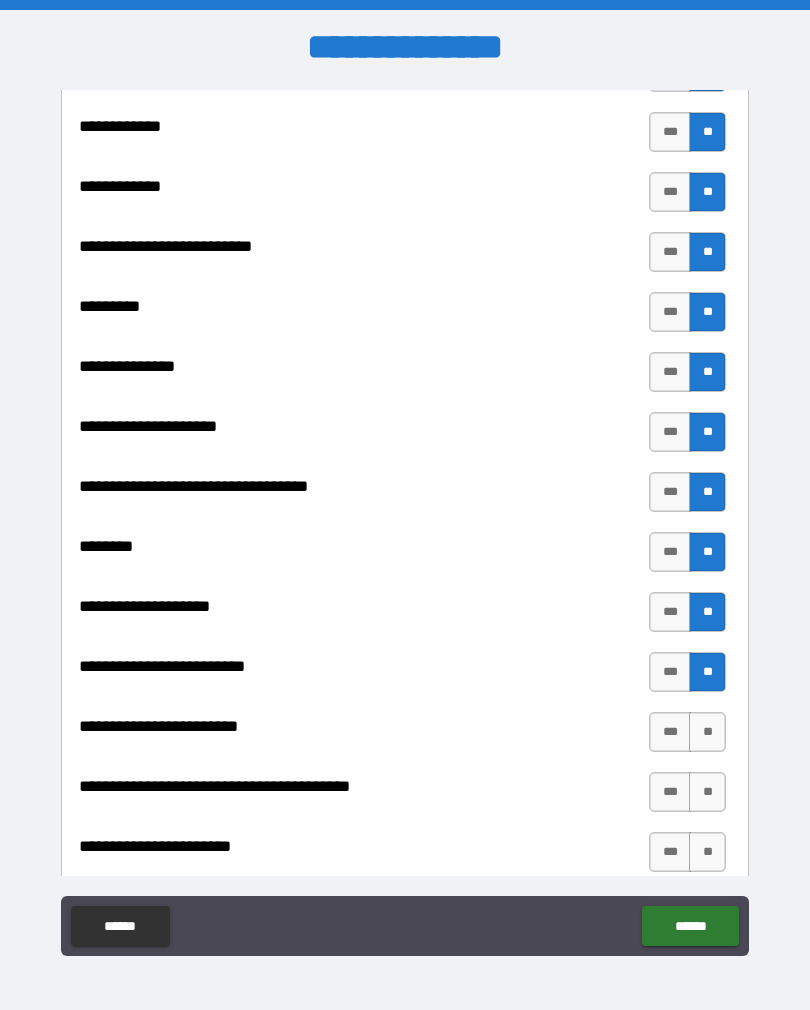 click on "**" at bounding box center [707, 732] 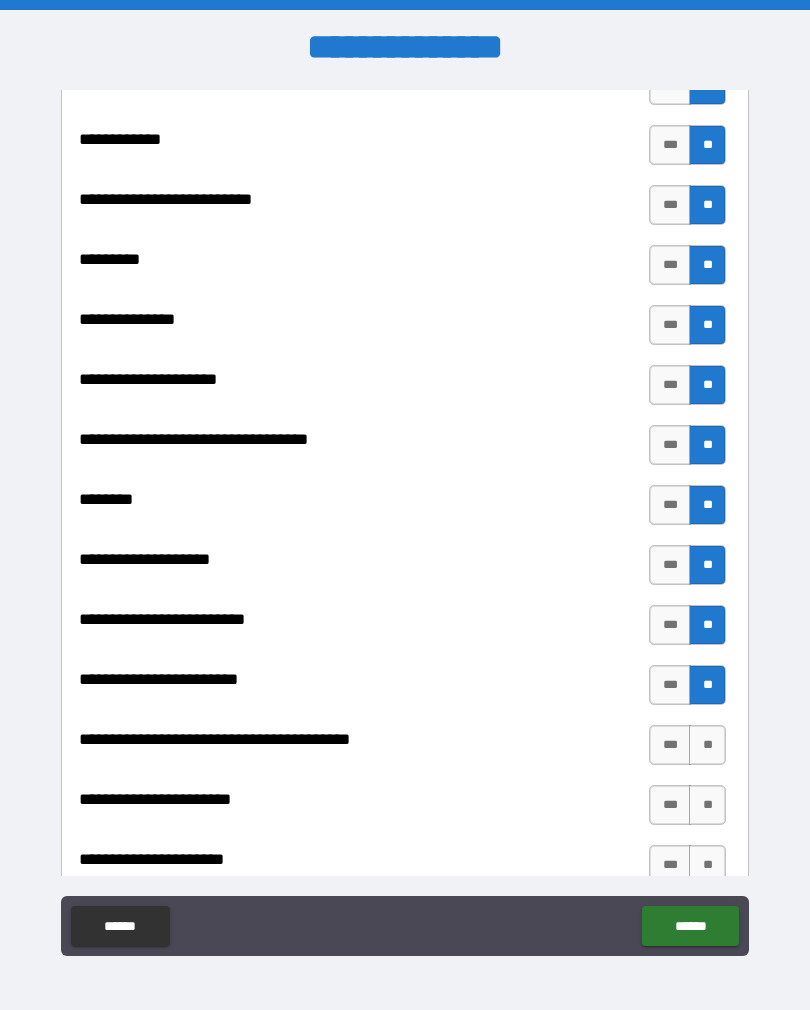 scroll, scrollTop: 2085, scrollLeft: 0, axis: vertical 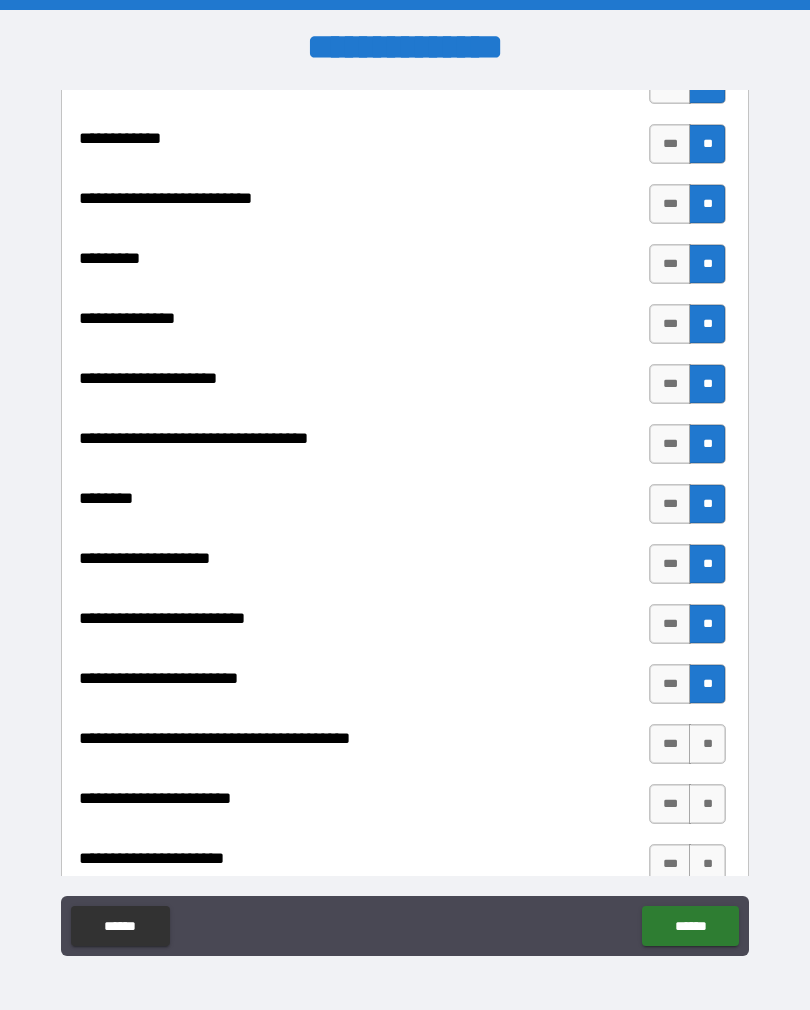 click on "**" at bounding box center [707, 744] 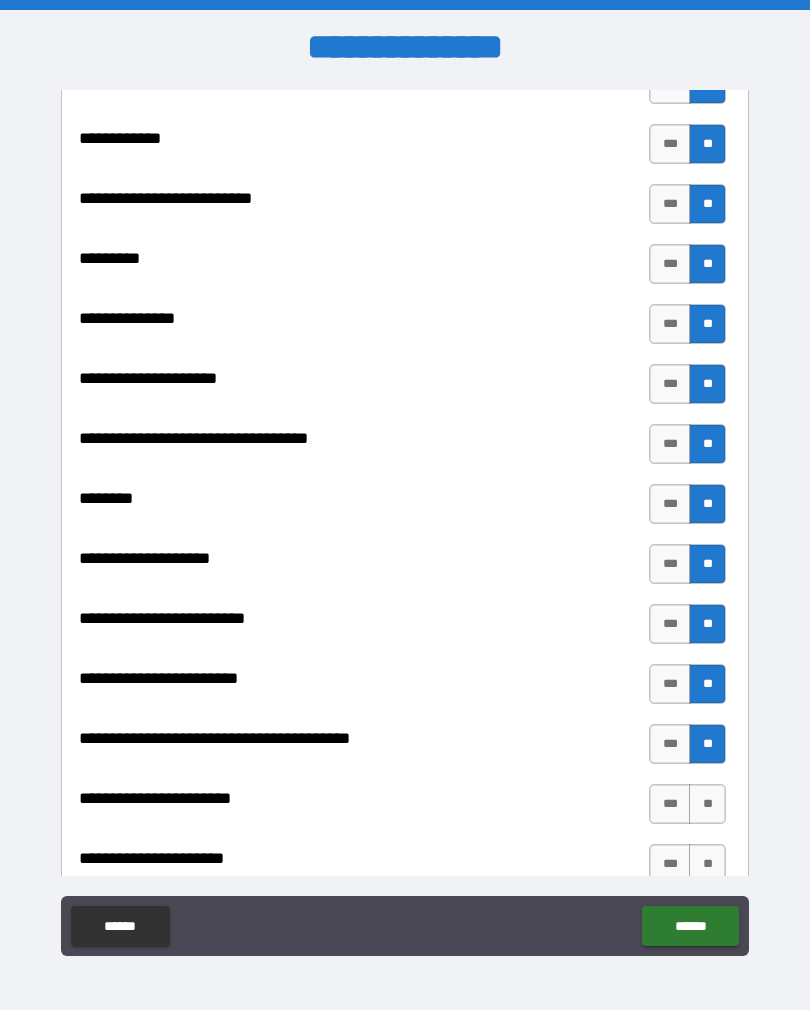 scroll, scrollTop: 2152, scrollLeft: 0, axis: vertical 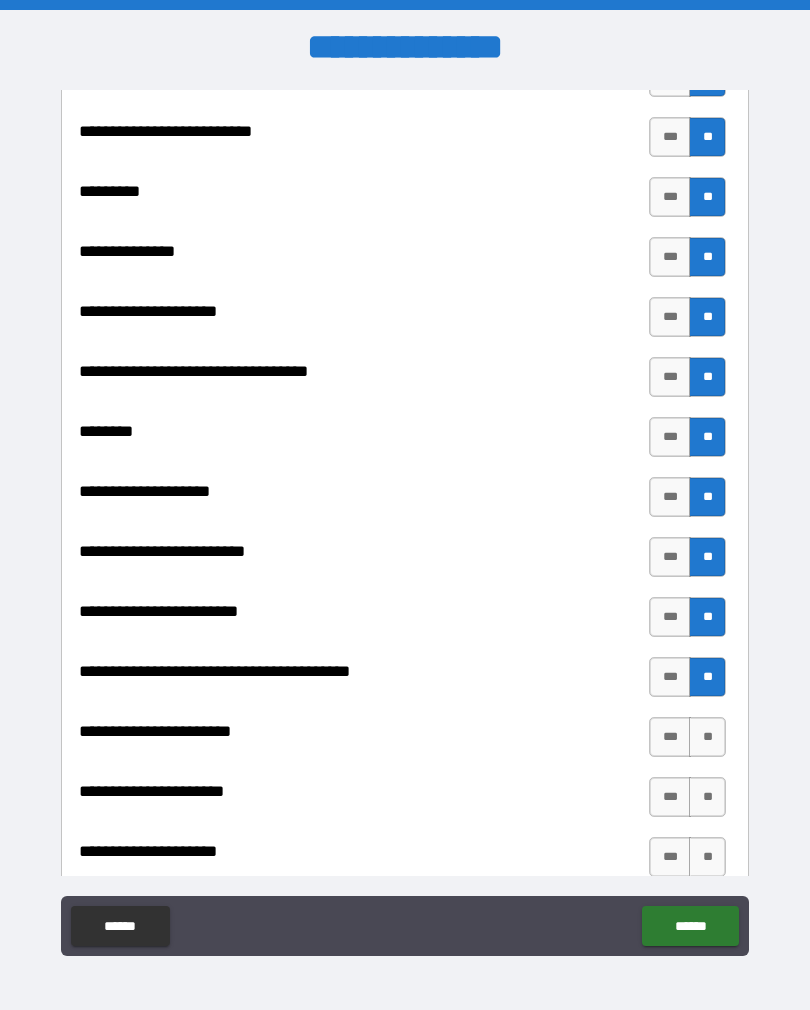 click on "**" at bounding box center (707, 737) 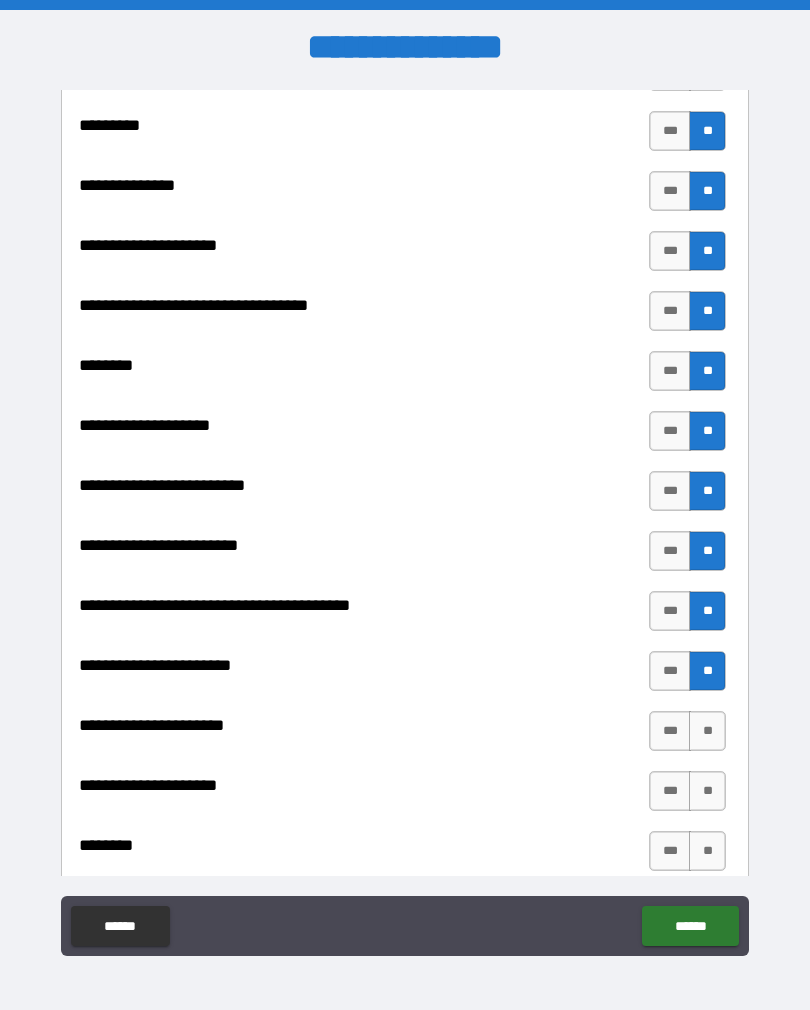 click on "**" at bounding box center [707, 731] 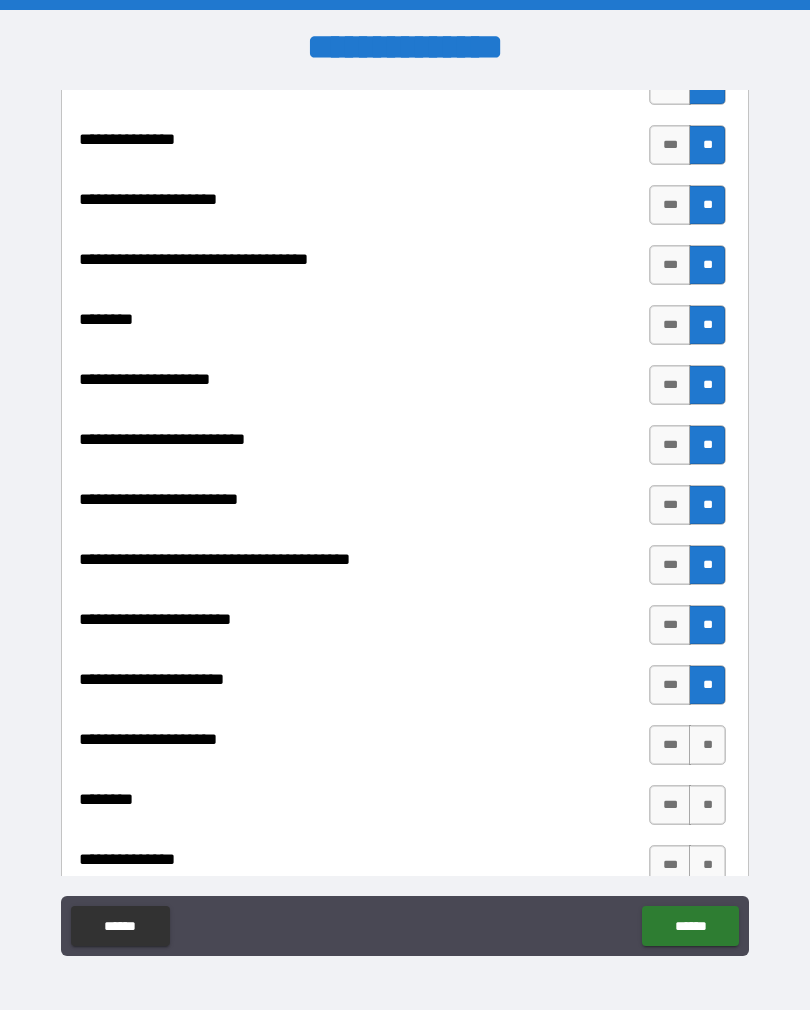scroll 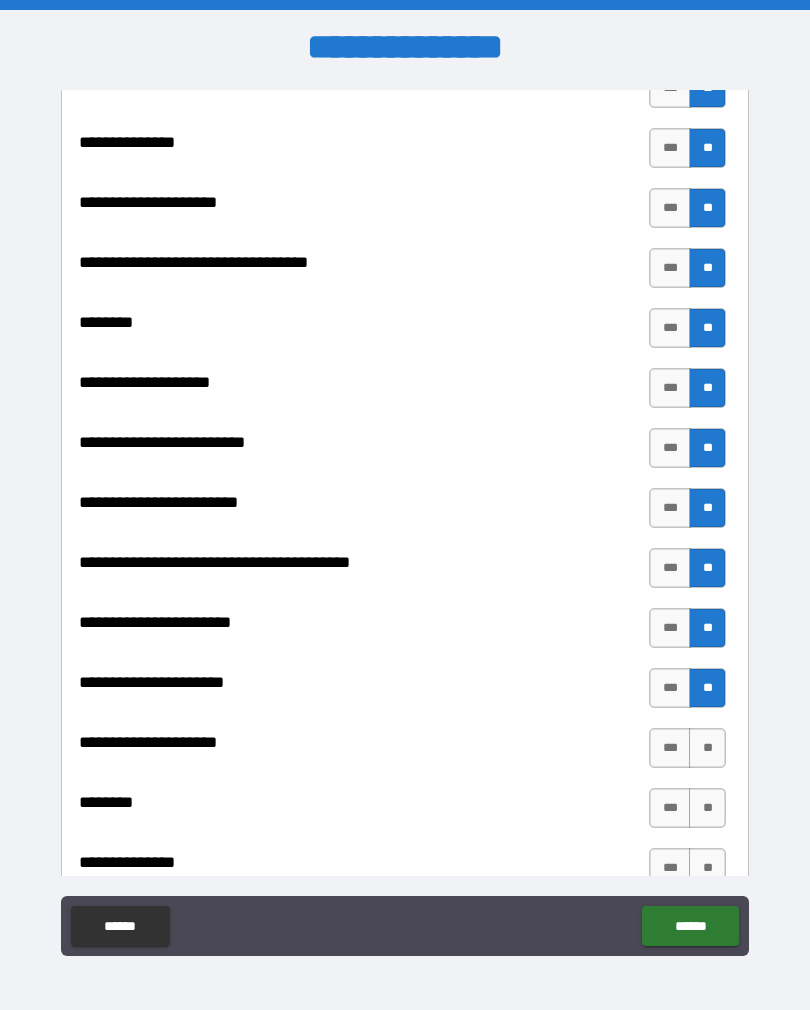 click on "**" at bounding box center (707, 748) 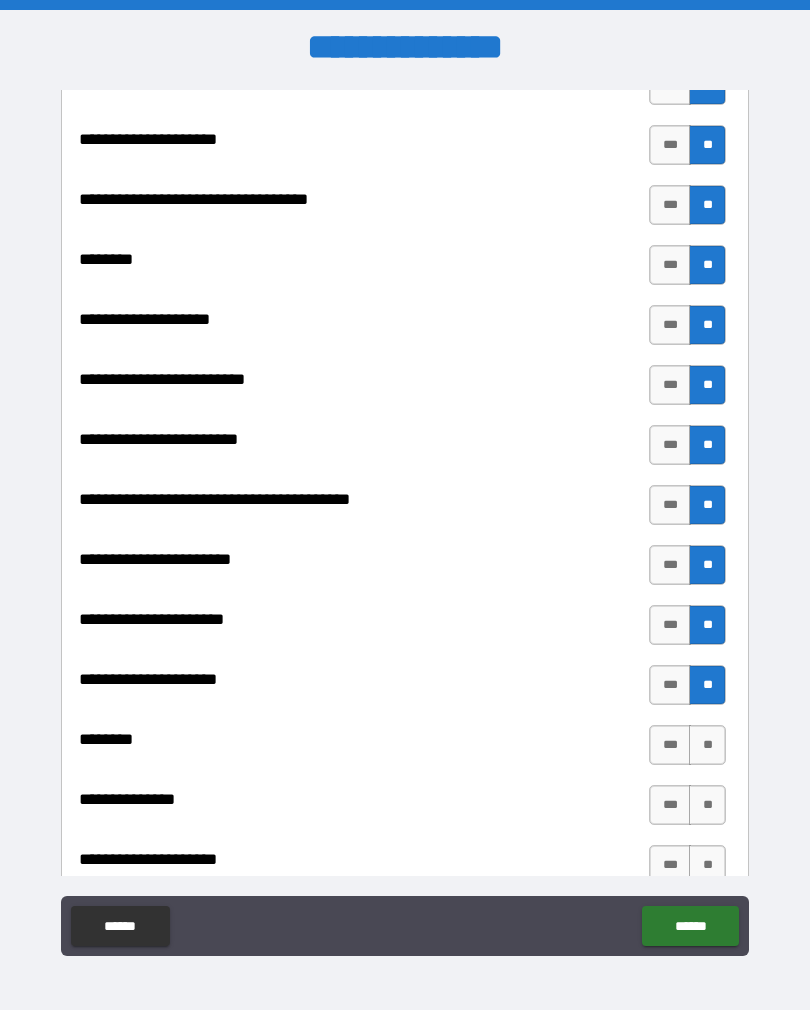 click on "**" at bounding box center (707, 745) 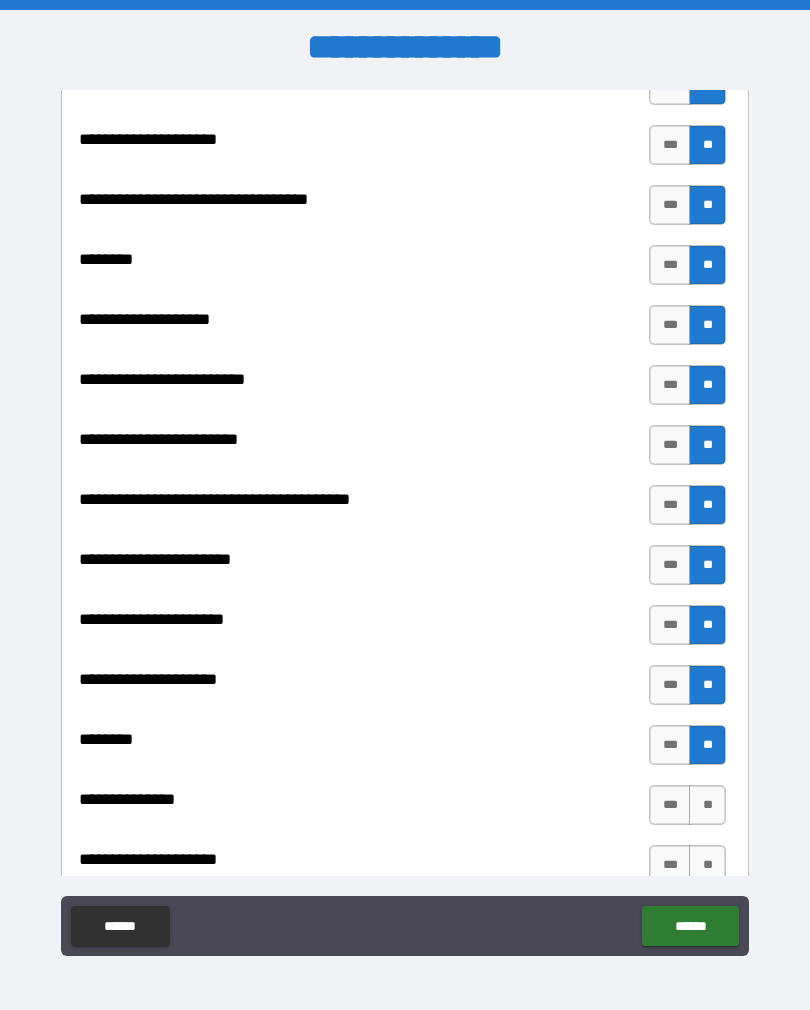 click on "***" at bounding box center [670, 745] 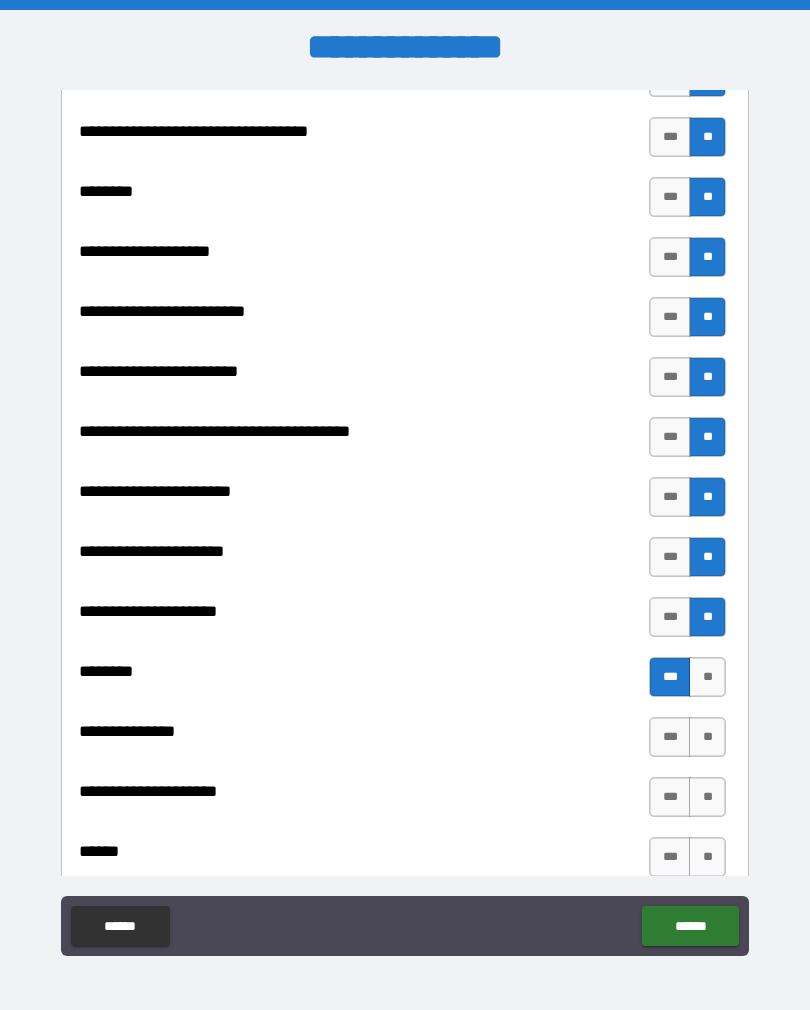 click on "**" at bounding box center [707, 737] 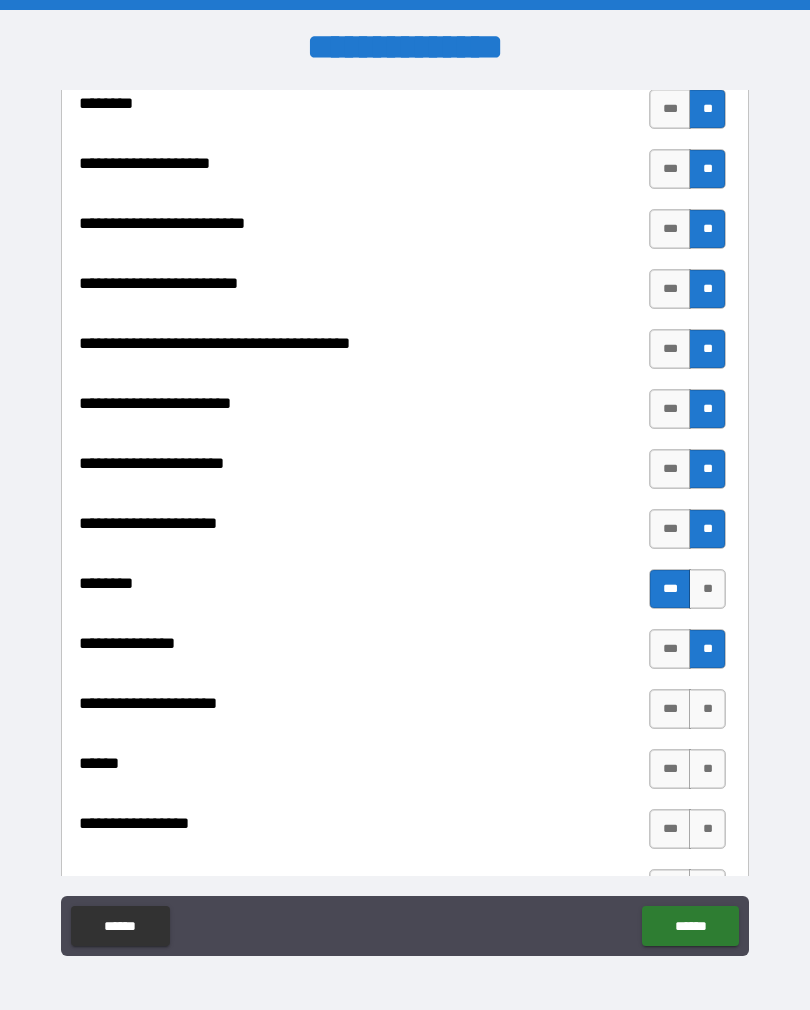 click on "**" at bounding box center [707, 709] 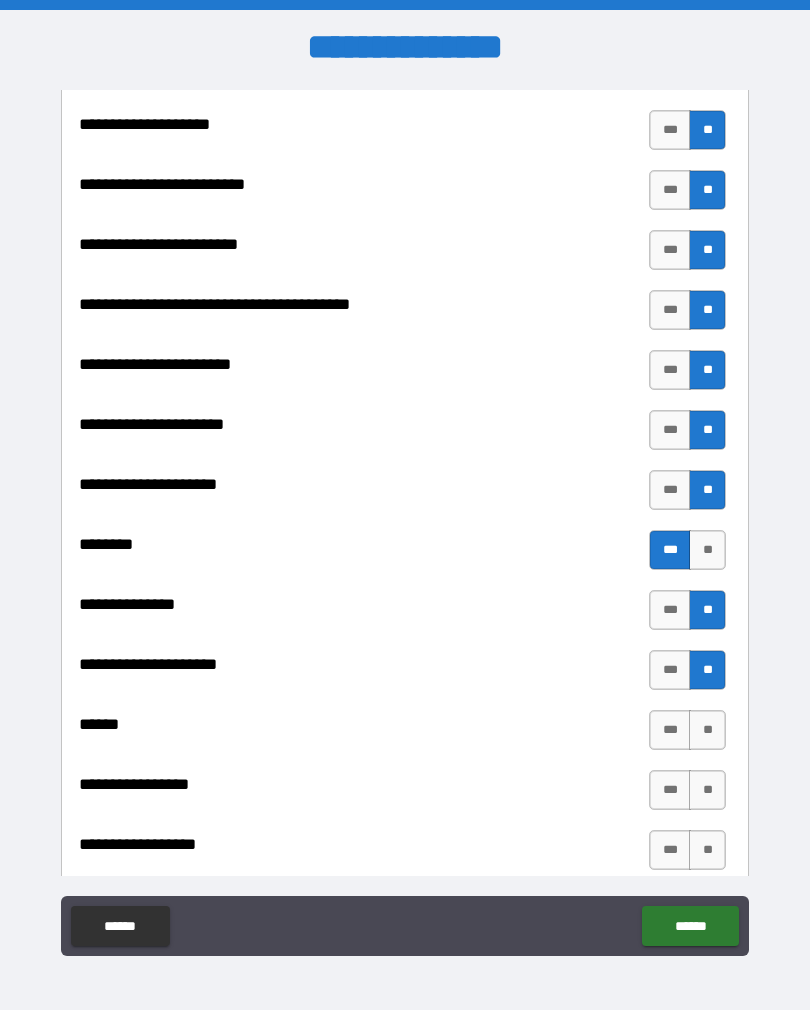 click on "**" at bounding box center [707, 730] 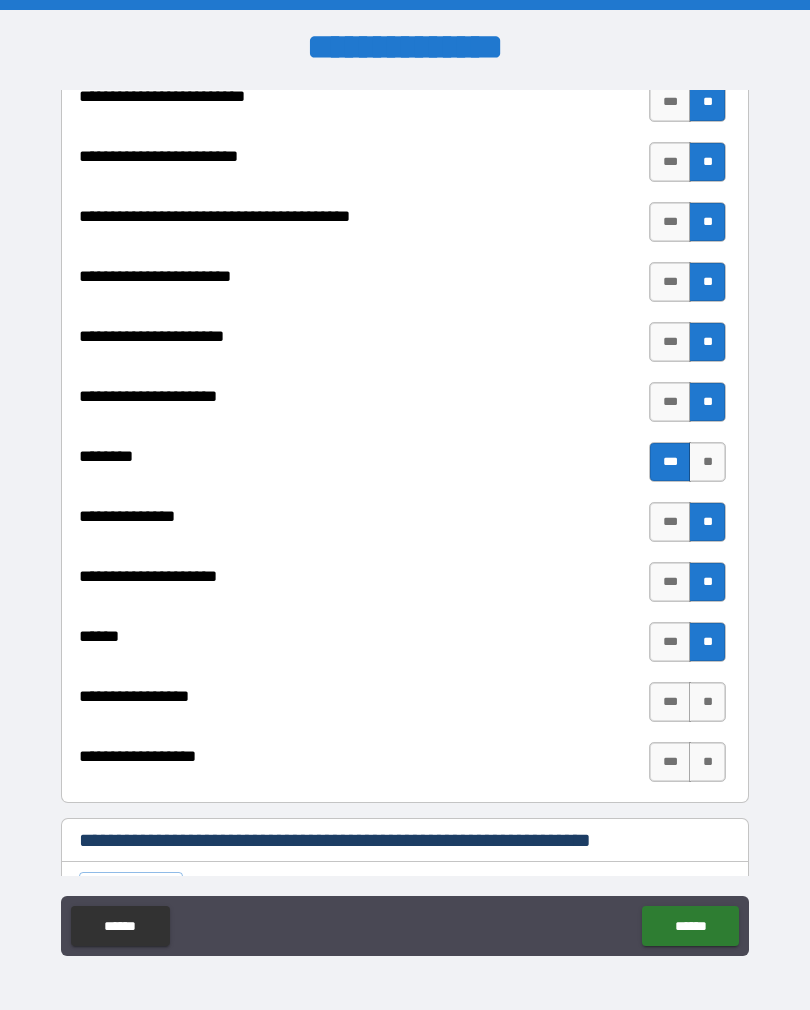 click on "**" at bounding box center (707, 702) 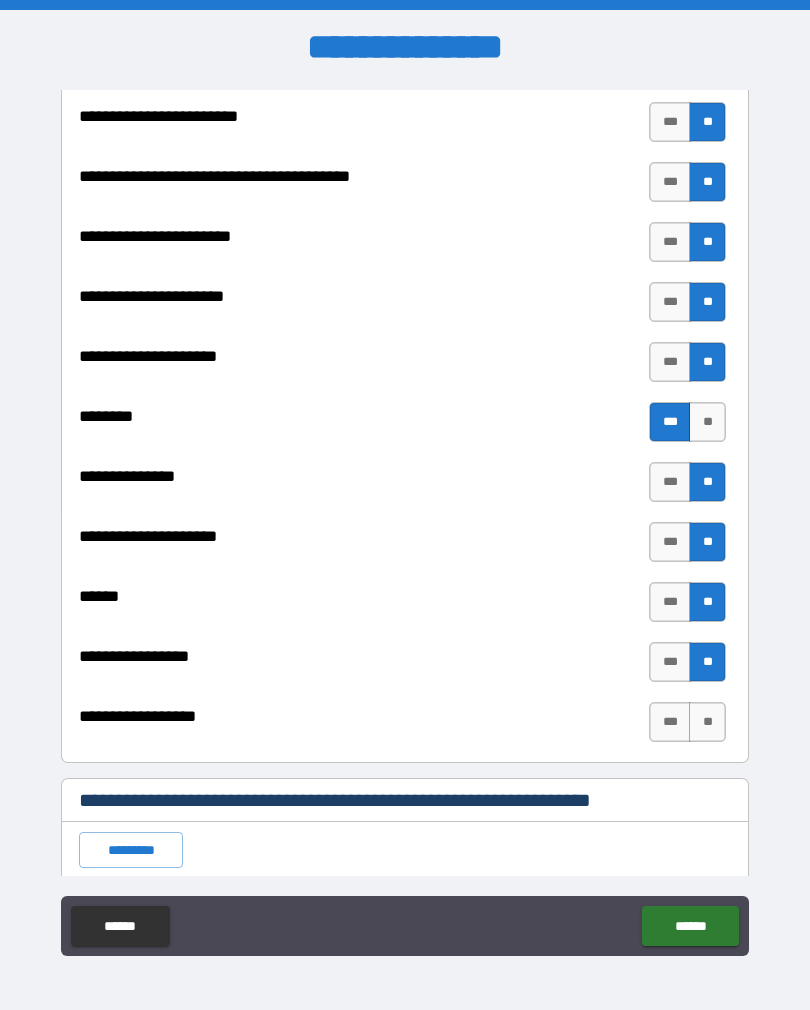click on "**" at bounding box center (707, 722) 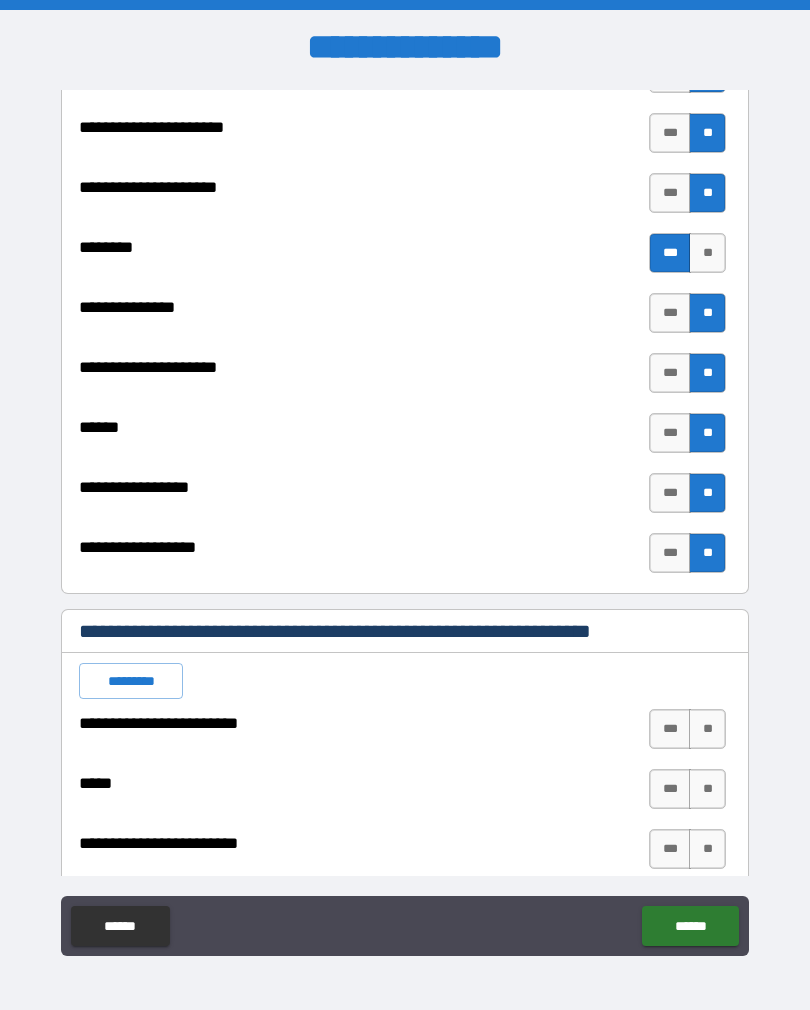 scroll, scrollTop: 2817, scrollLeft: 0, axis: vertical 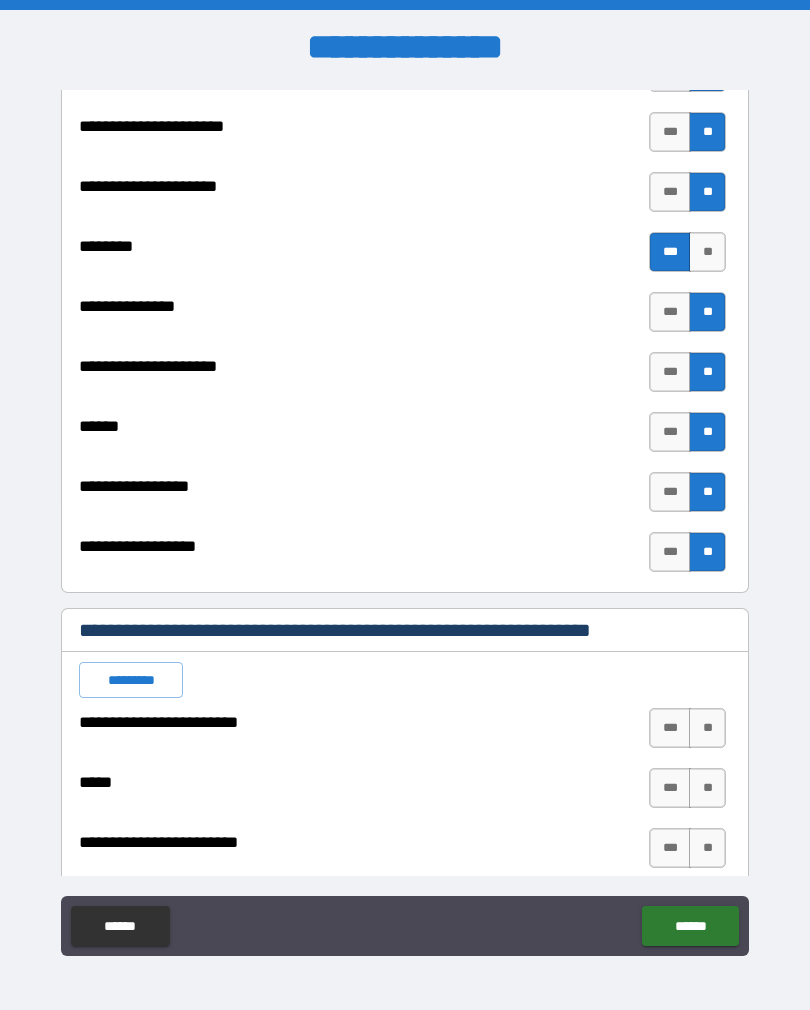 click on "**" at bounding box center (707, 728) 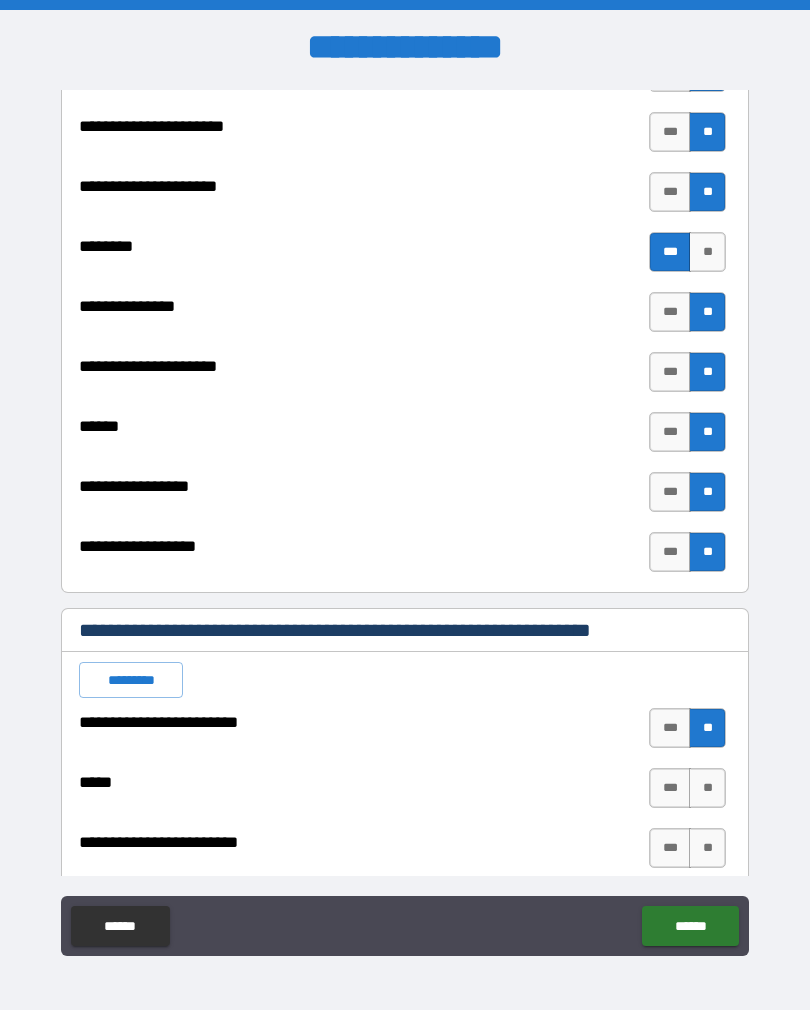 scroll, scrollTop: 2875, scrollLeft: 0, axis: vertical 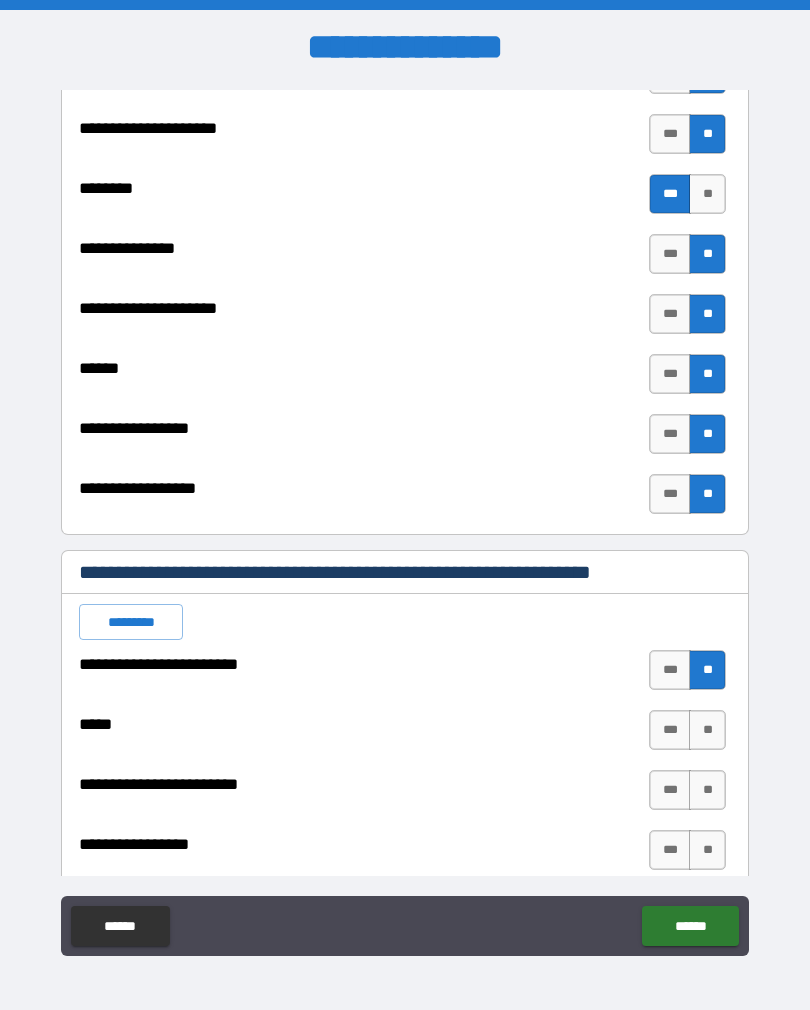 click on "**" at bounding box center (707, 730) 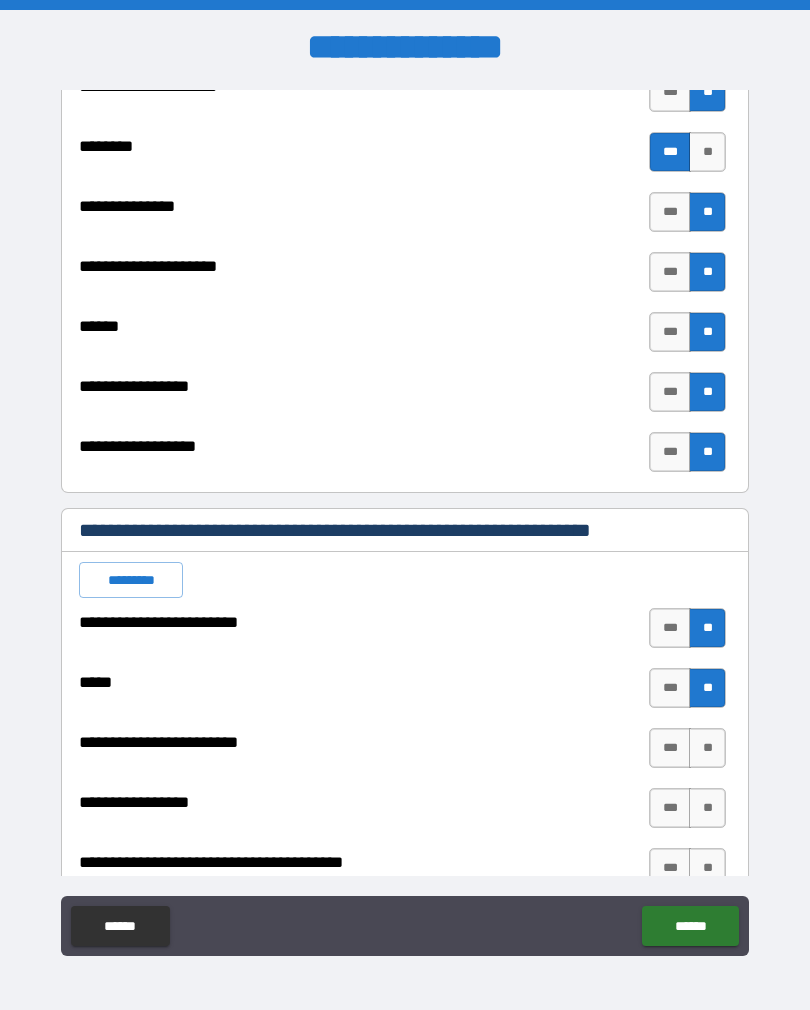 scroll, scrollTop: 2920, scrollLeft: 0, axis: vertical 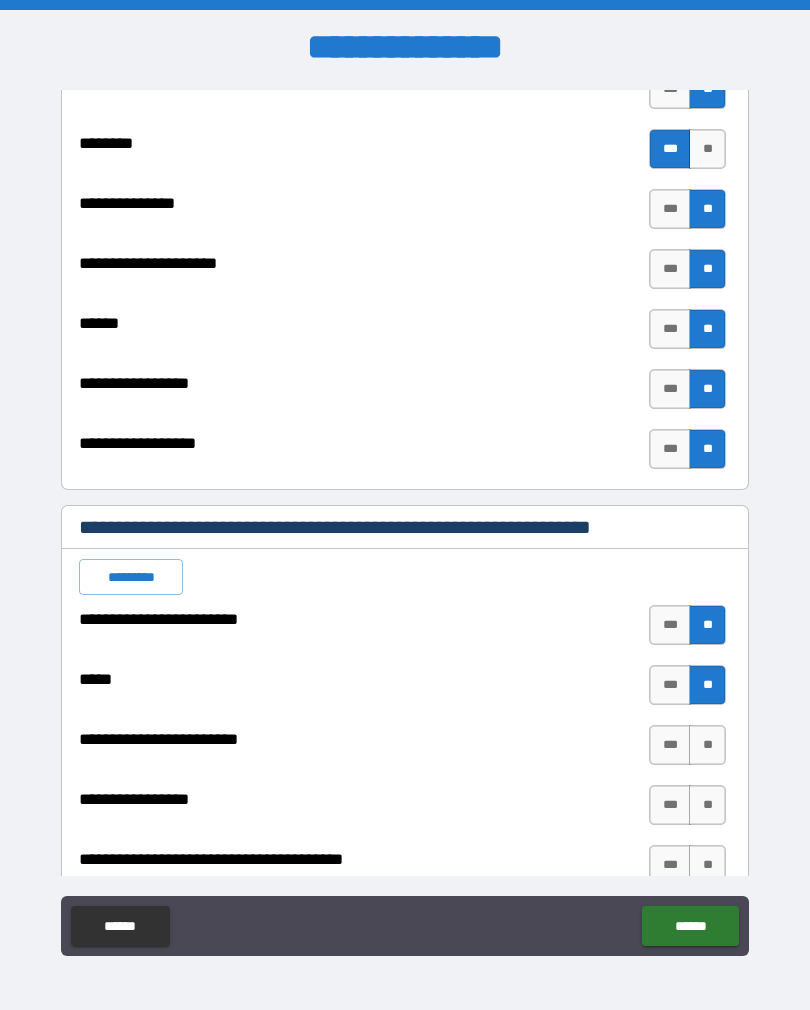 click on "**" at bounding box center (707, 745) 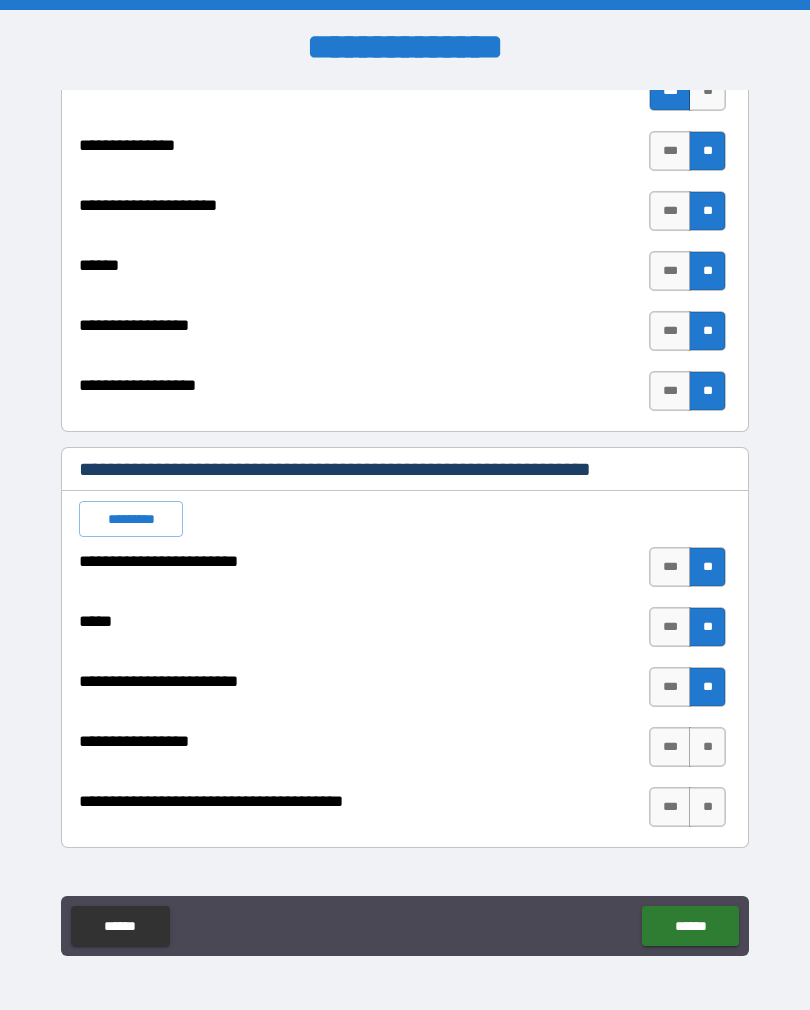 scroll, scrollTop: 2979, scrollLeft: 0, axis: vertical 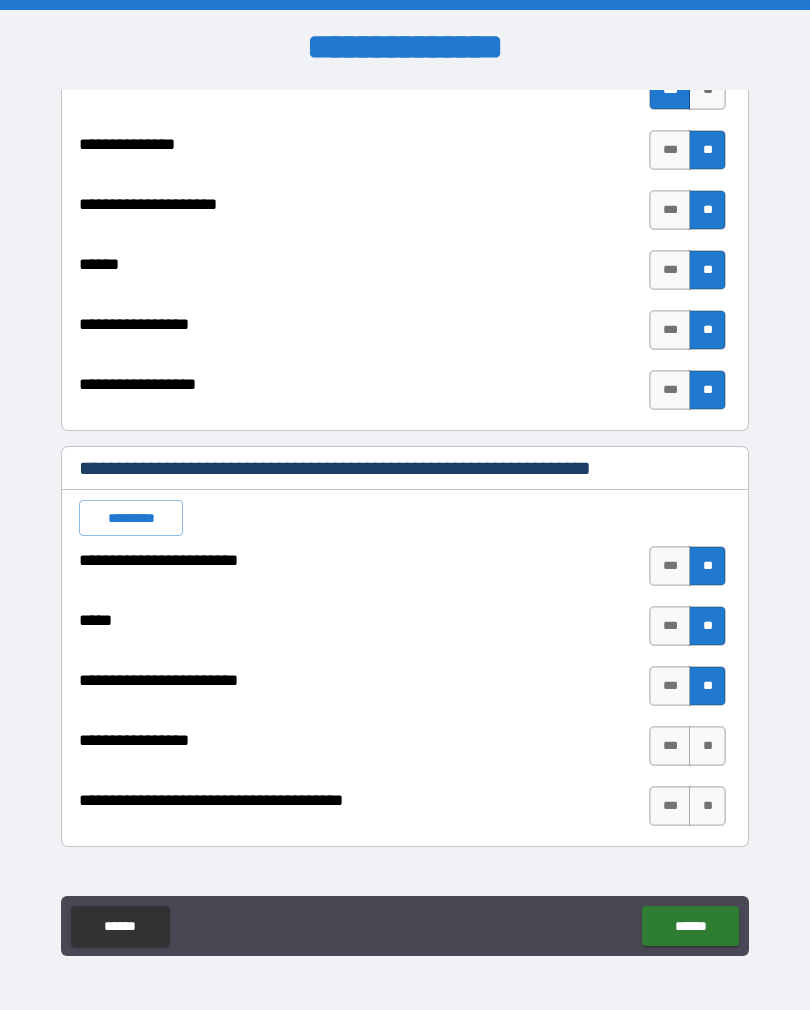 click on "***" at bounding box center (670, 746) 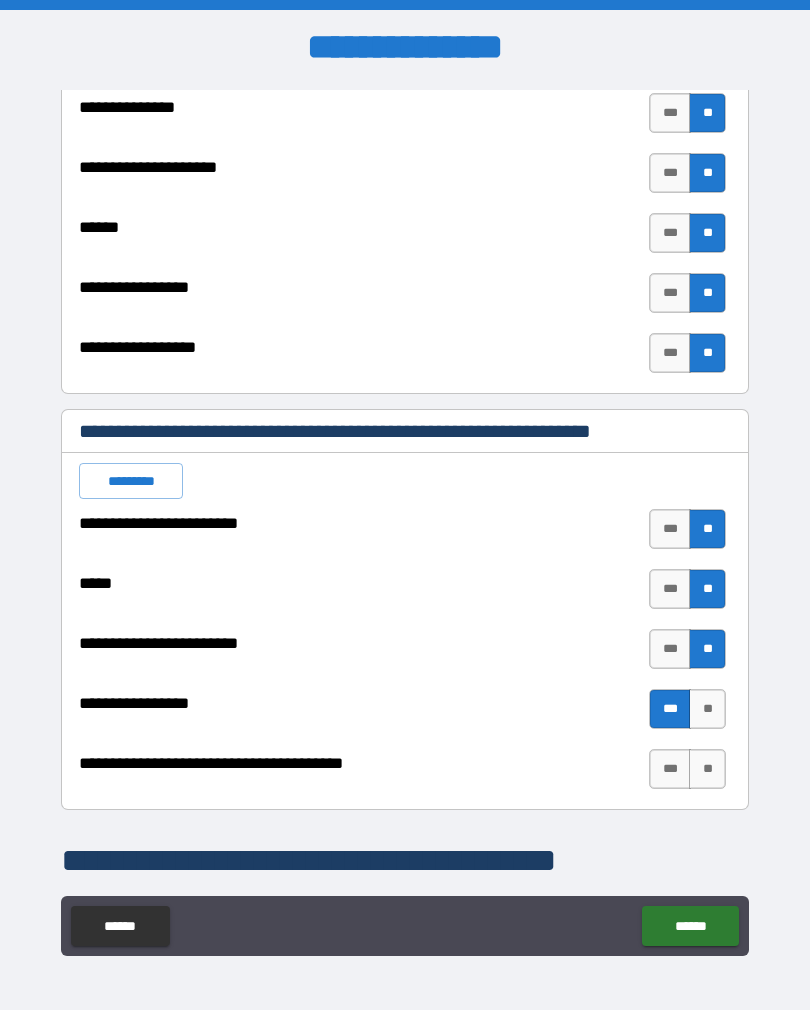 scroll, scrollTop: 3017, scrollLeft: 0, axis: vertical 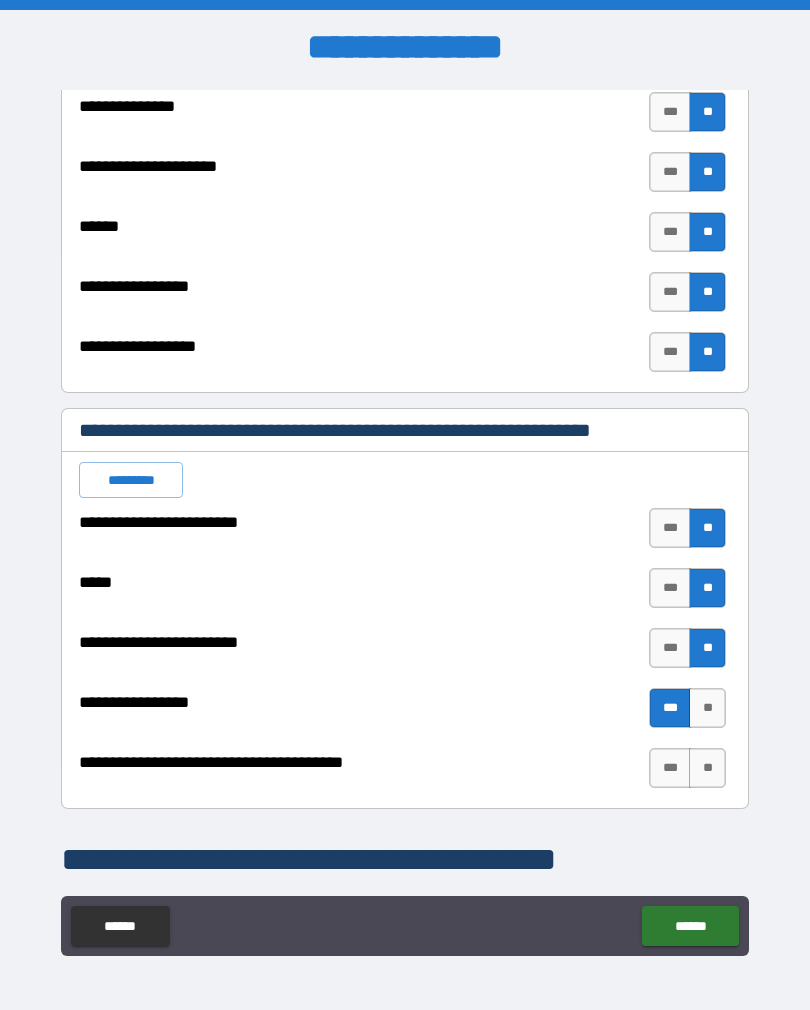 click on "**" at bounding box center [707, 768] 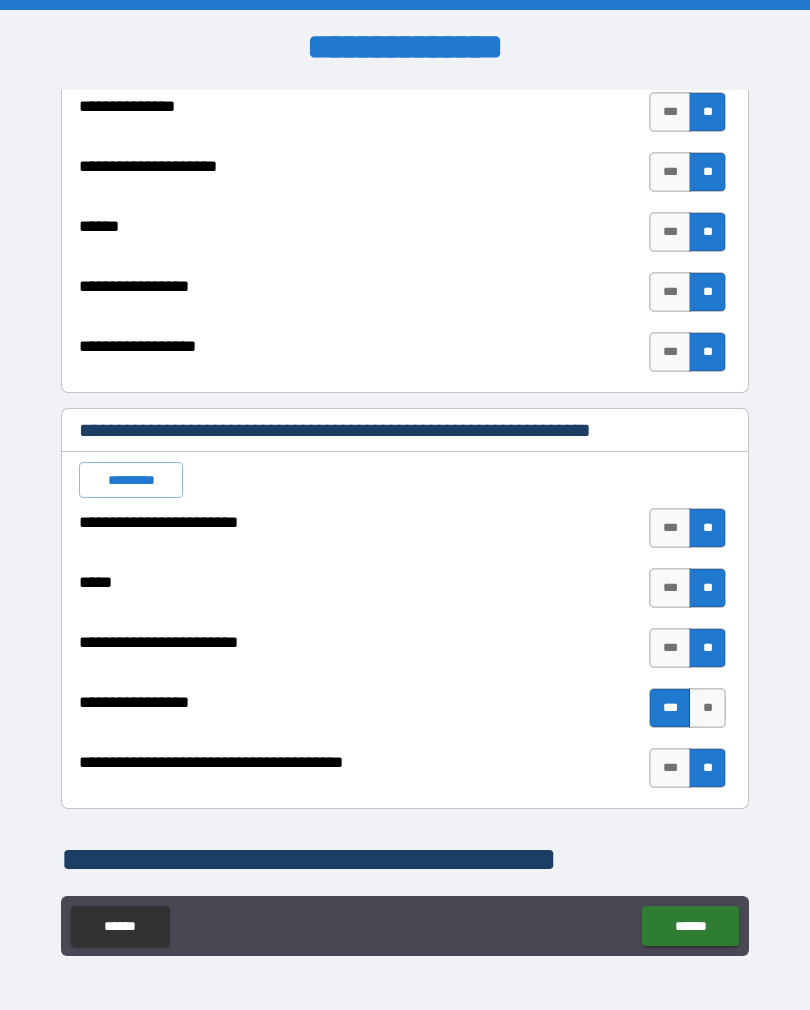 type on "*" 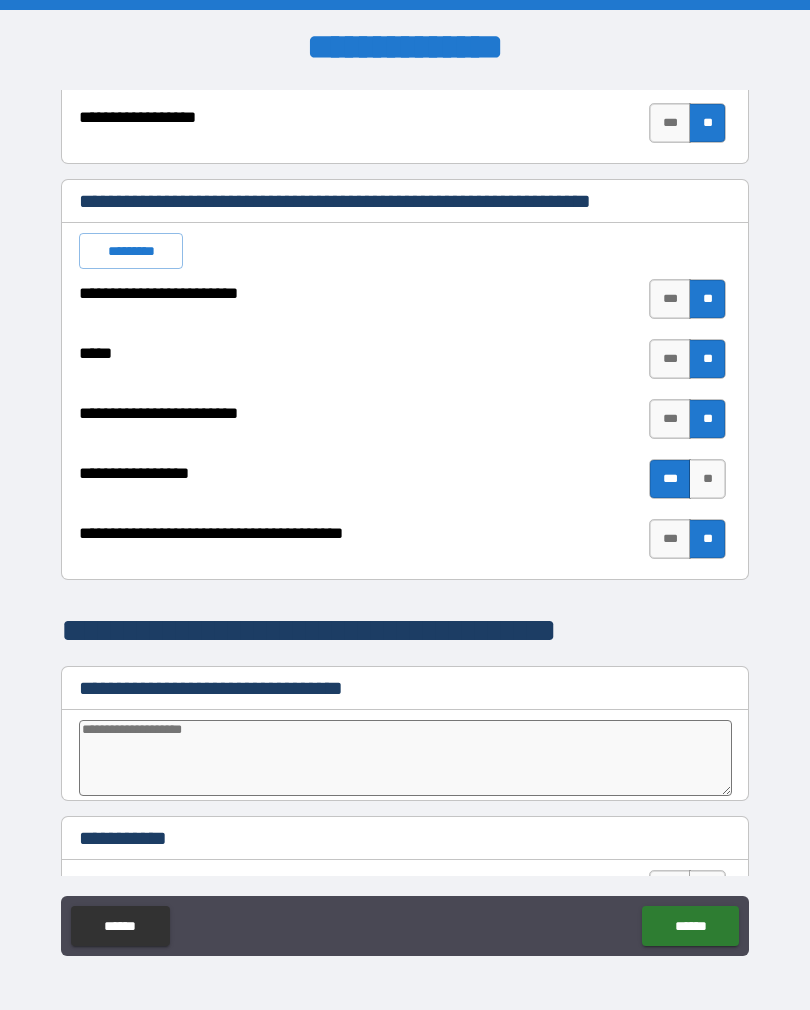 scroll, scrollTop: 3313, scrollLeft: 0, axis: vertical 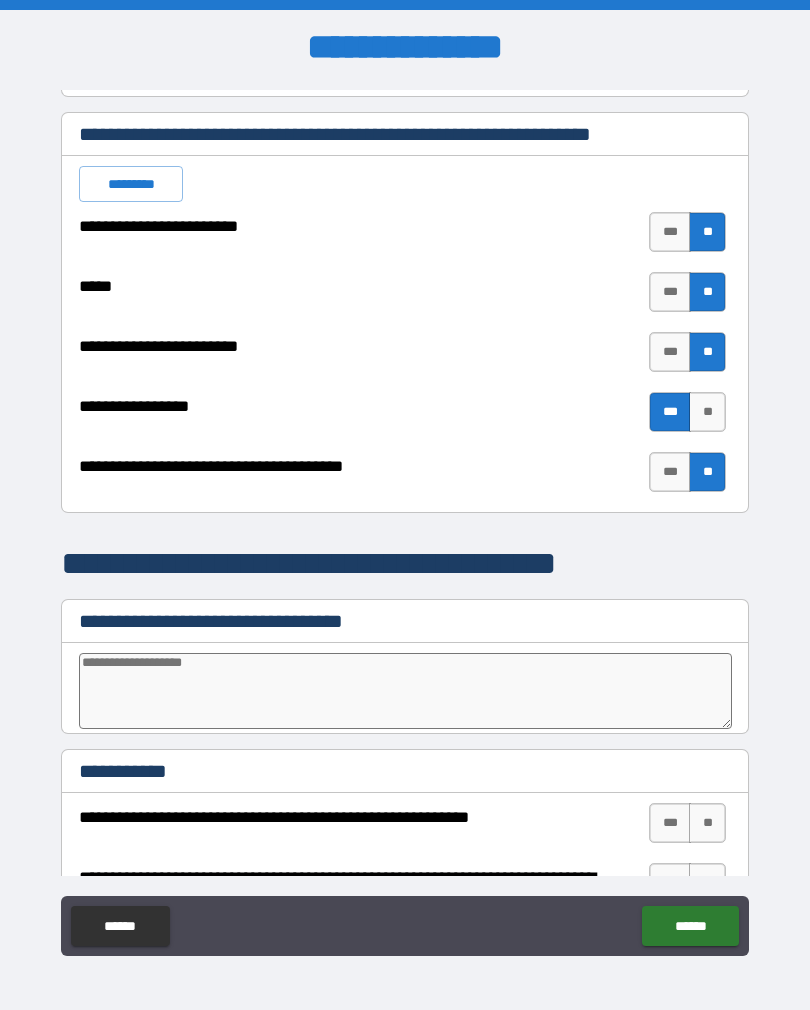 click at bounding box center (405, 691) 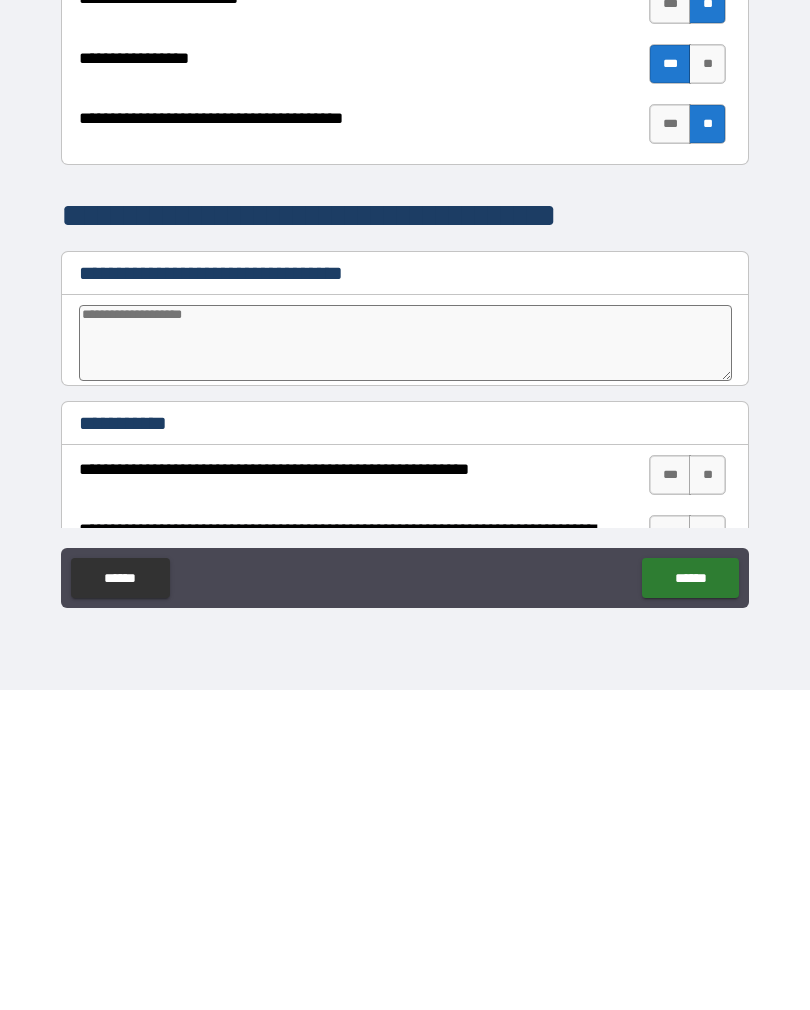 type on "*" 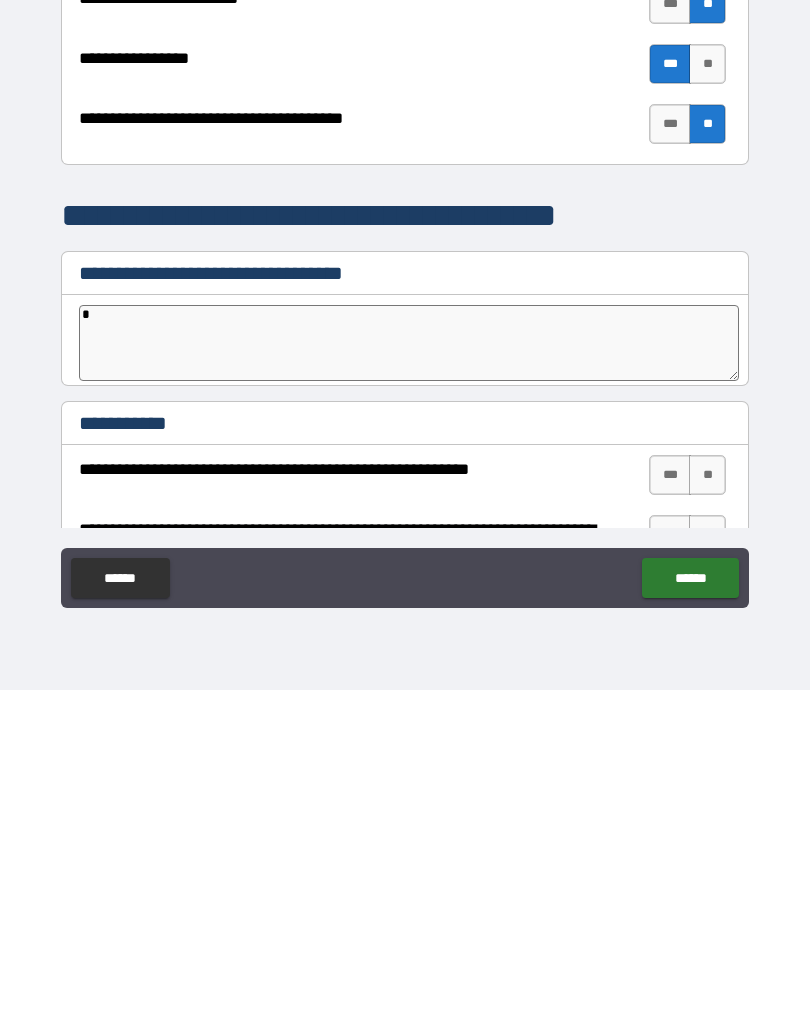 type on "*" 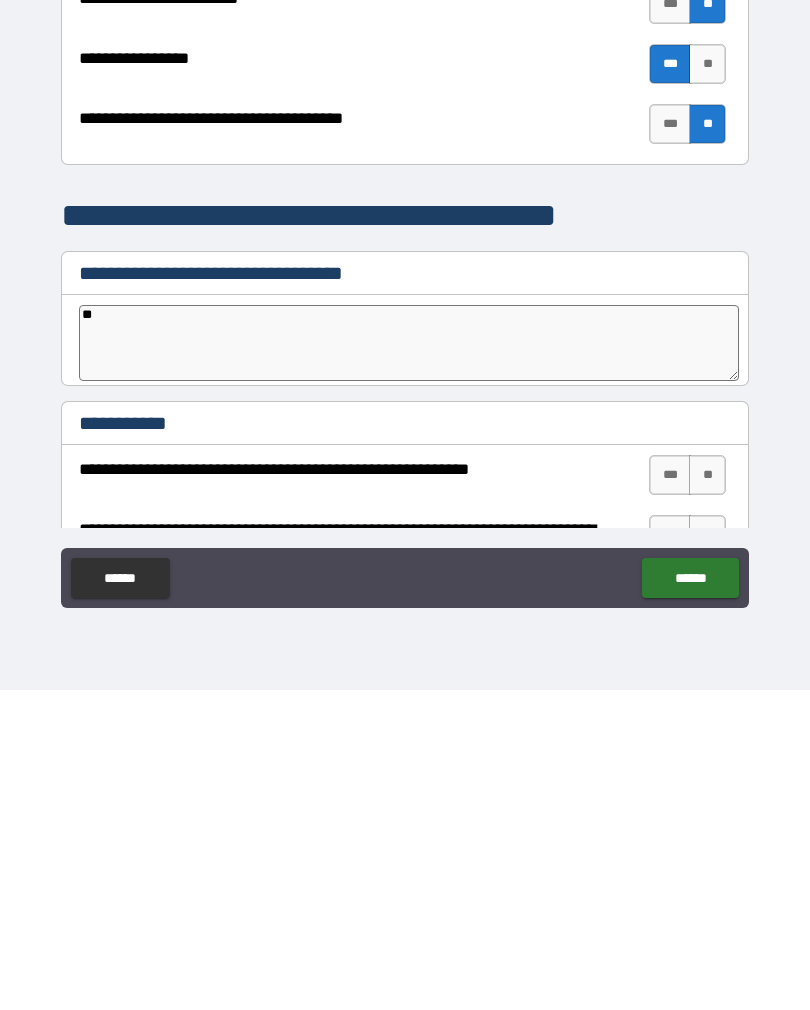 type on "*" 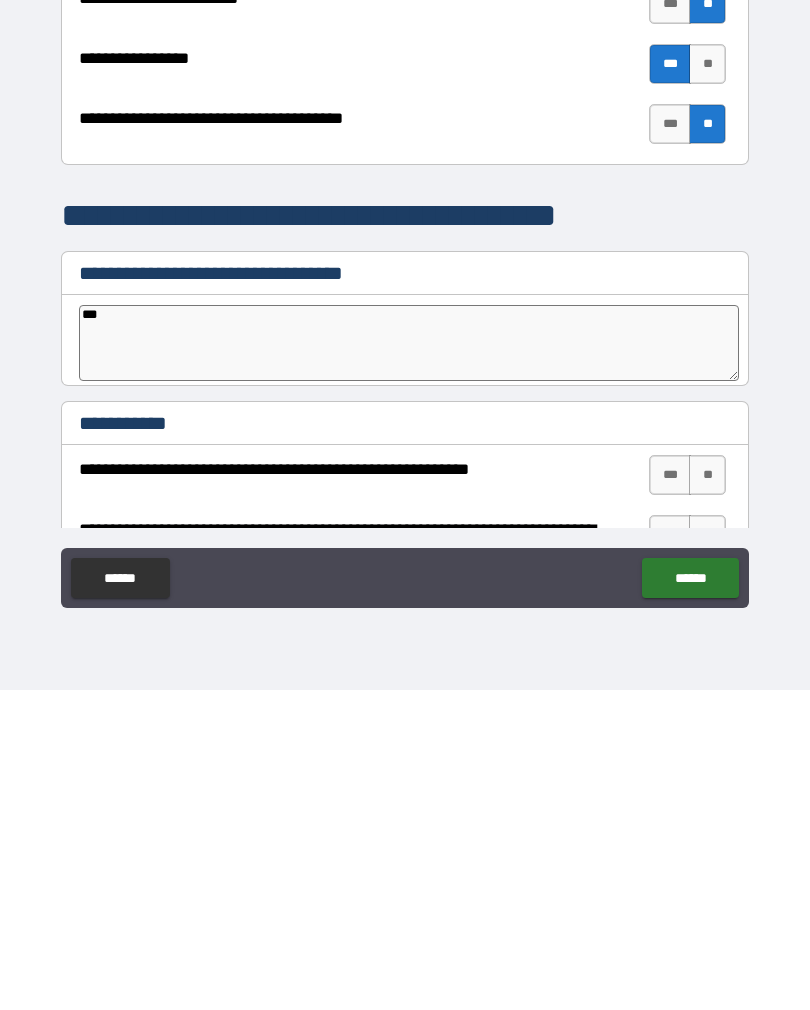 type on "*" 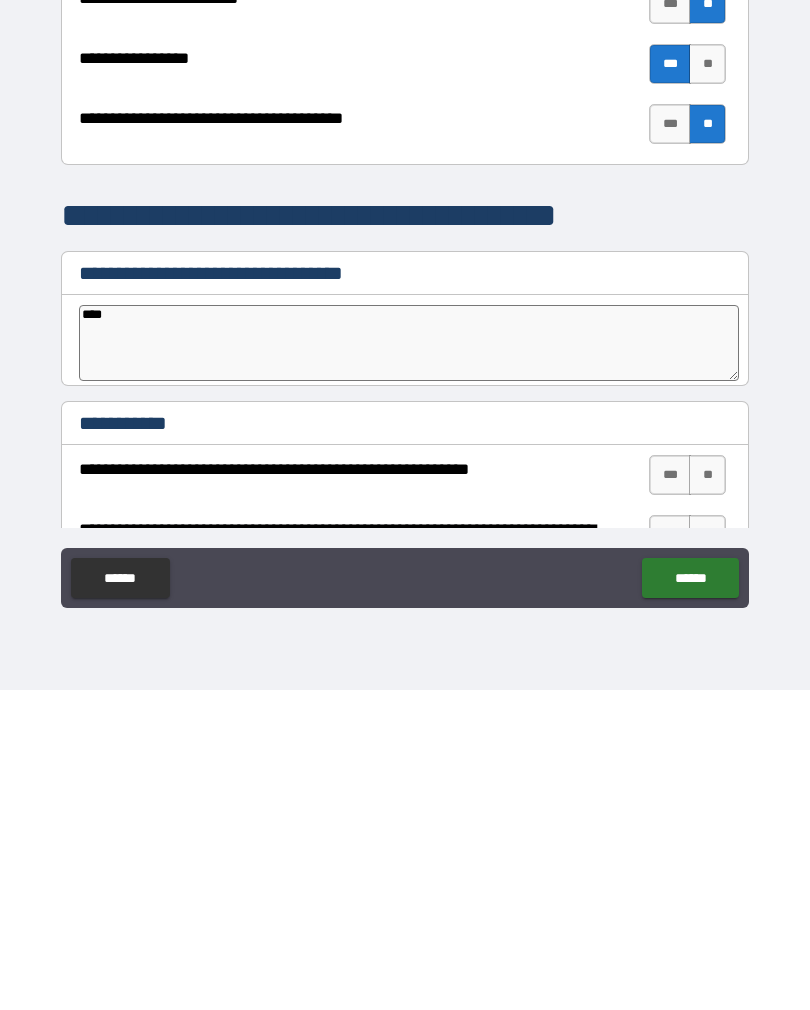 type on "*" 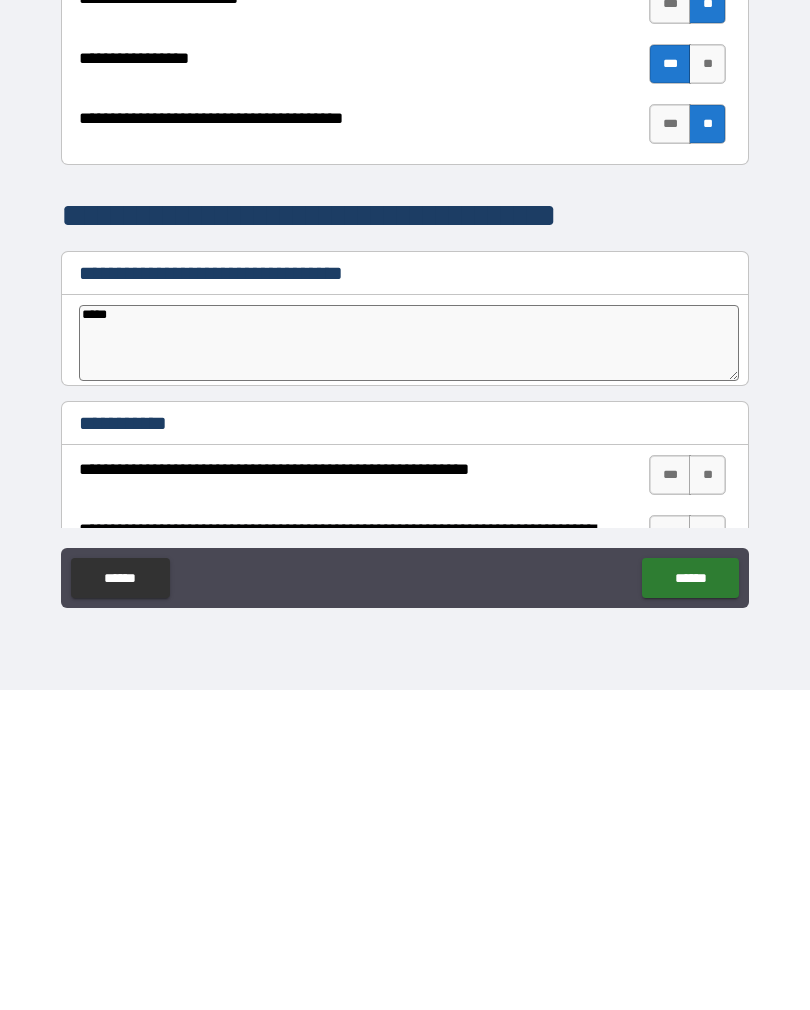 type on "*" 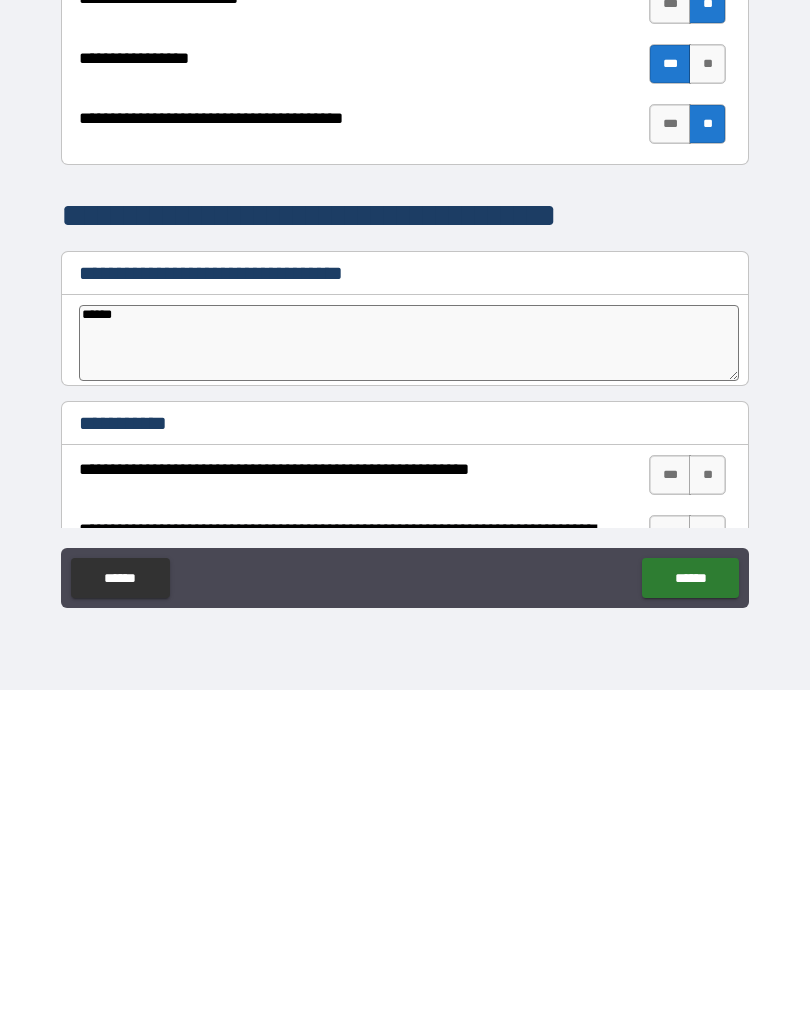 type on "*" 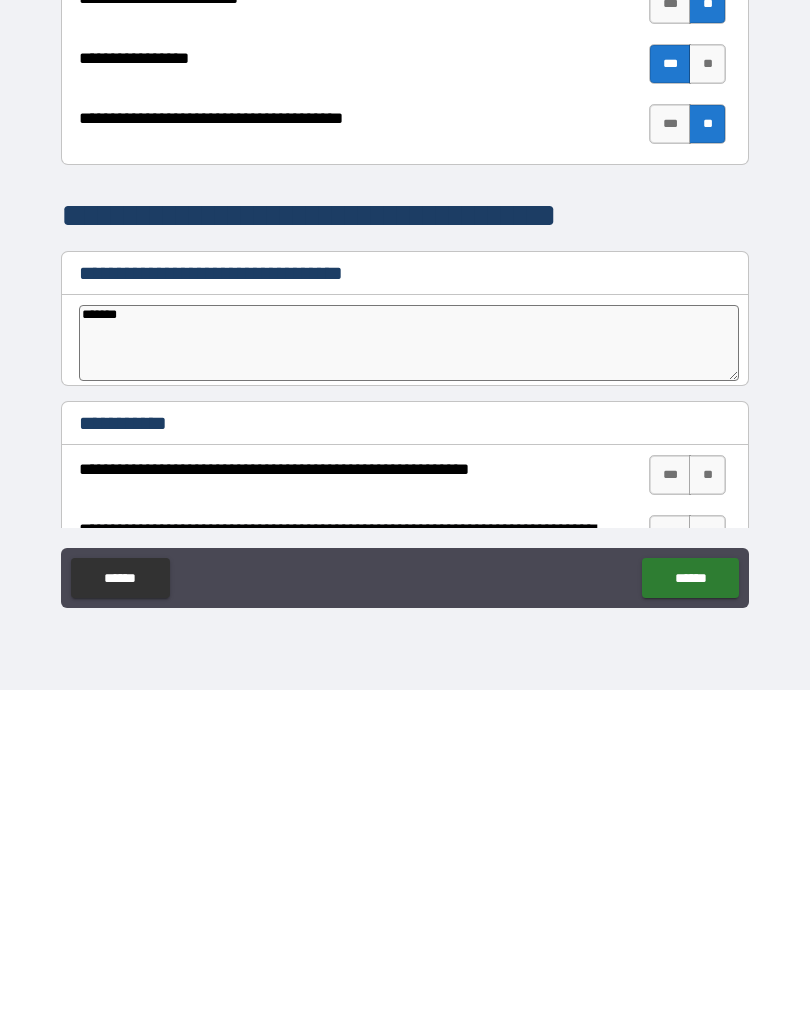 type on "*" 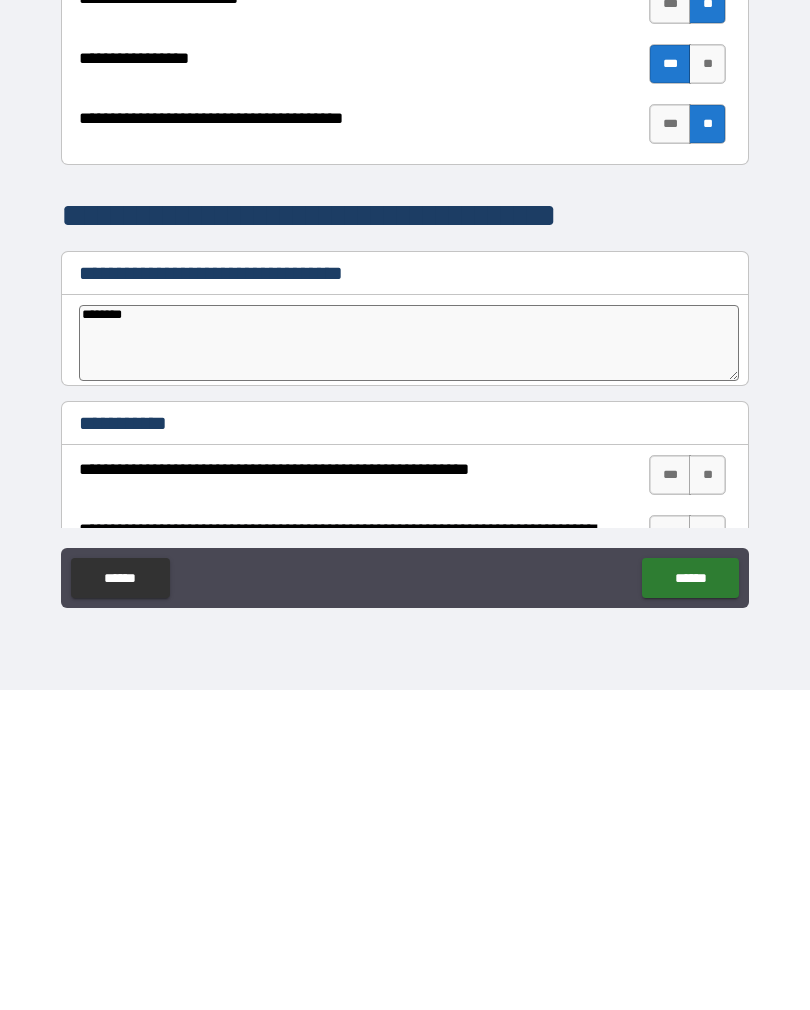type on "*" 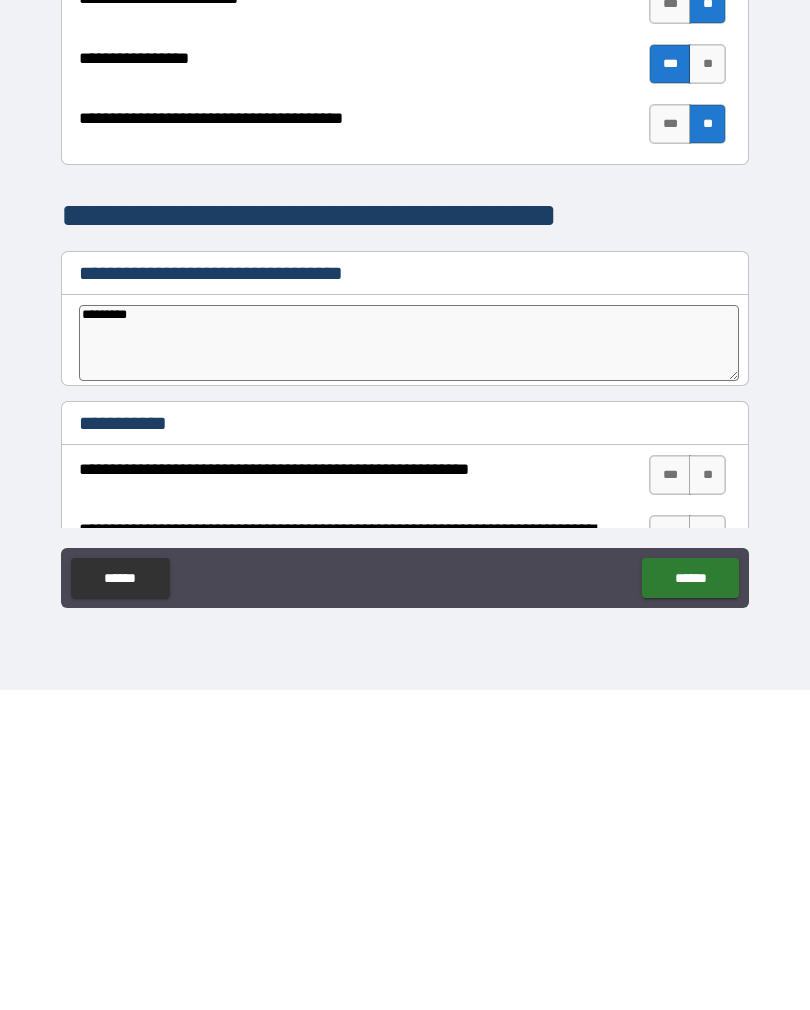 type on "*********" 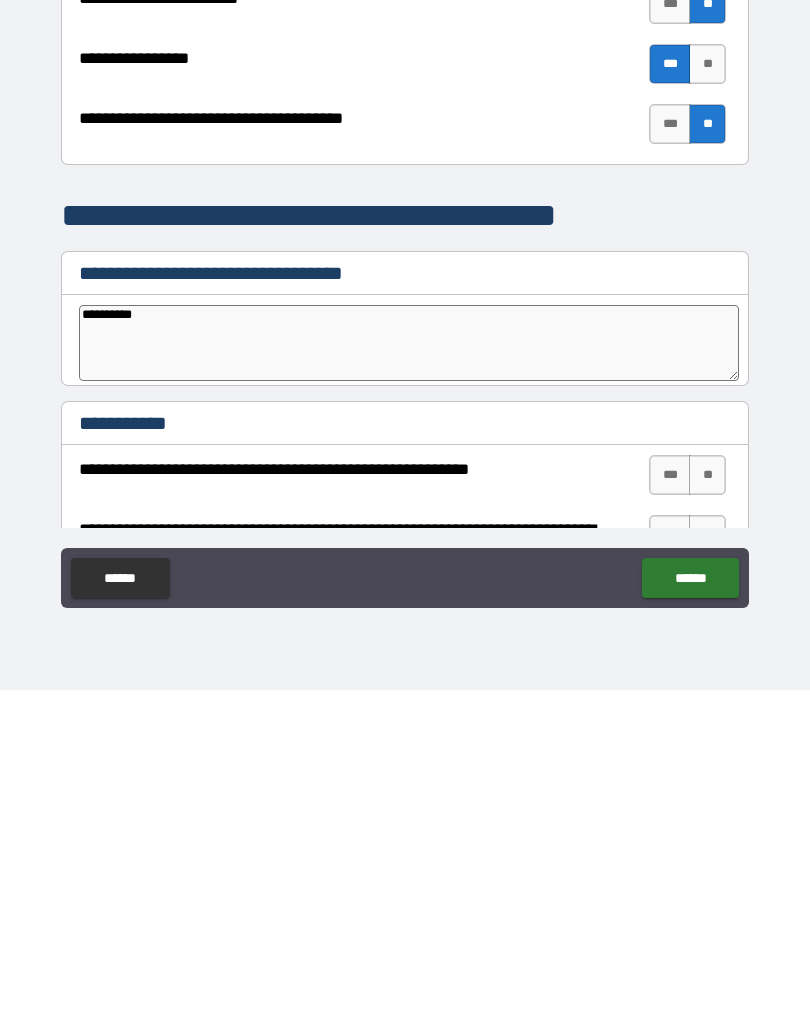 type on "*" 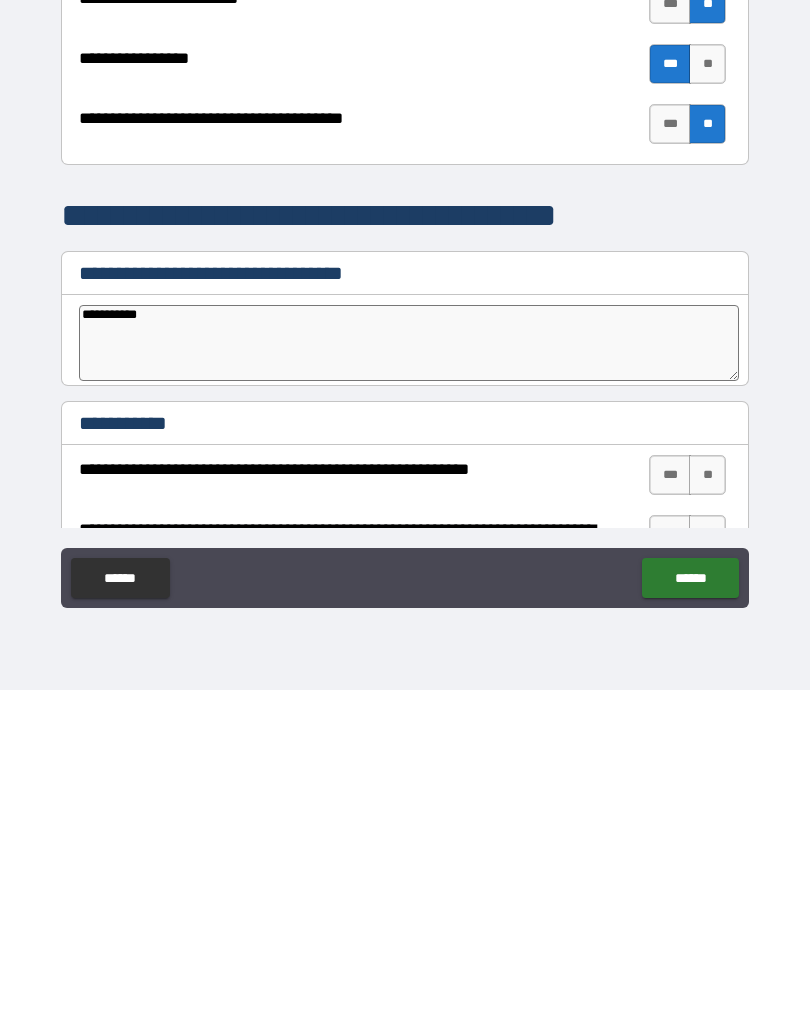 type on "*" 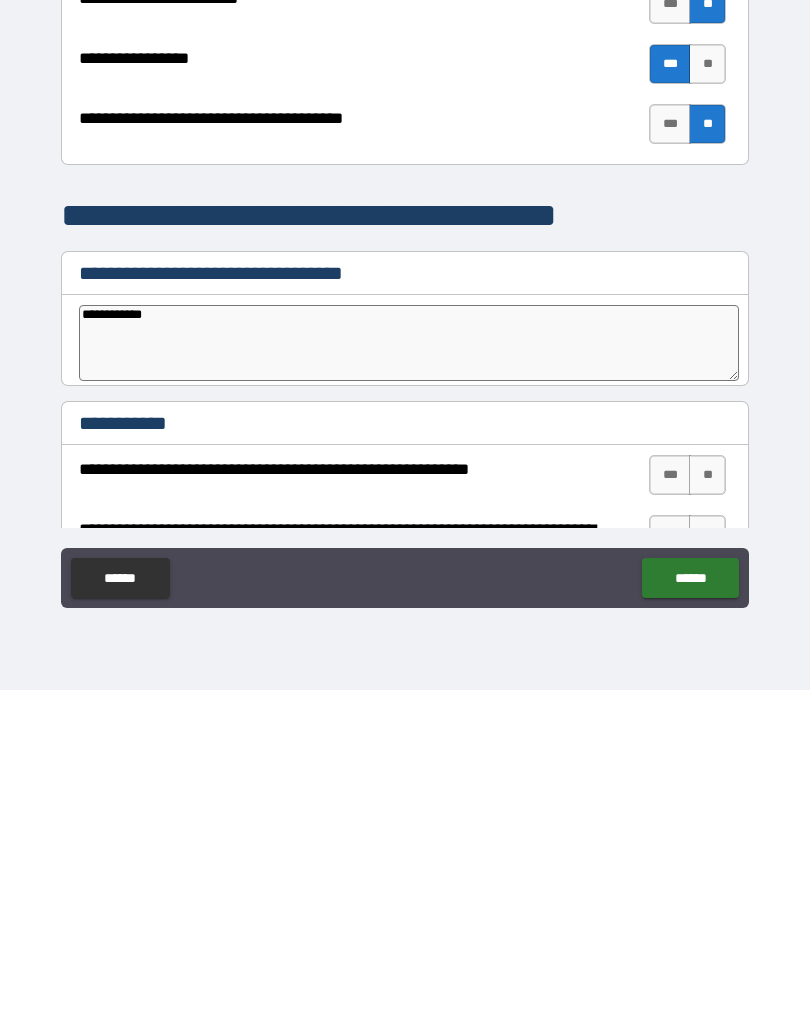 type on "*" 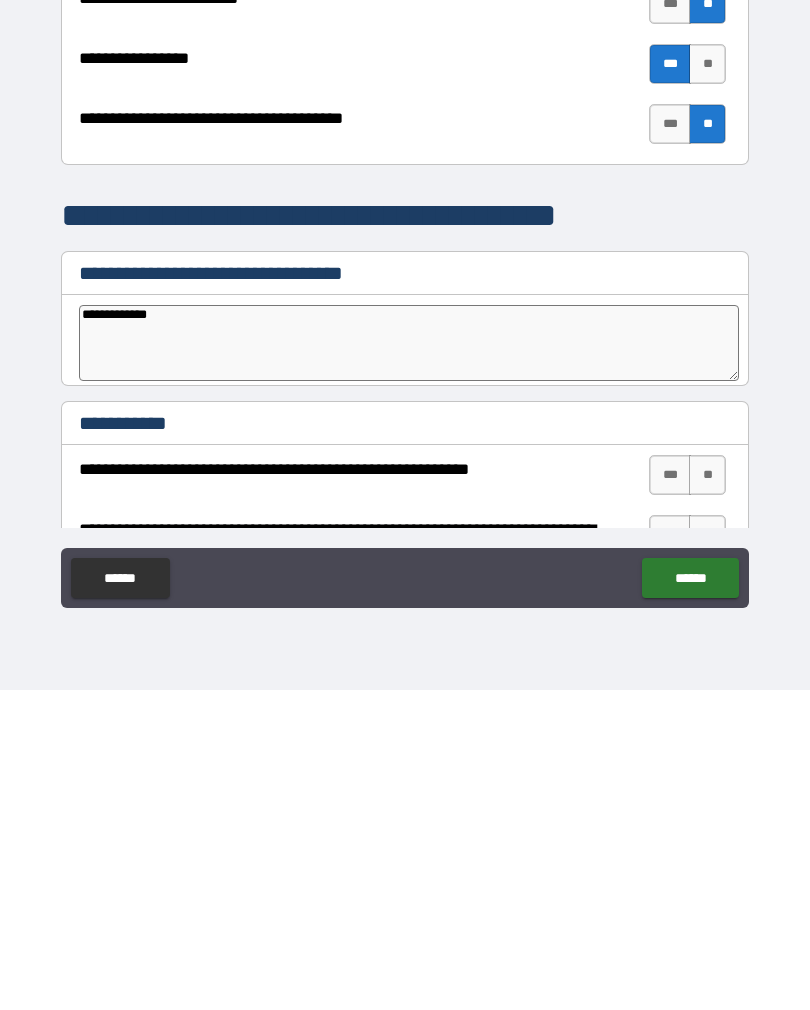 type on "*" 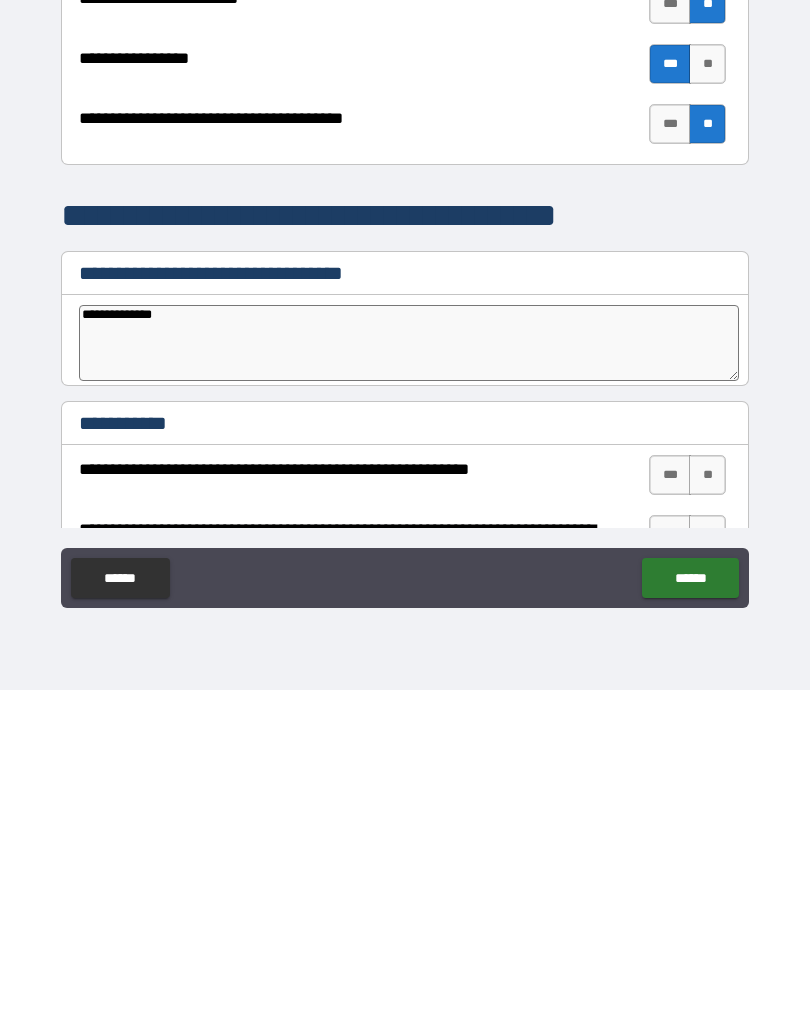 type on "*" 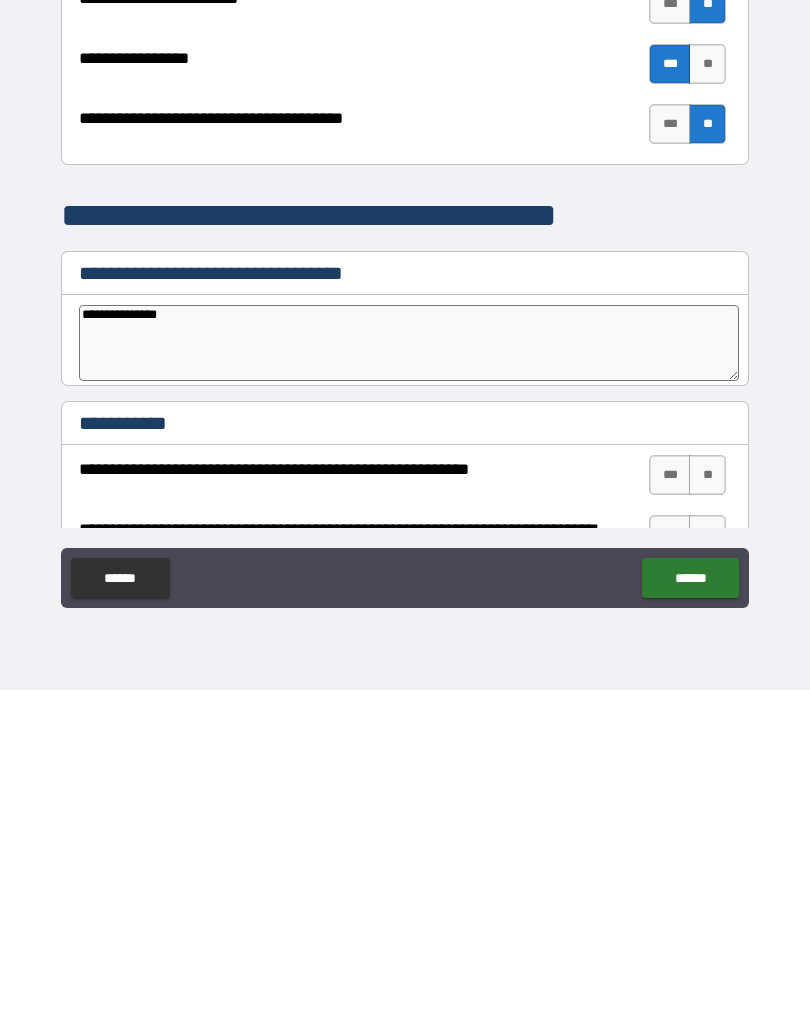 type on "*" 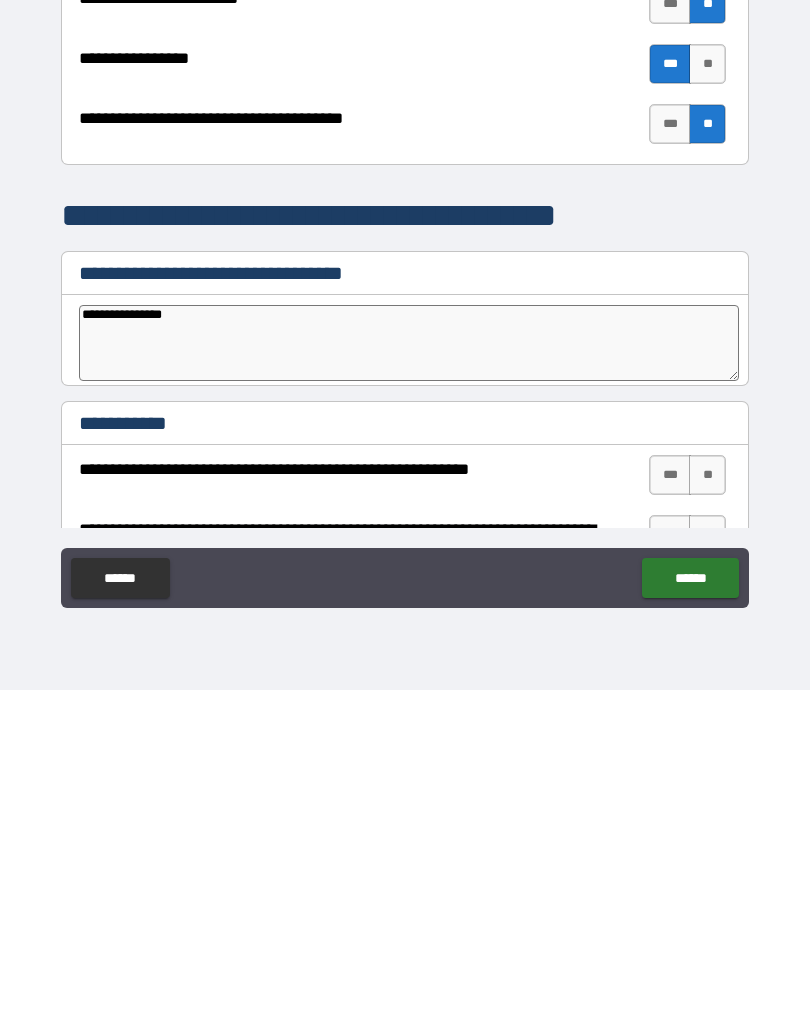 type on "*" 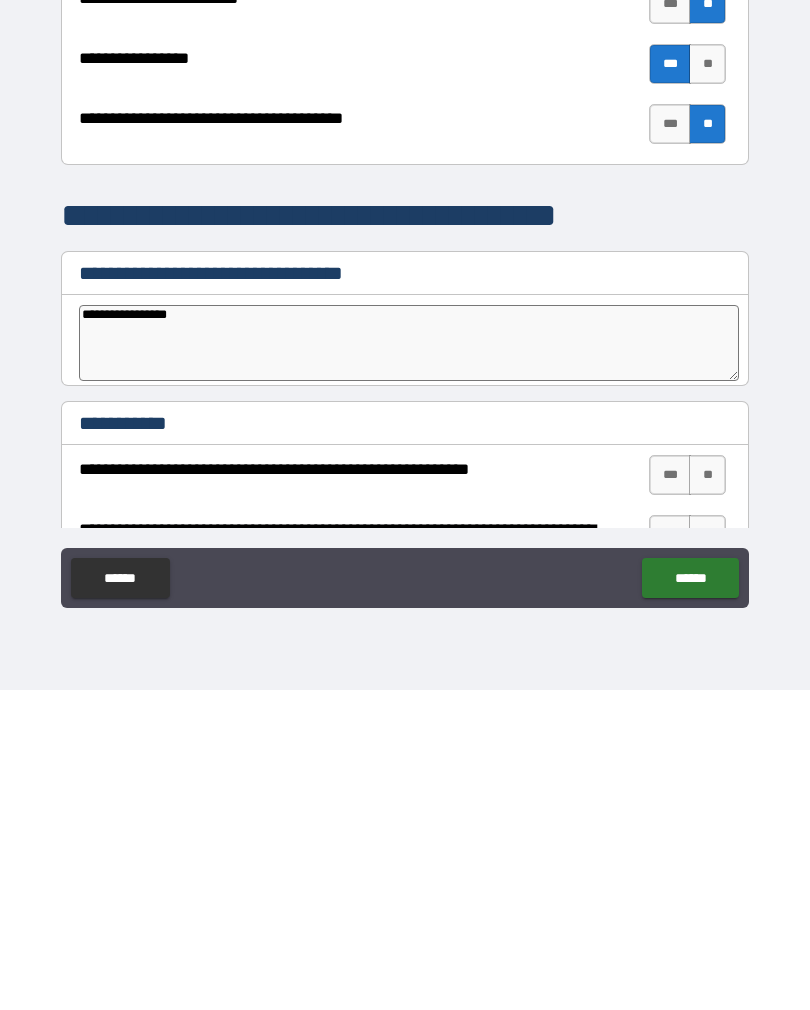 type on "*" 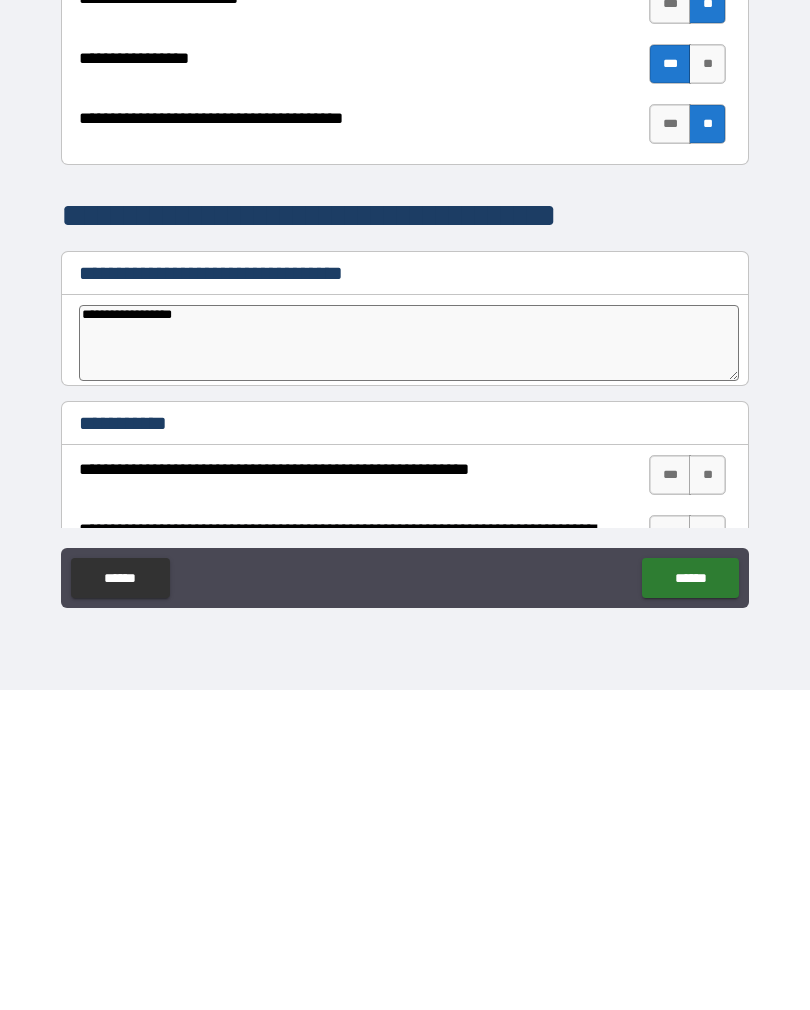 type on "*" 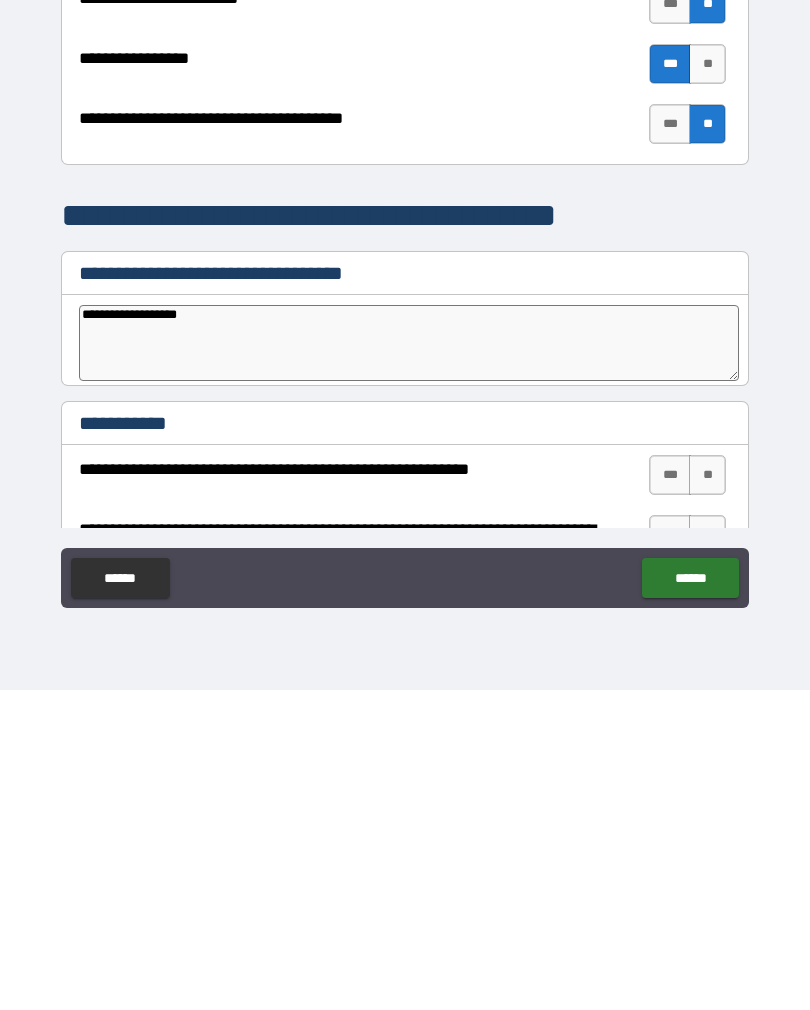 type on "*" 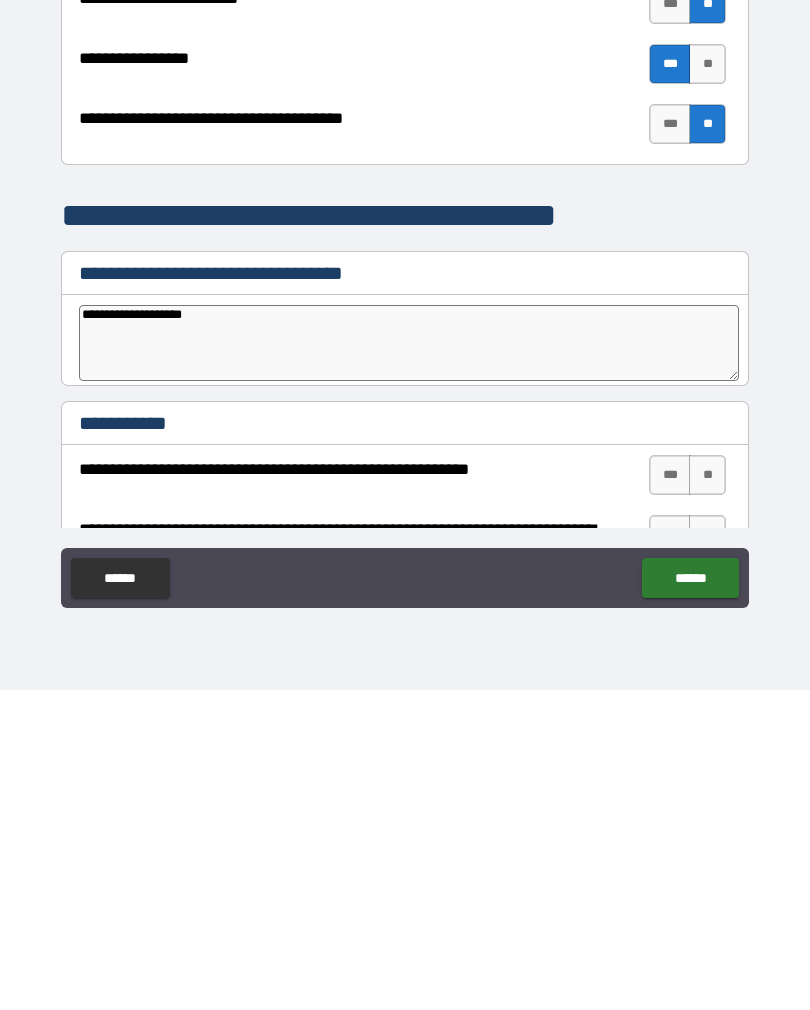 type on "*" 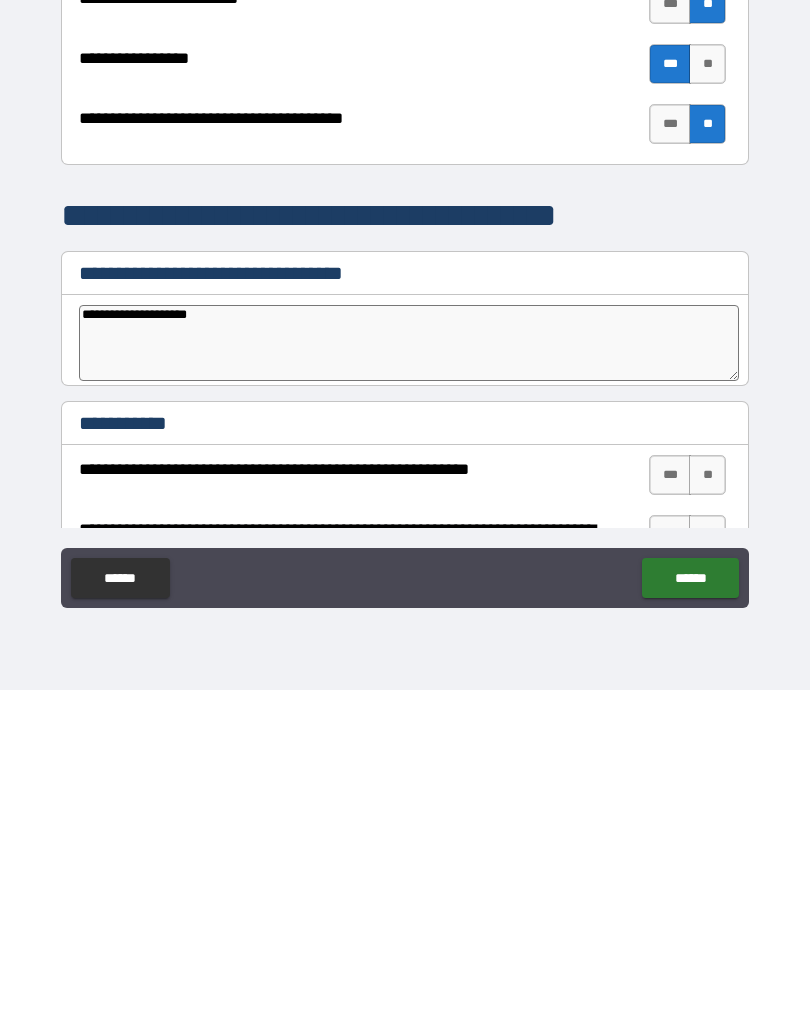 type on "*" 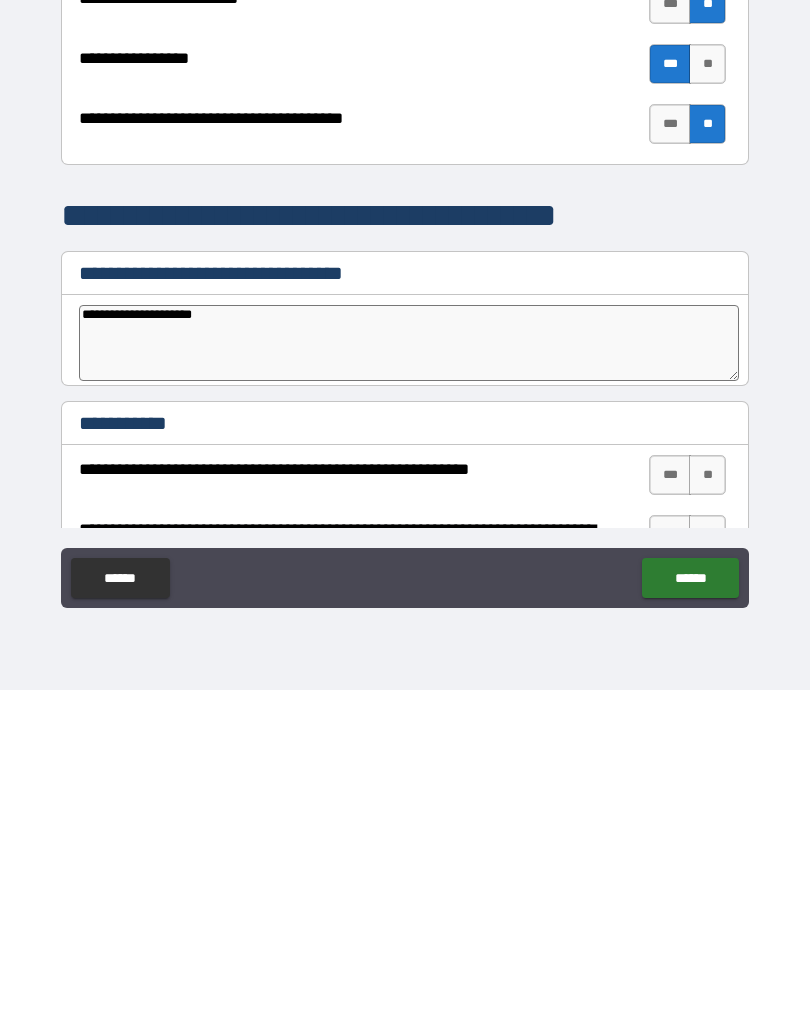 type on "*" 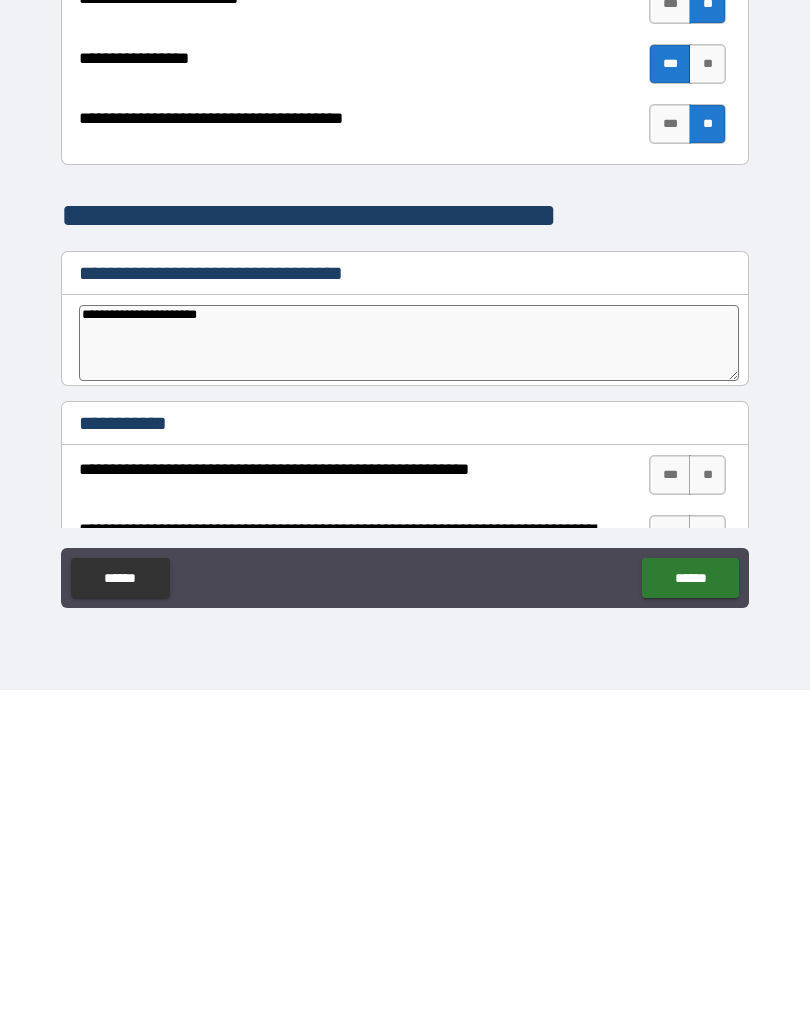 type on "**********" 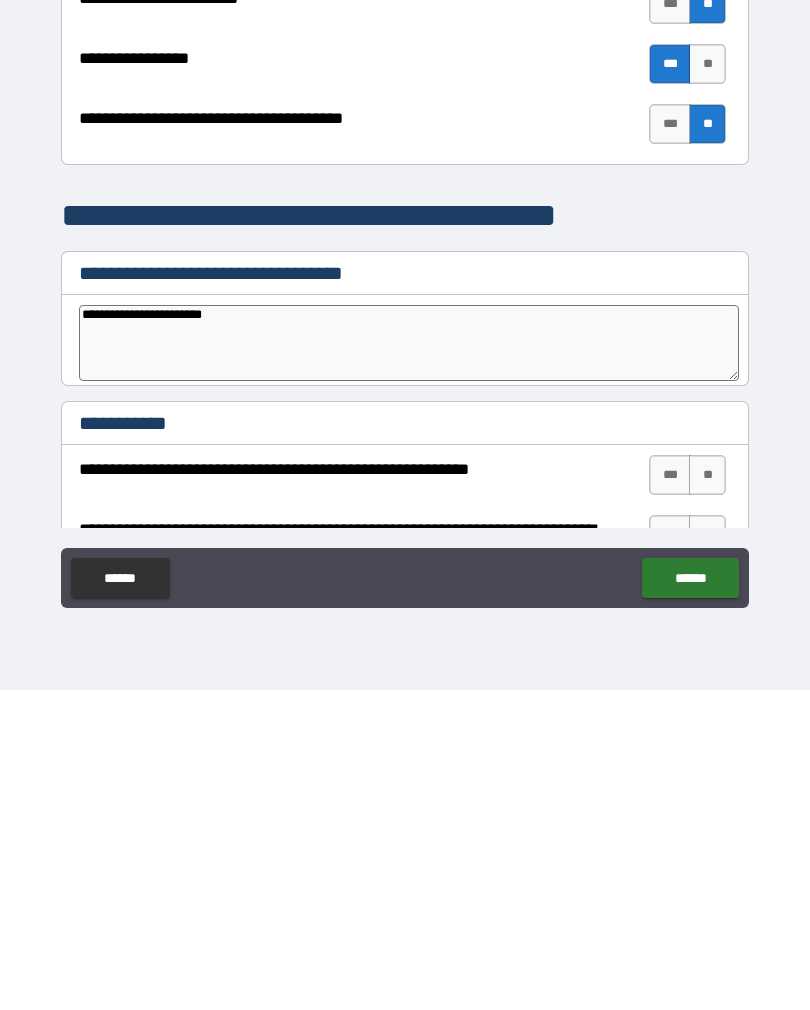 type on "**********" 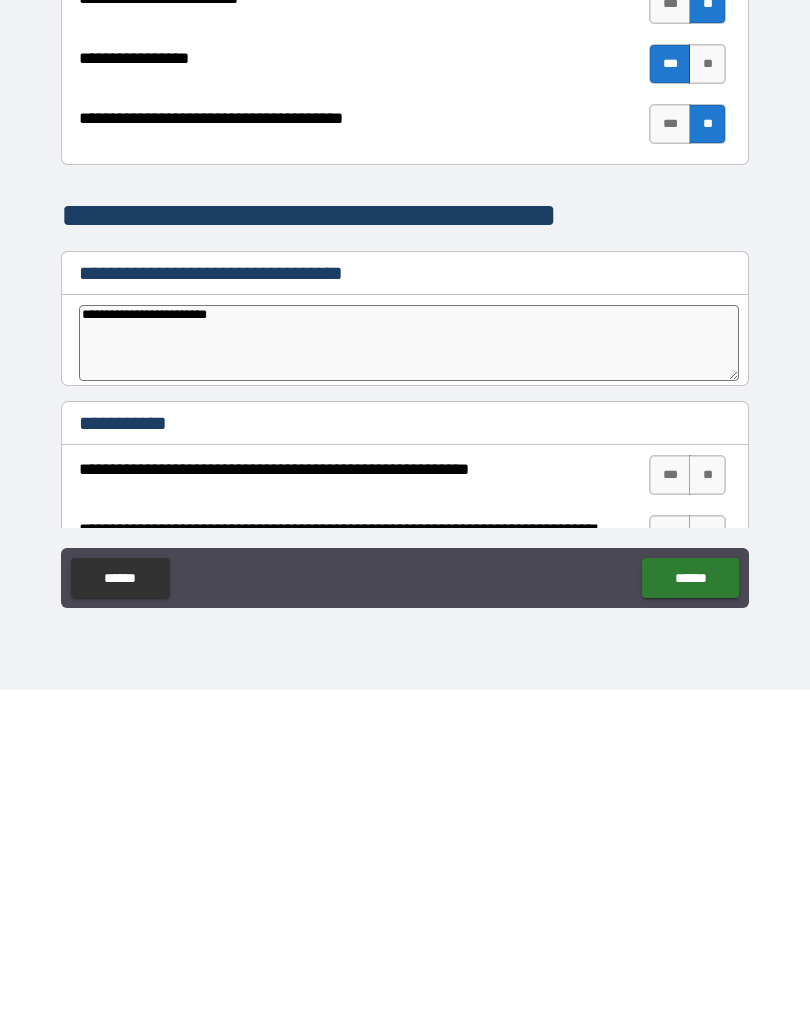 type on "*" 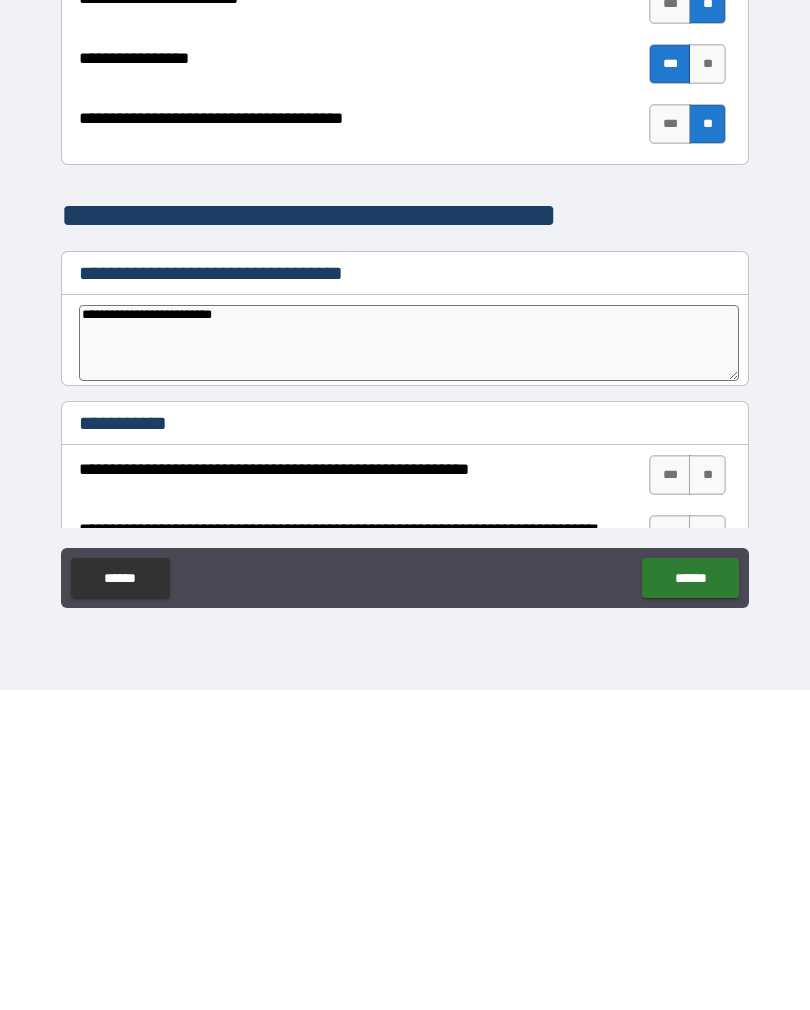 type on "*" 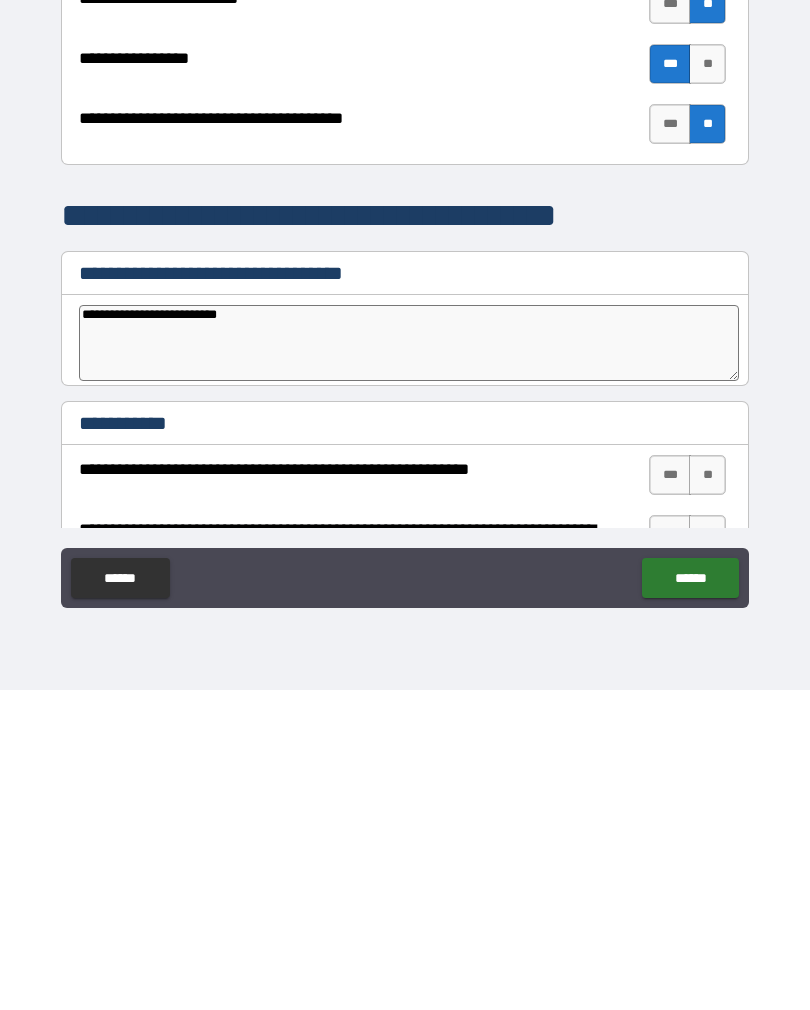 type on "**********" 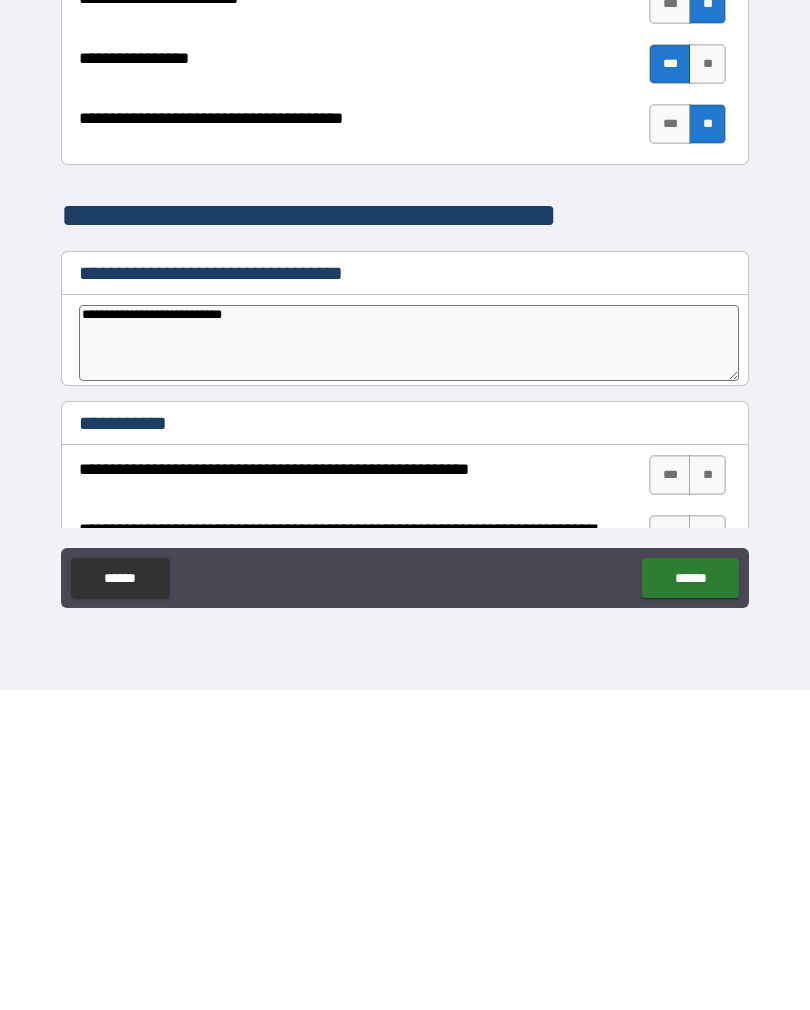 type on "*" 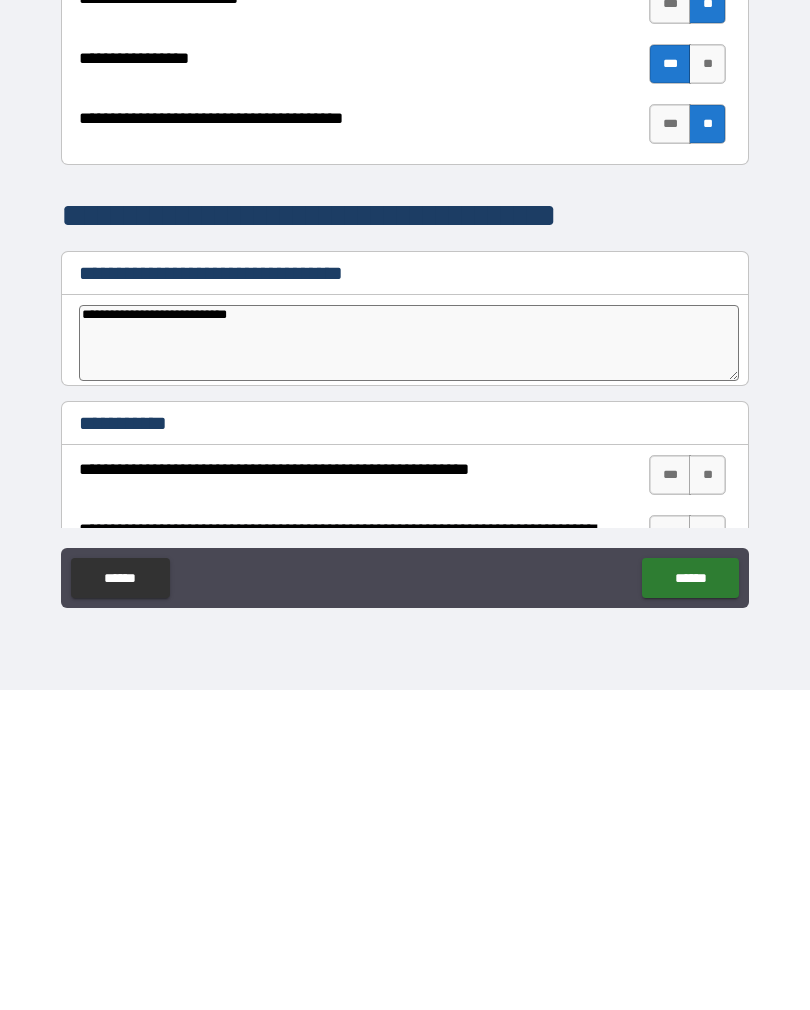 type on "**********" 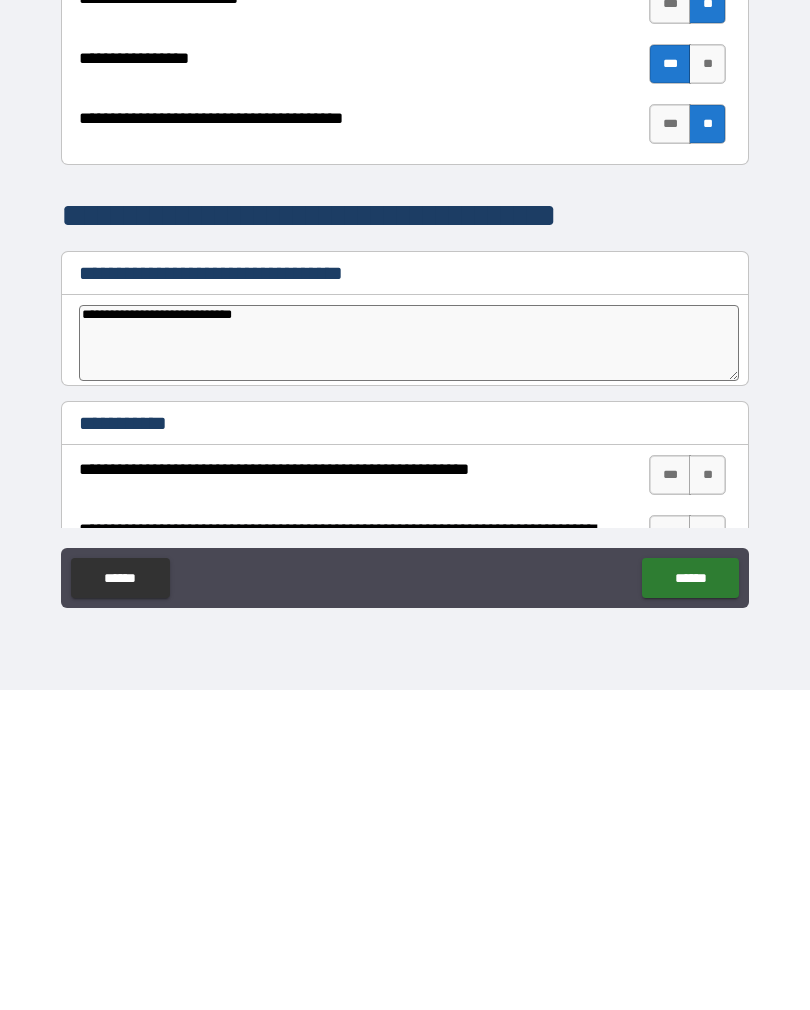 type on "*" 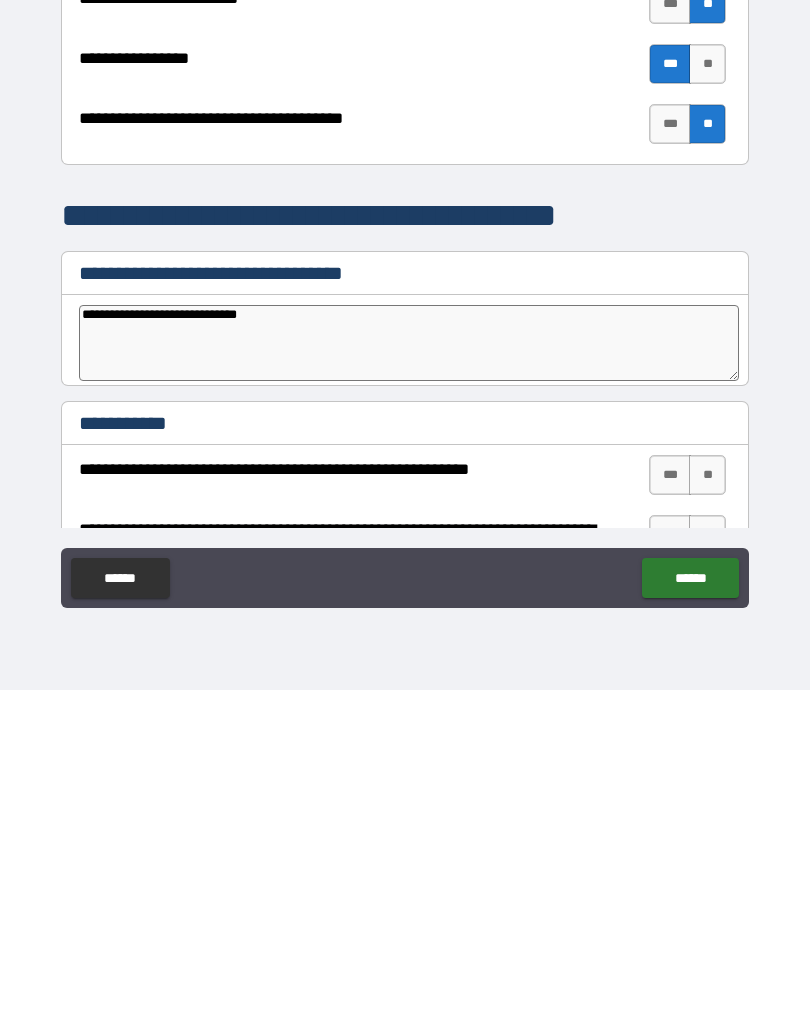 type on "*" 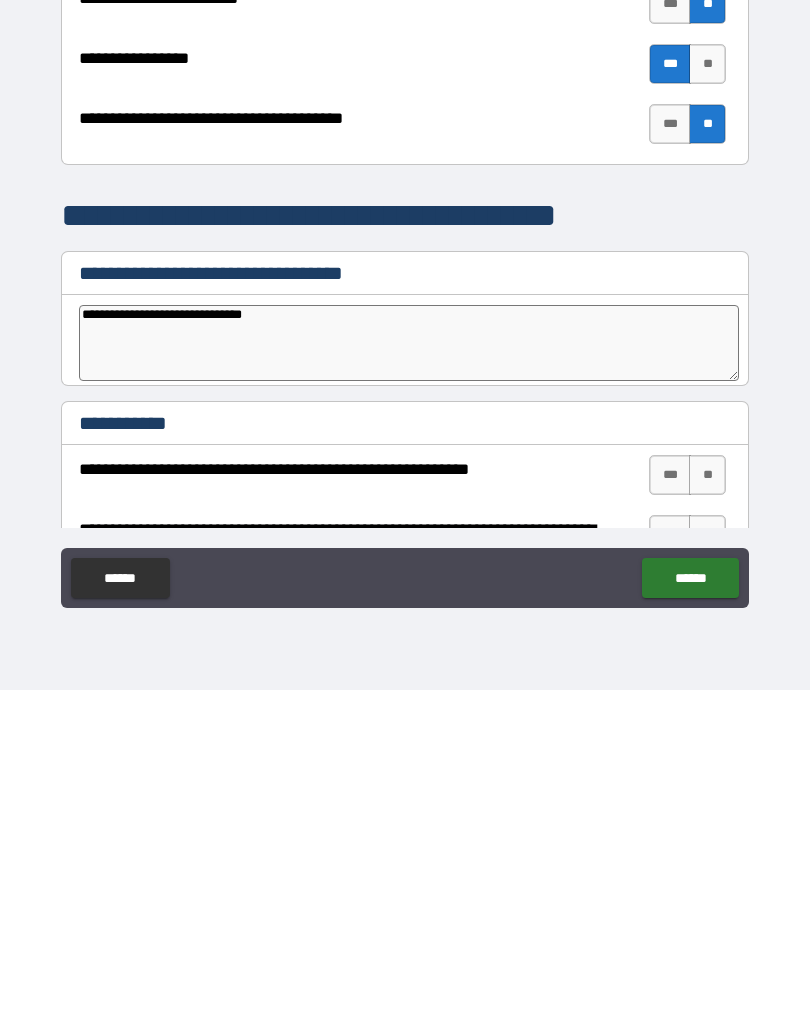 type on "**********" 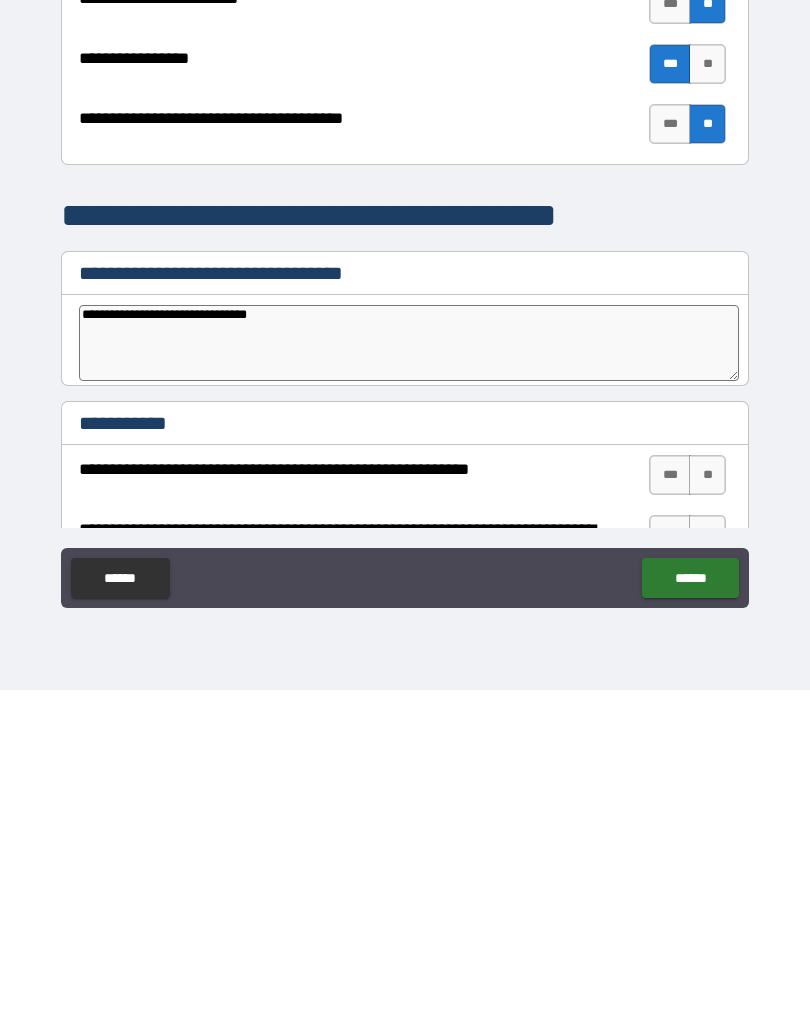 type on "*" 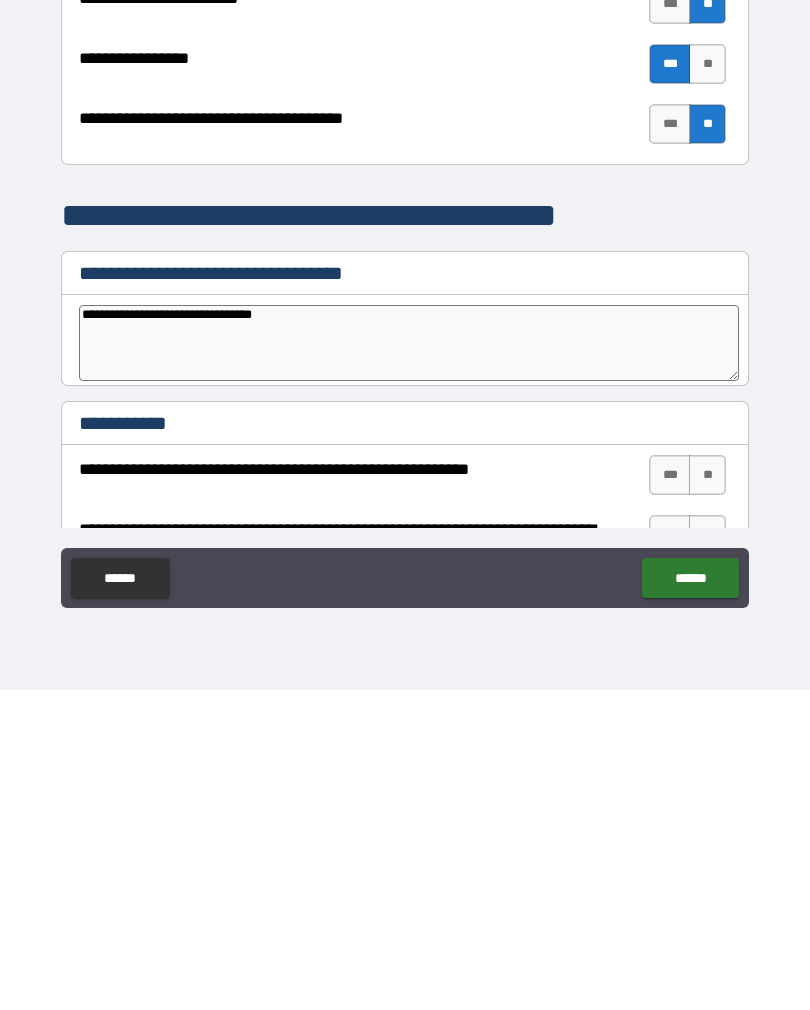 type on "*" 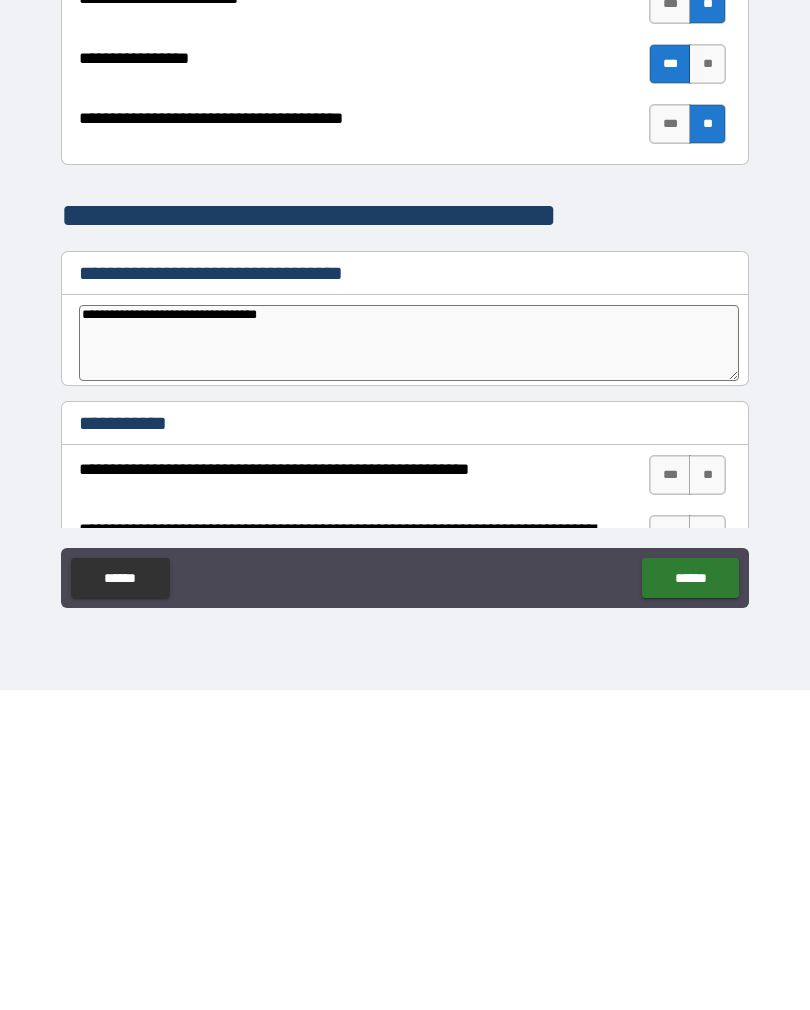 type on "*" 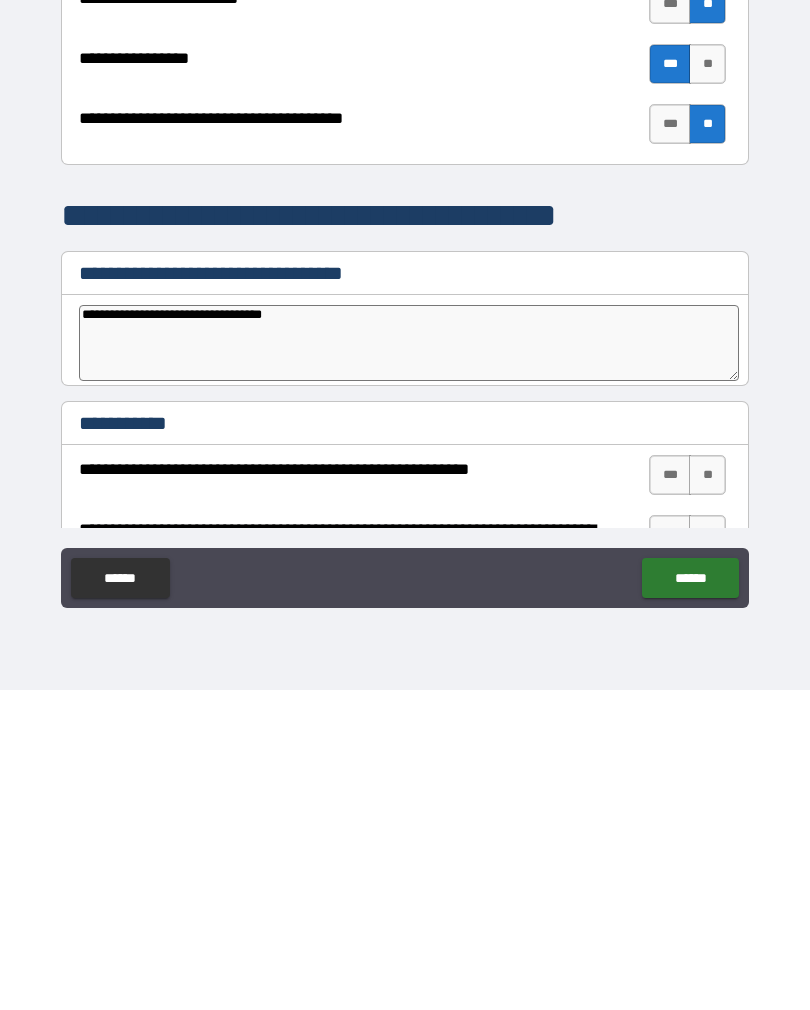 type on "**********" 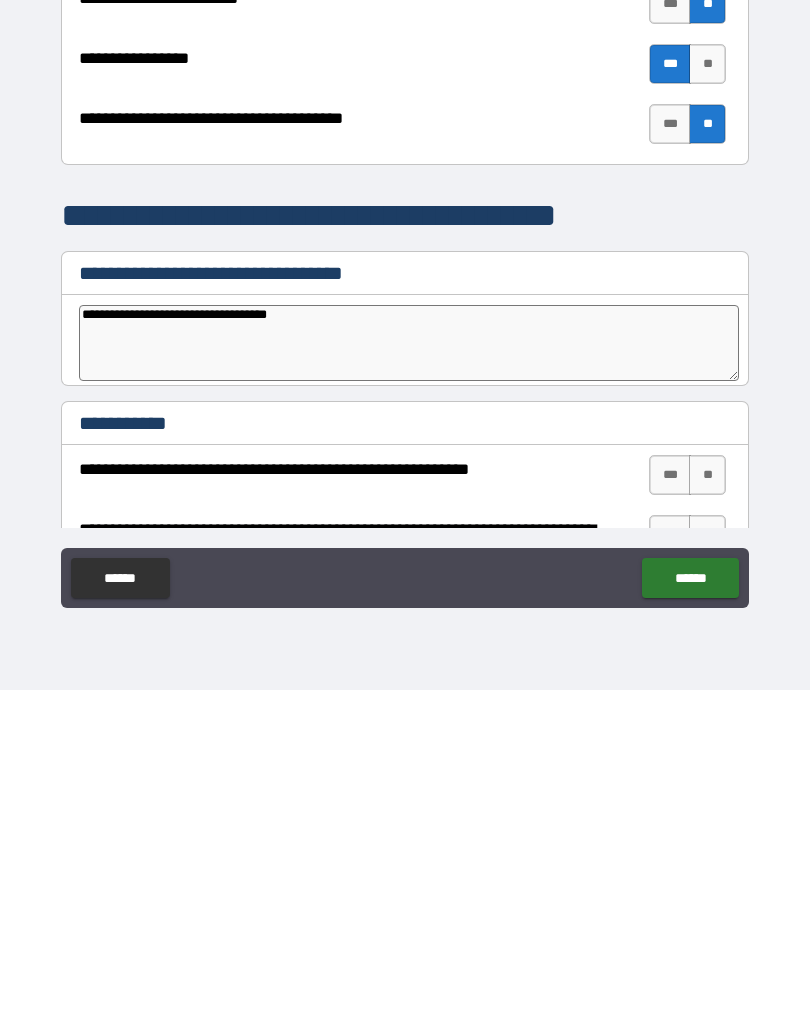 type on "*" 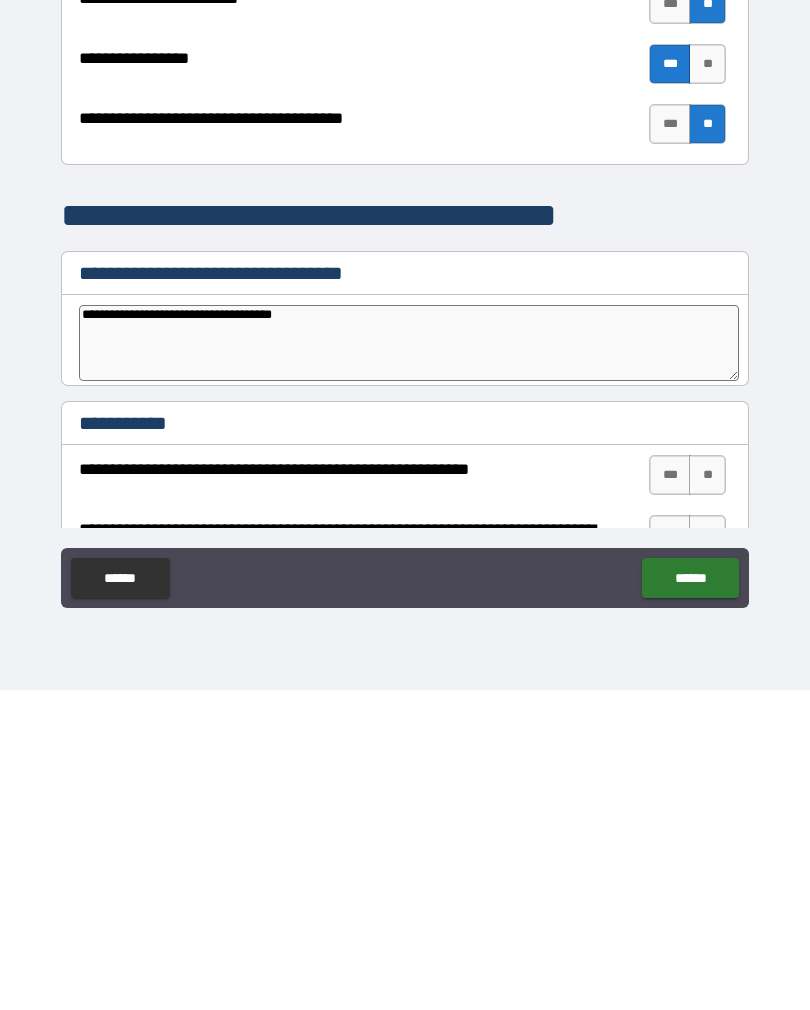 type on "*" 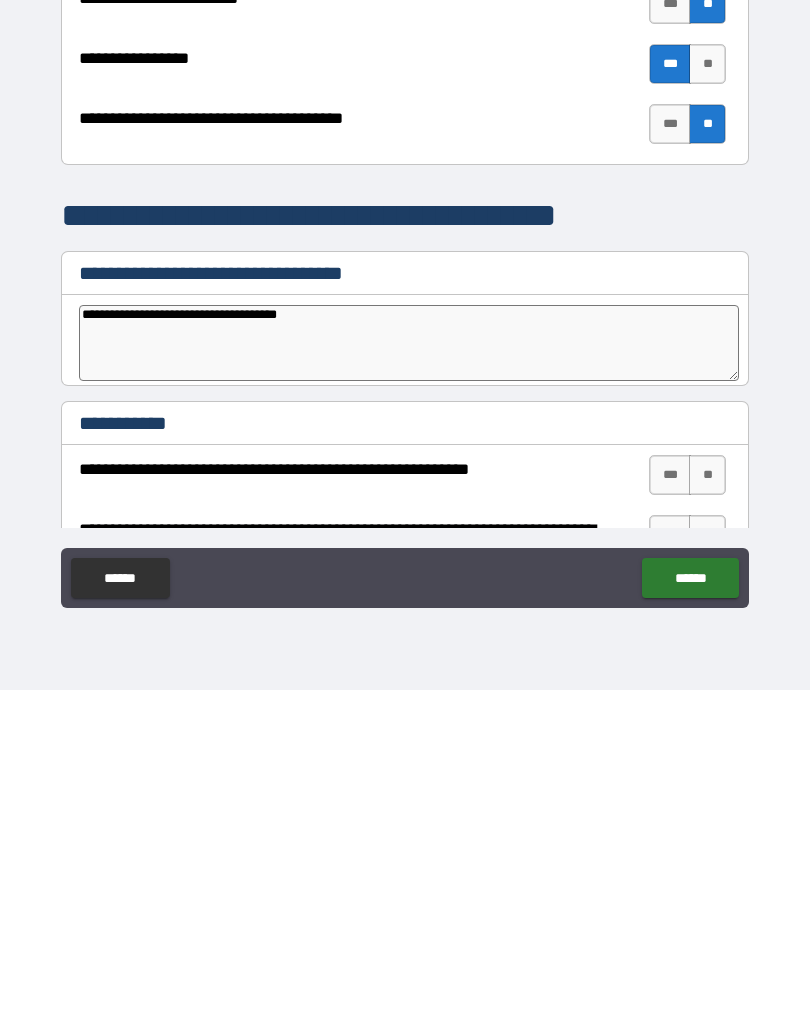 type on "*" 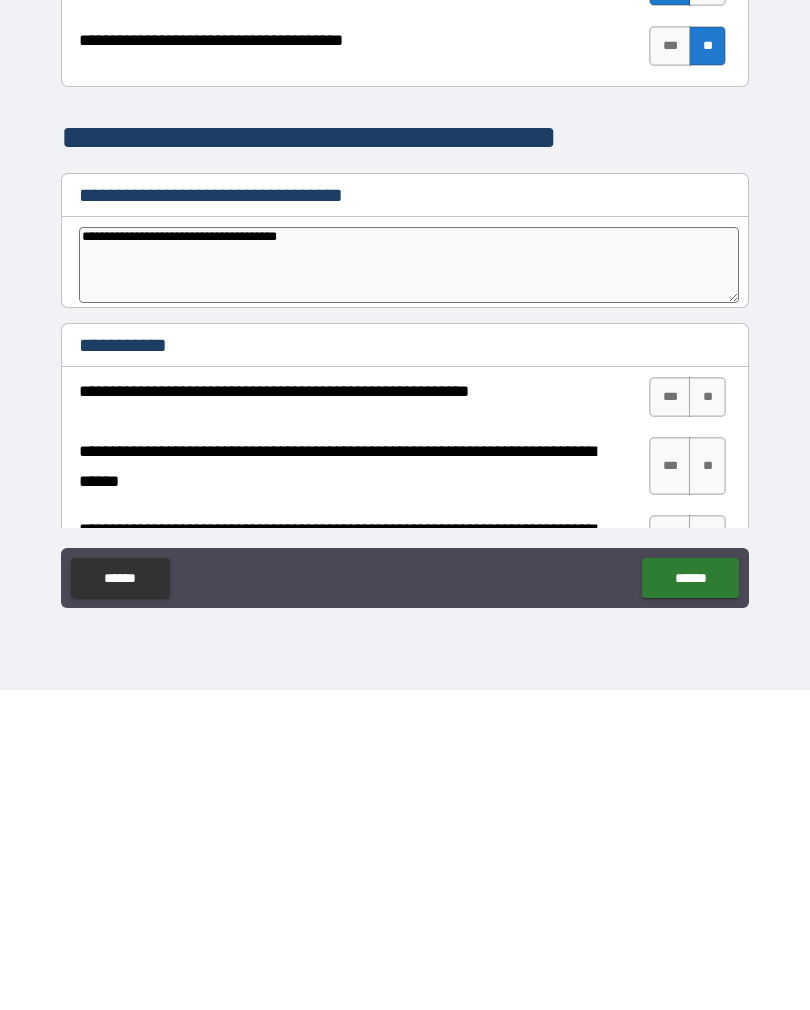 scroll, scrollTop: 3390, scrollLeft: 0, axis: vertical 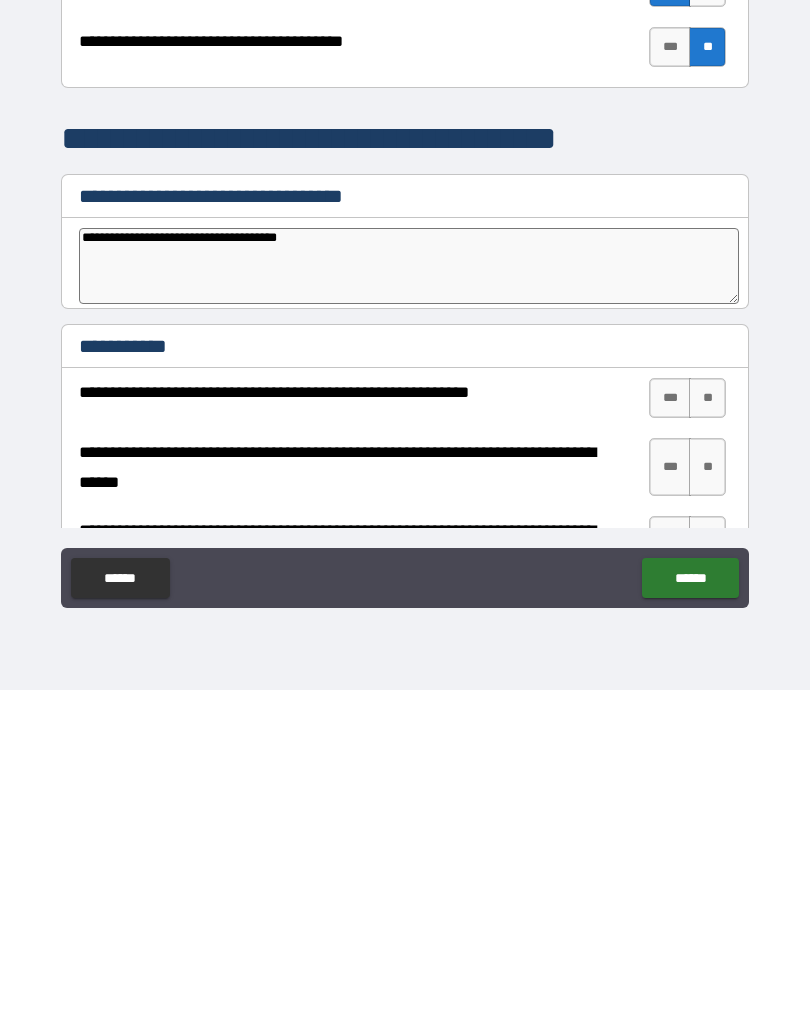 type on "**********" 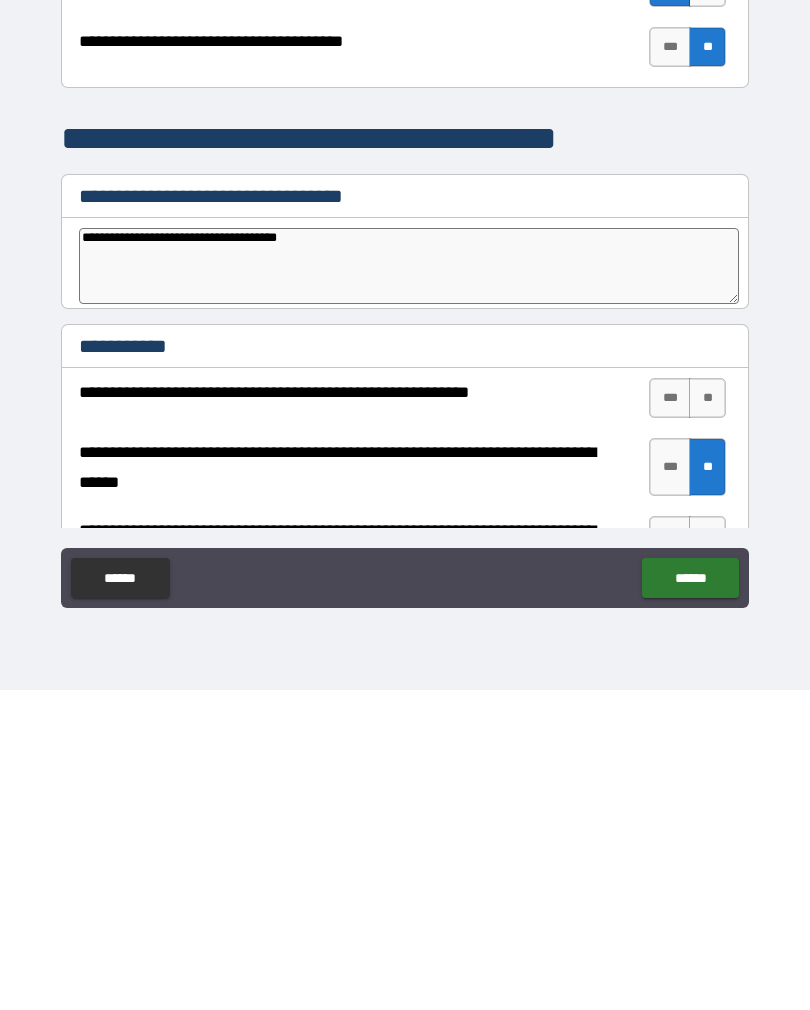 scroll, scrollTop: 31, scrollLeft: 0, axis: vertical 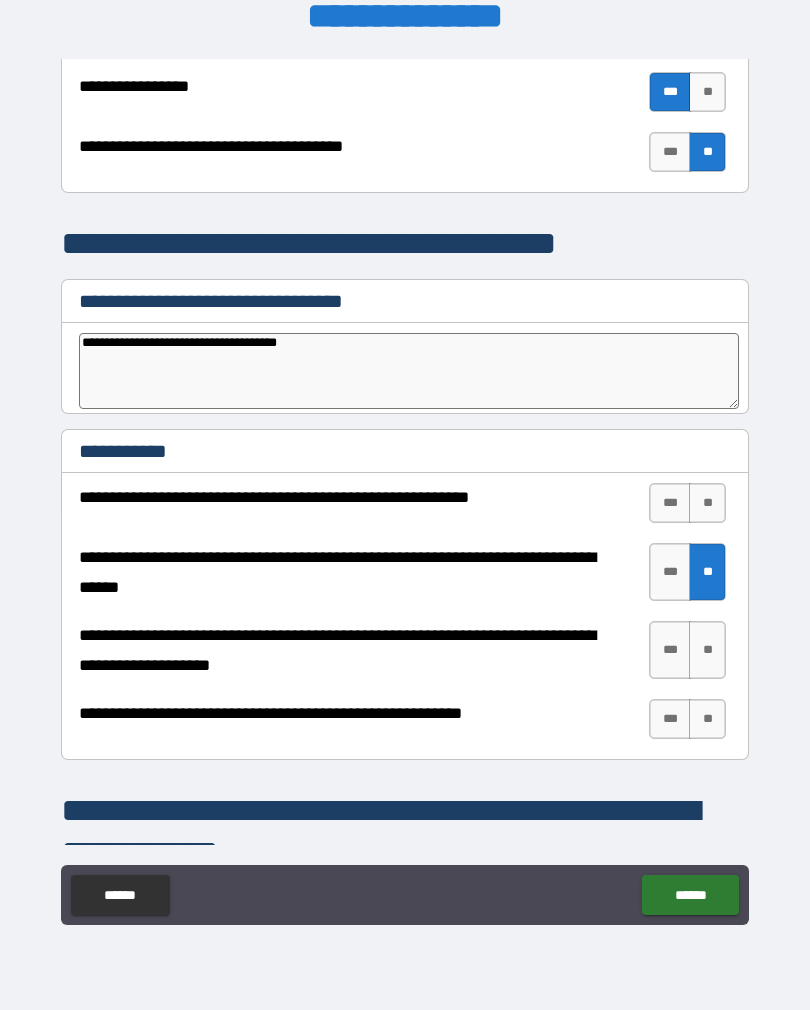 click on "**" at bounding box center [707, 650] 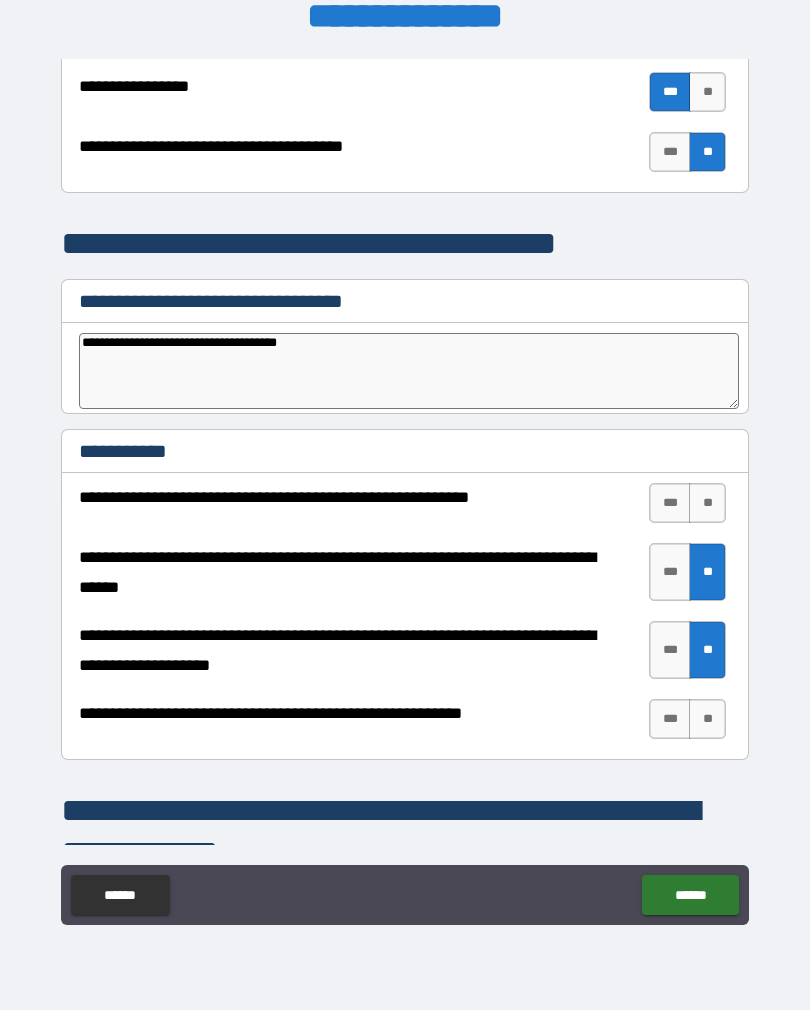 click on "**" at bounding box center [707, 719] 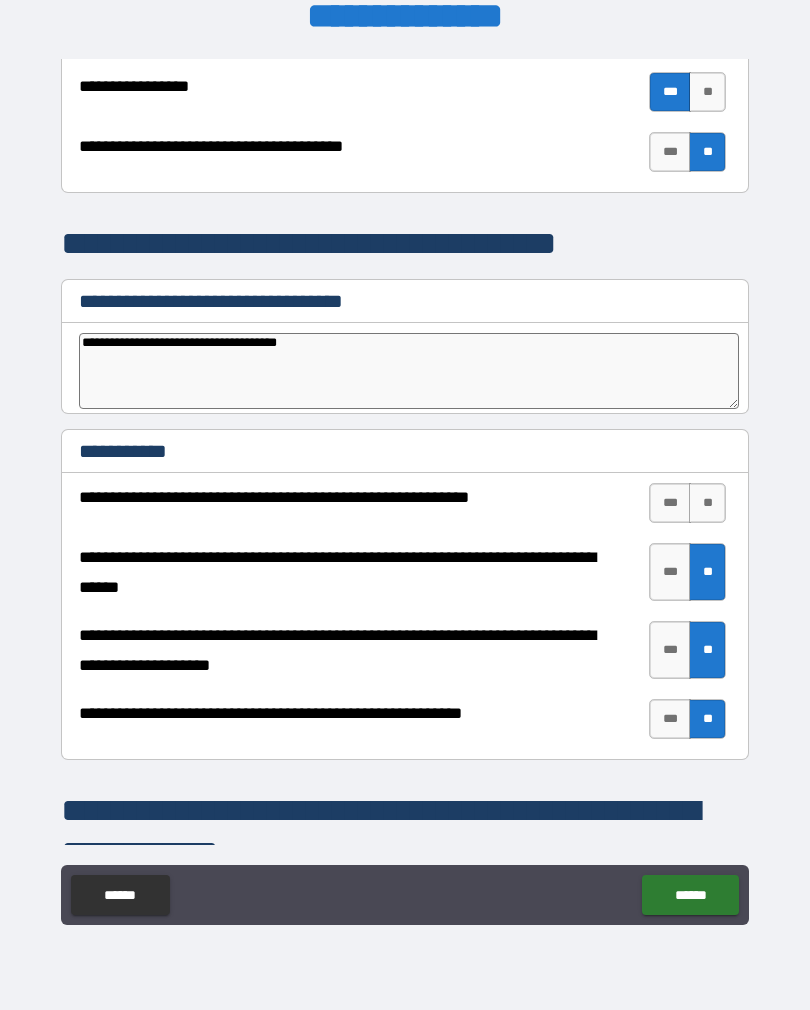 click on "***" at bounding box center [670, 503] 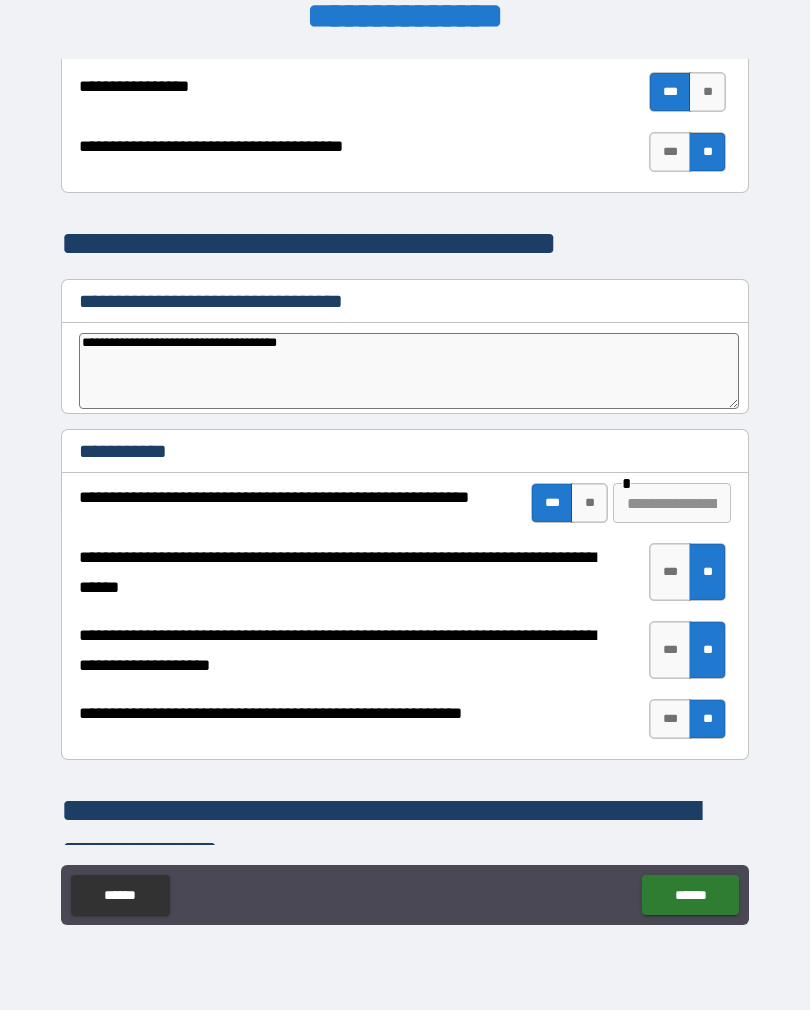 type on "*" 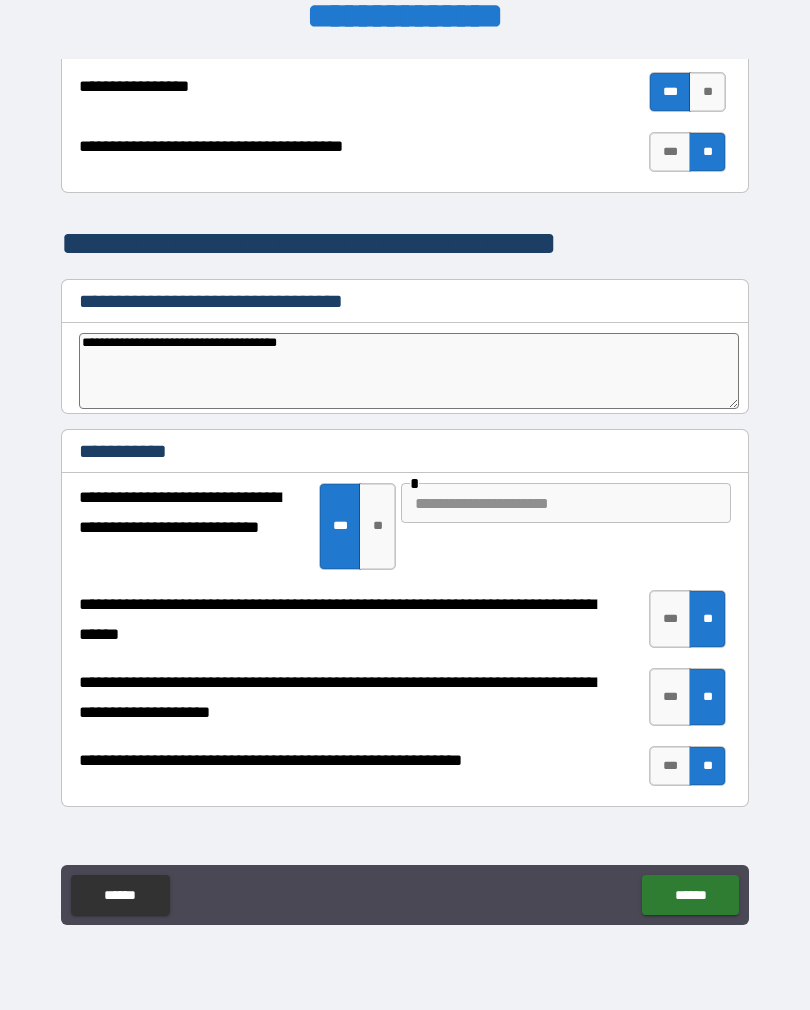 click at bounding box center [566, 503] 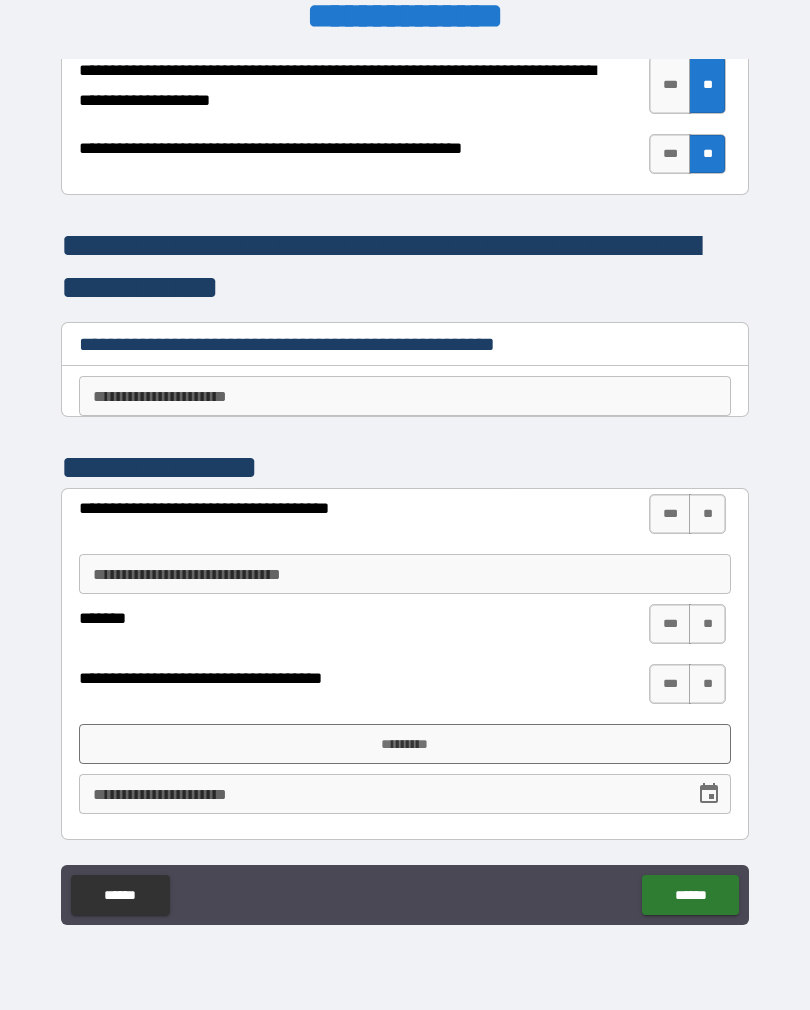 scroll, scrollTop: 4214, scrollLeft: 0, axis: vertical 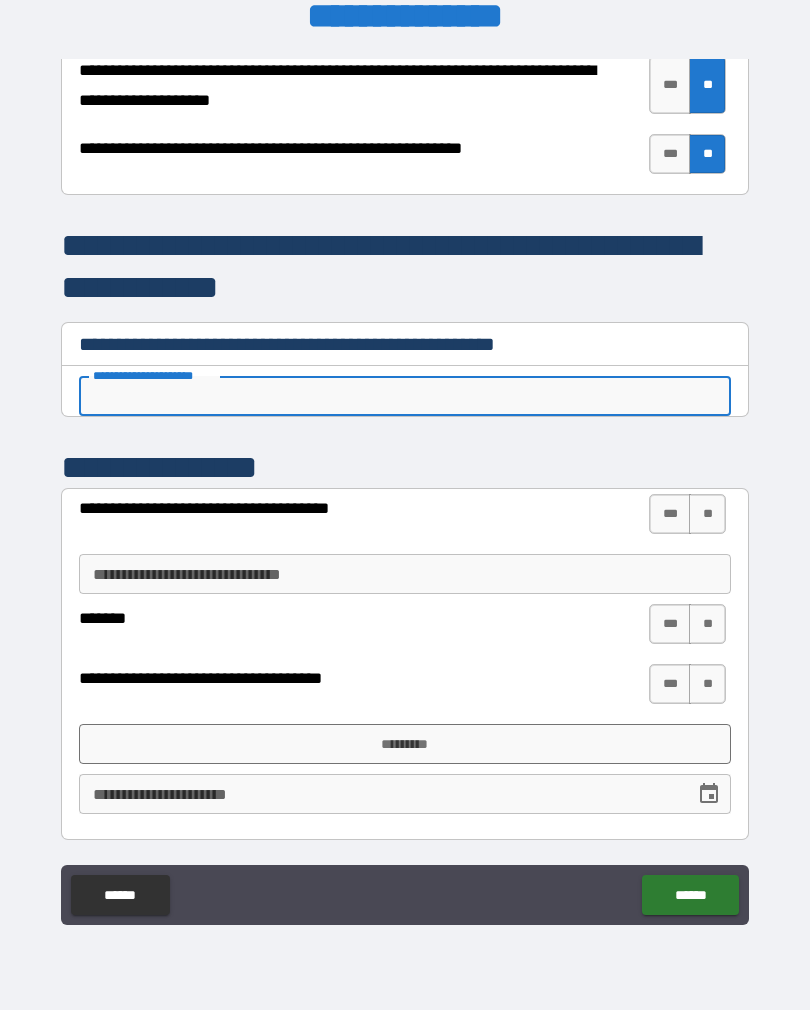 type on "*" 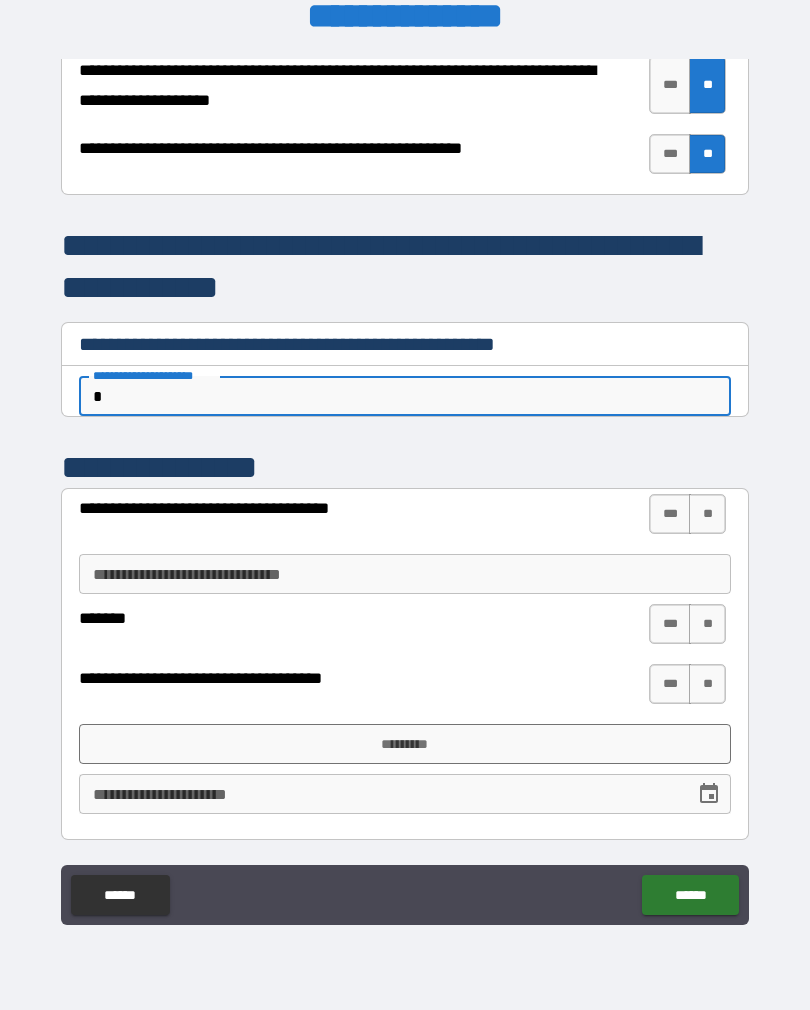 type on "*" 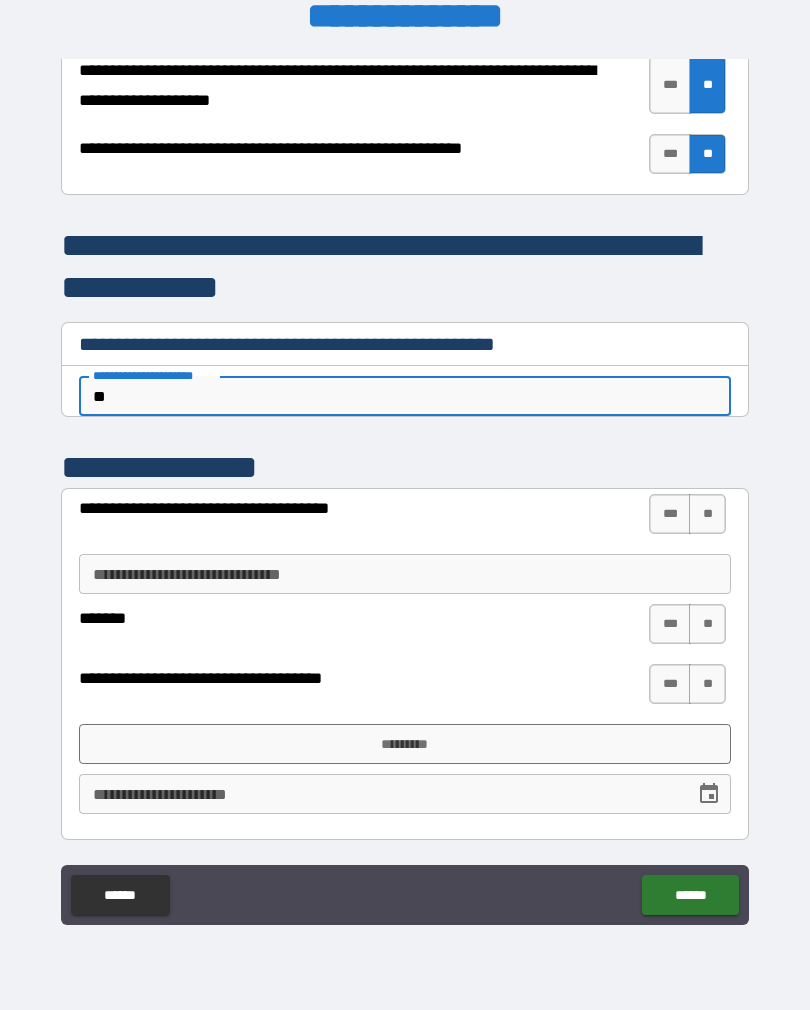 type on "*" 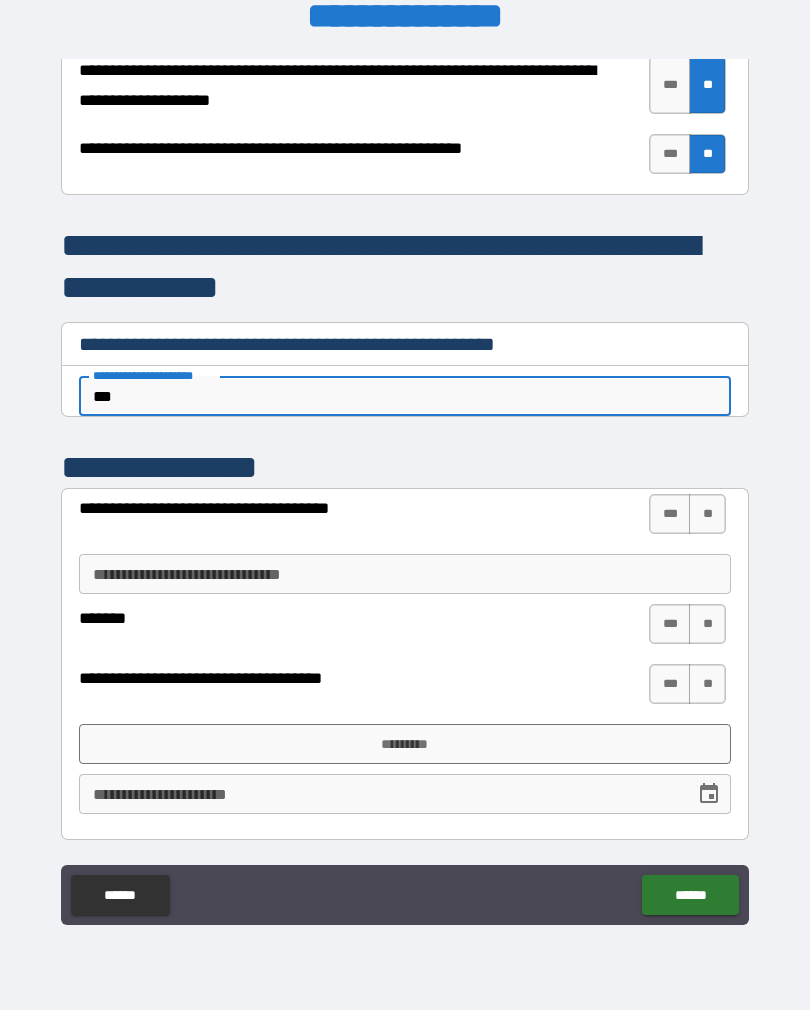 type on "*" 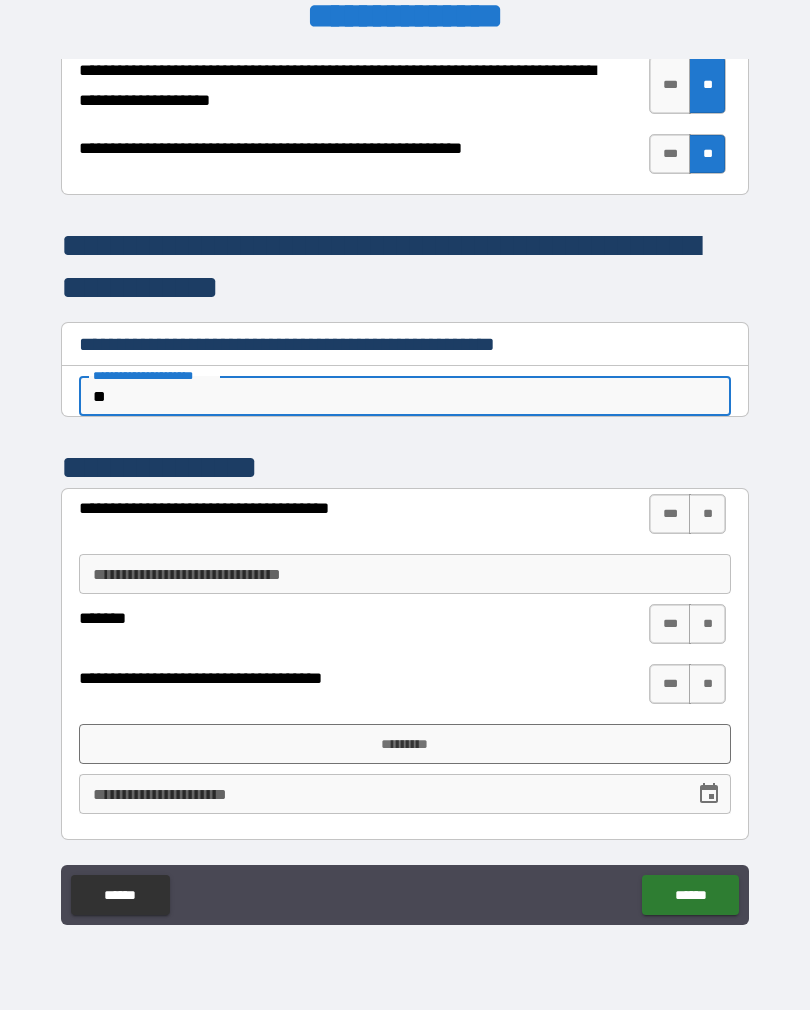 type on "*" 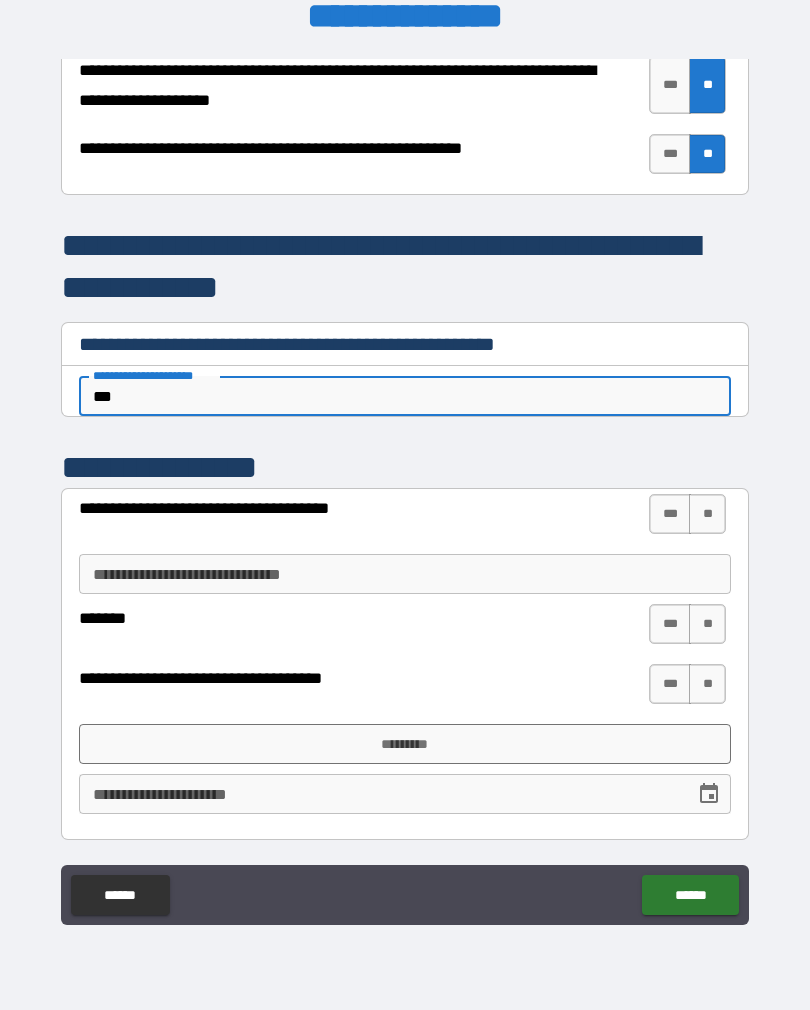 type on "*" 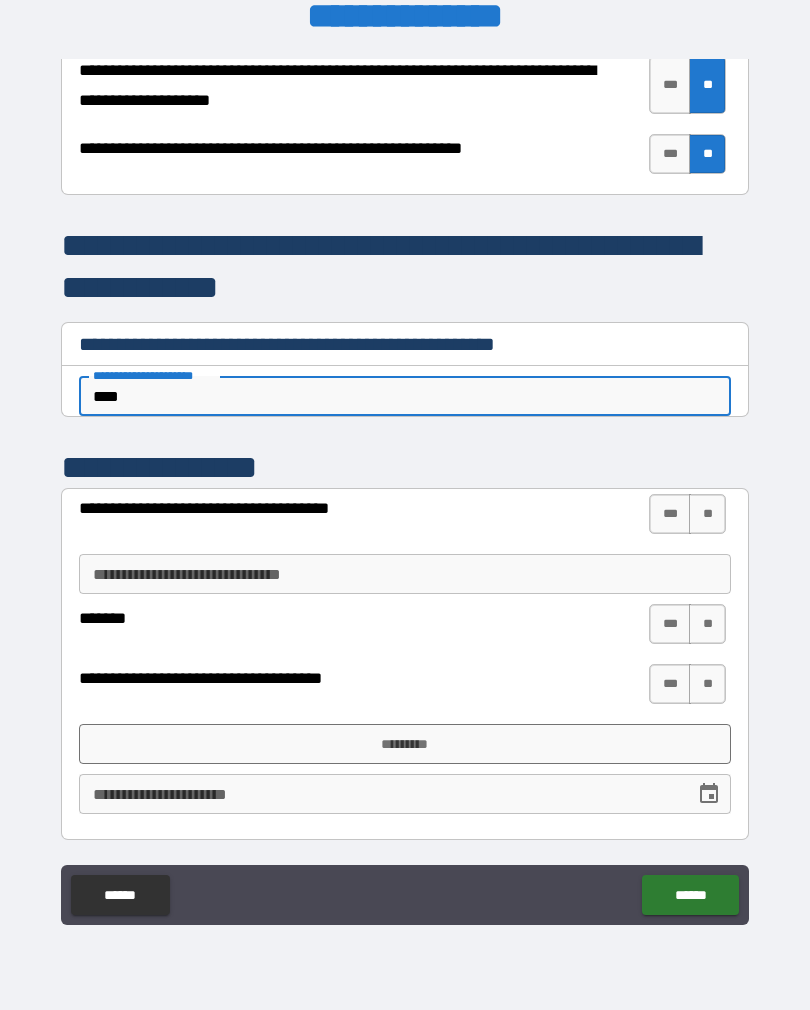 type on "*" 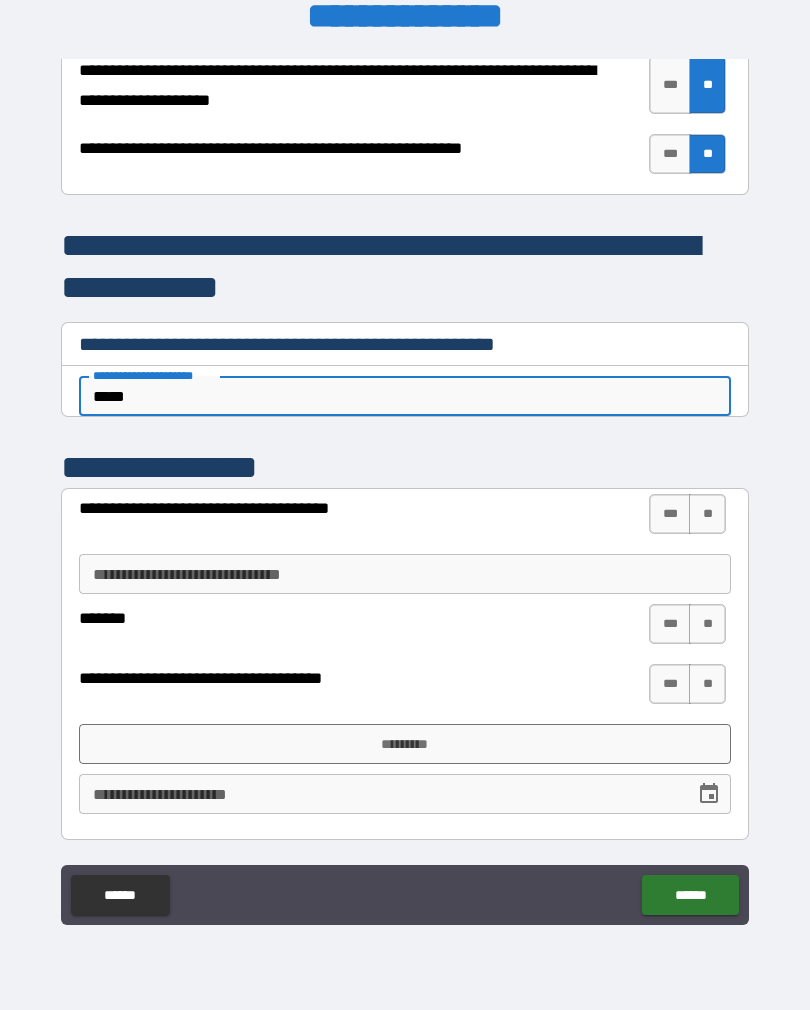 type on "*" 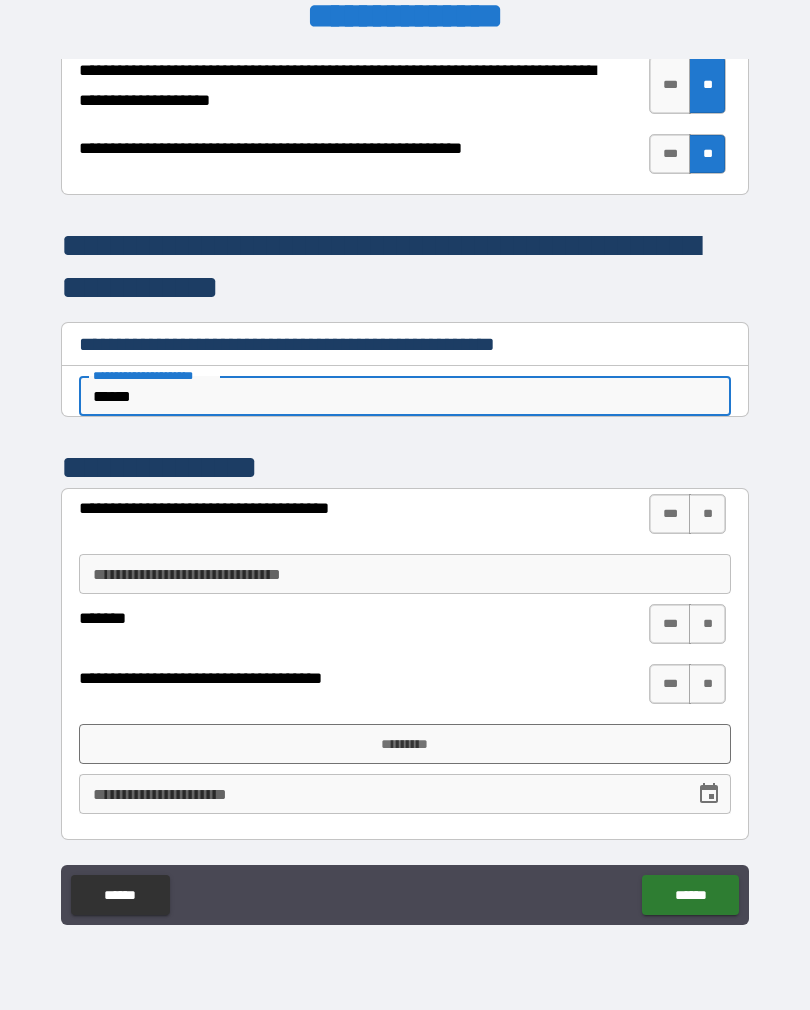 type on "*" 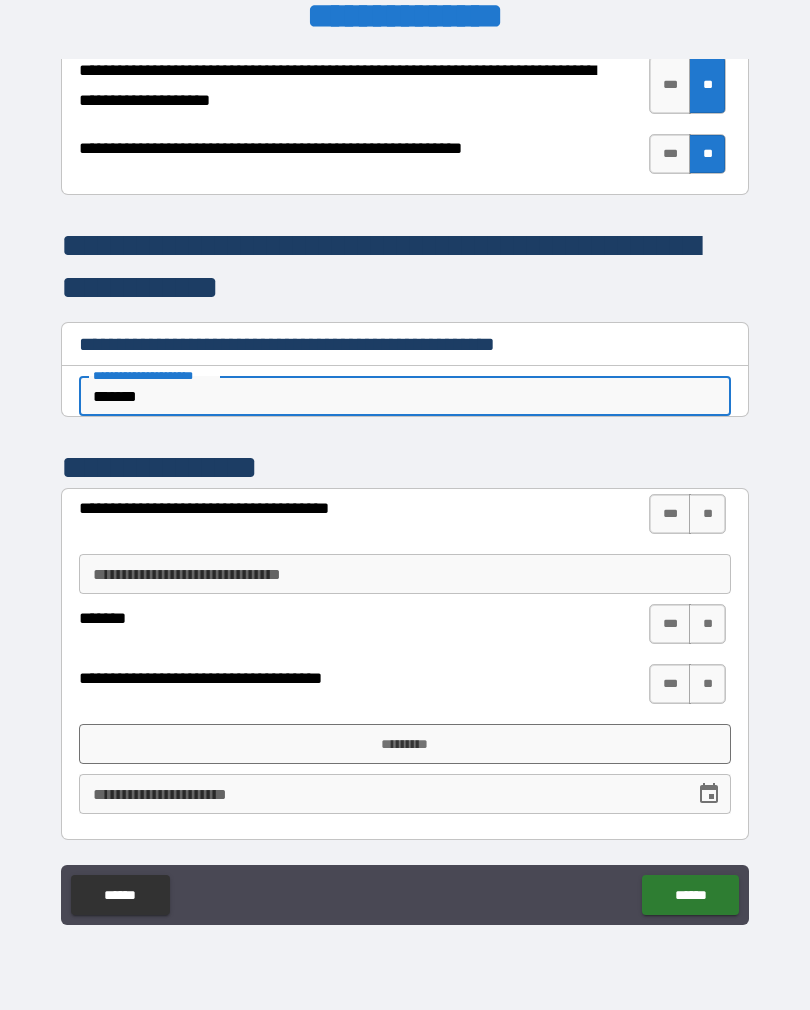 type on "********" 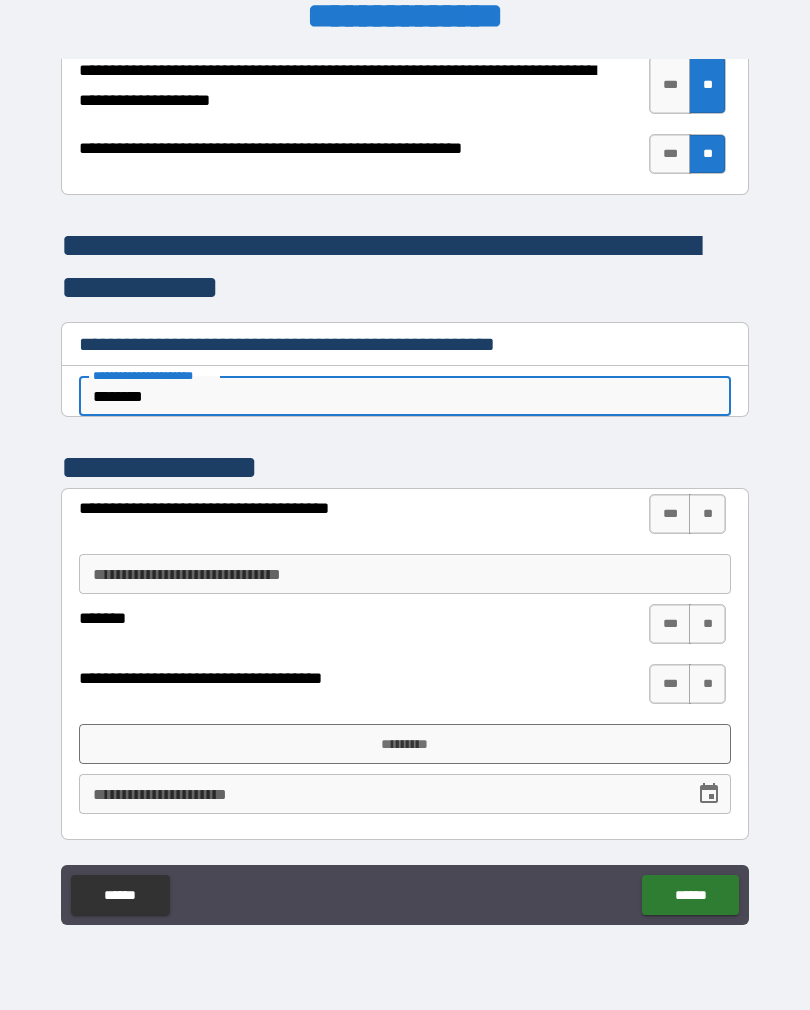 type on "*" 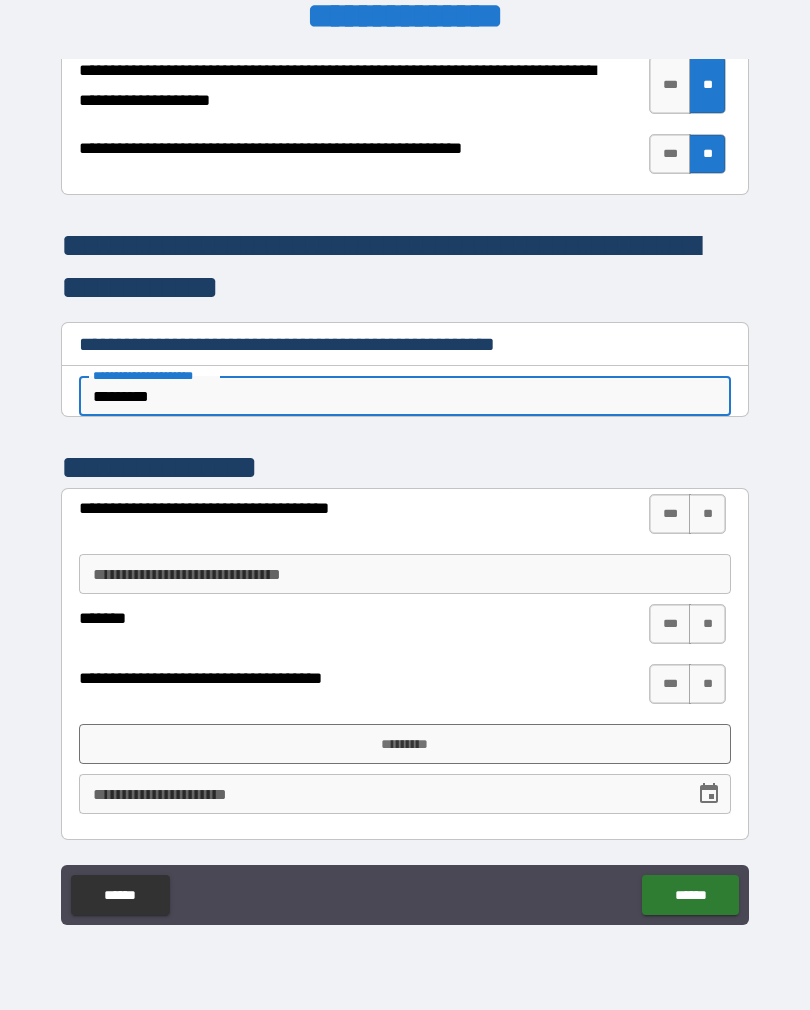 type on "*" 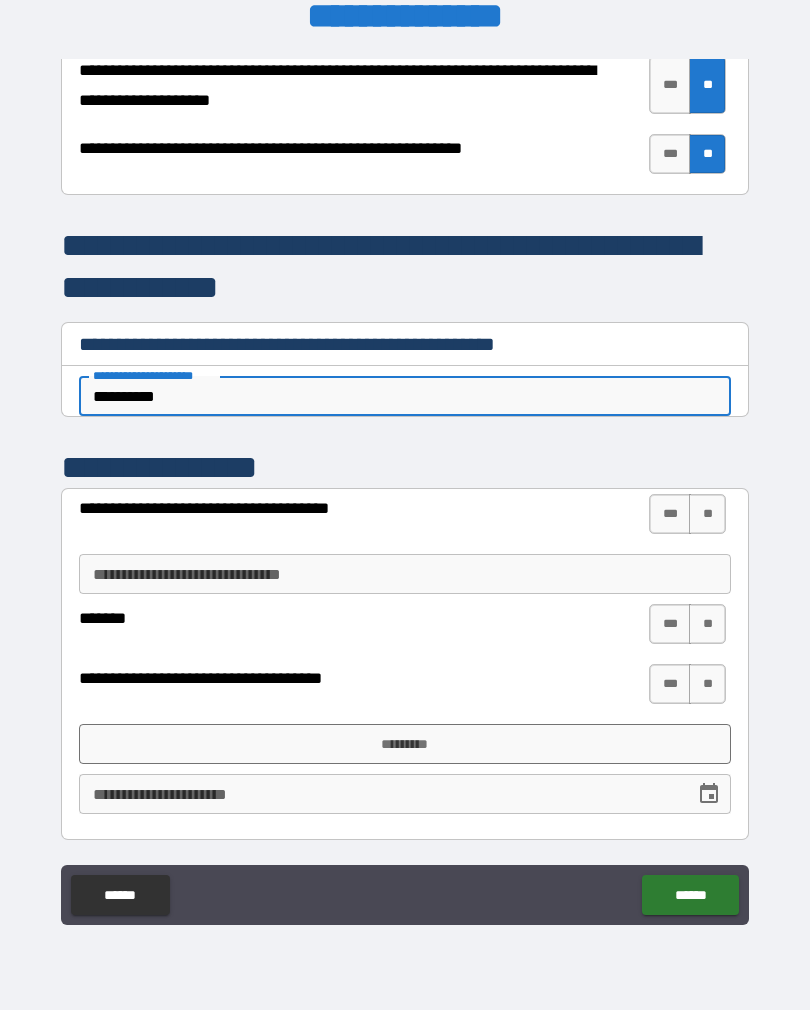 type on "*" 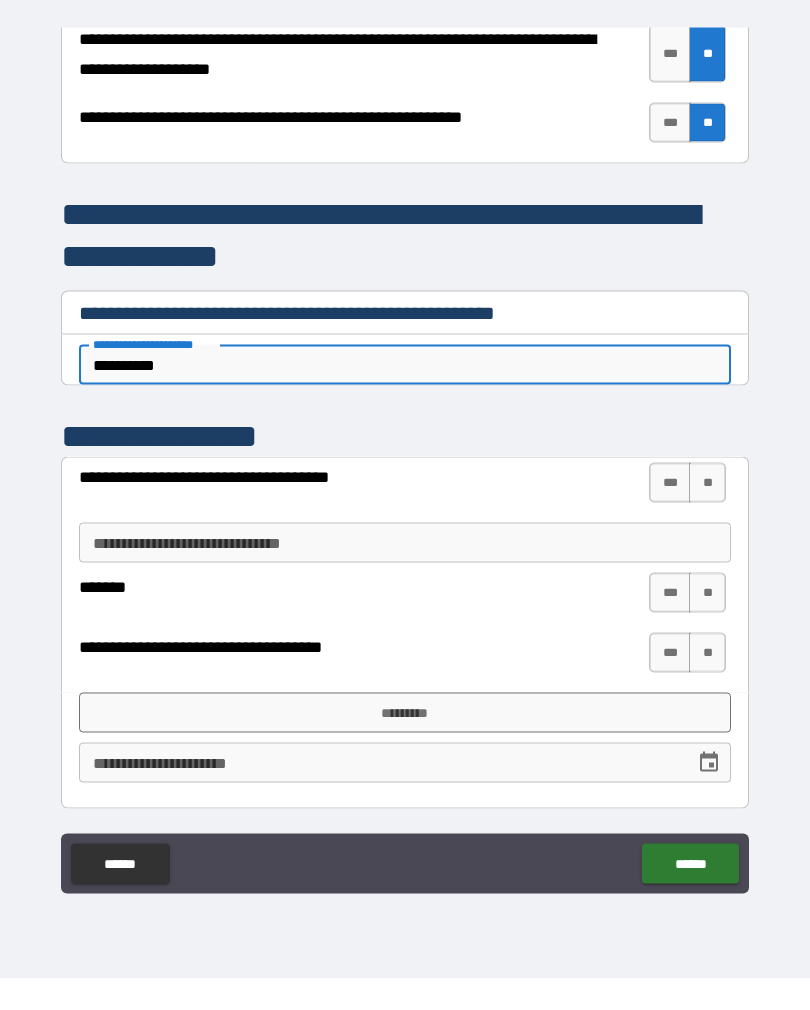 type on "*********" 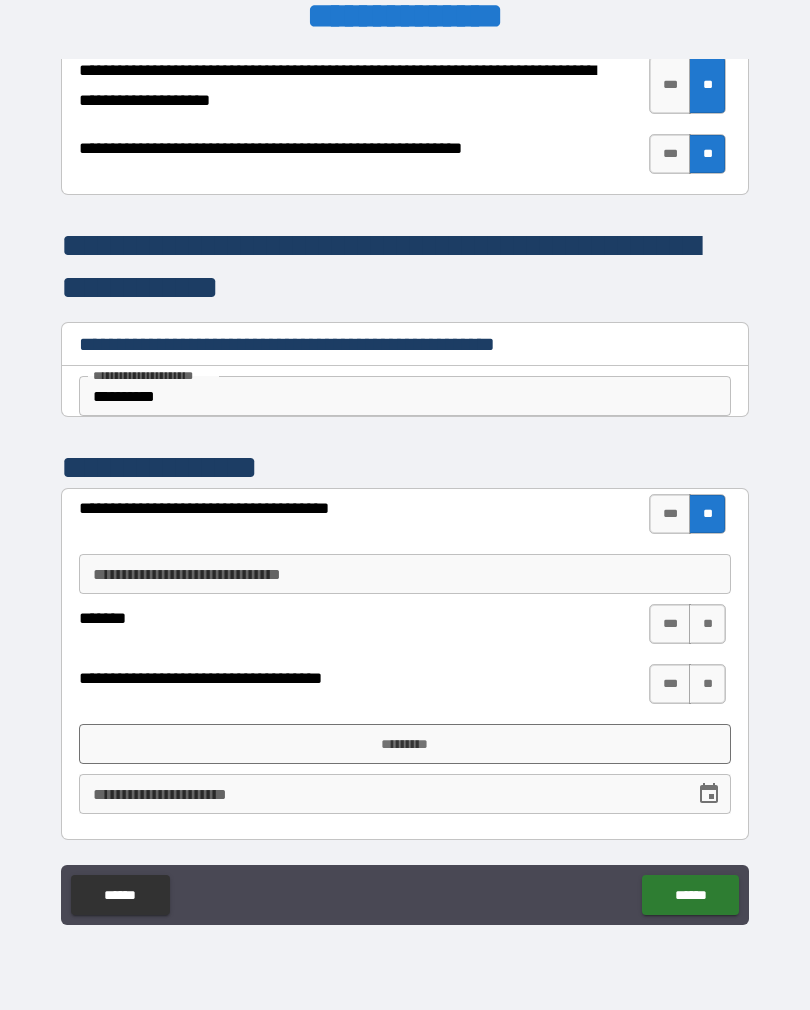click on "**" at bounding box center [707, 624] 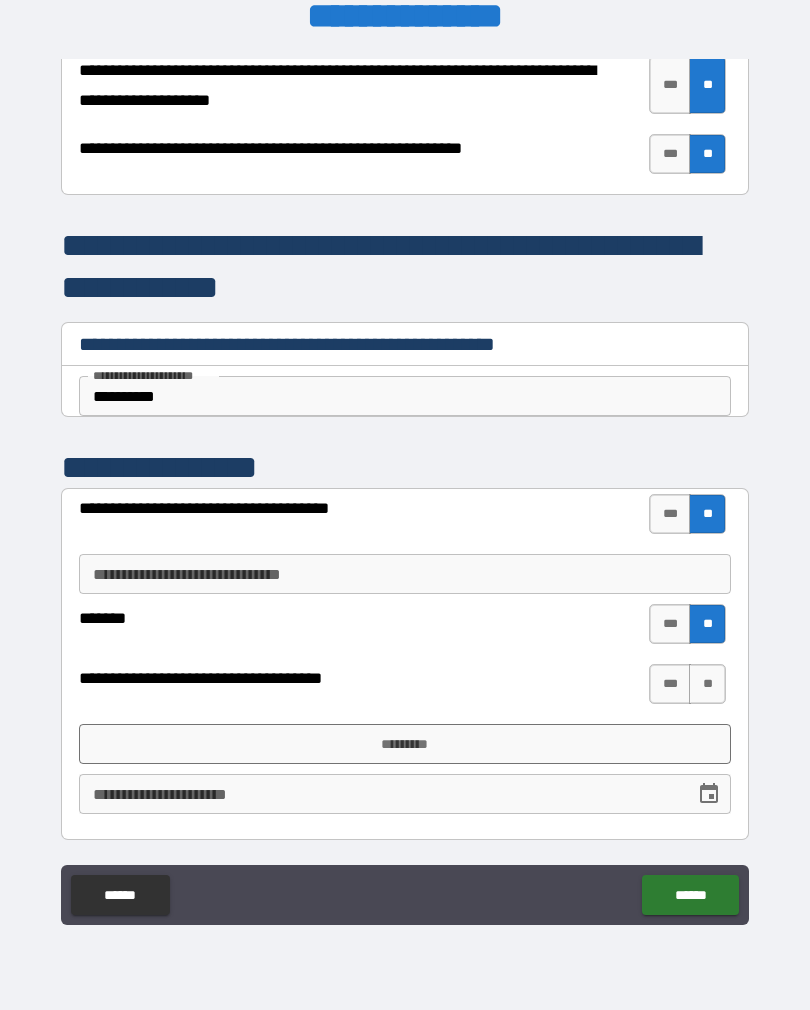 click on "***" at bounding box center [670, 684] 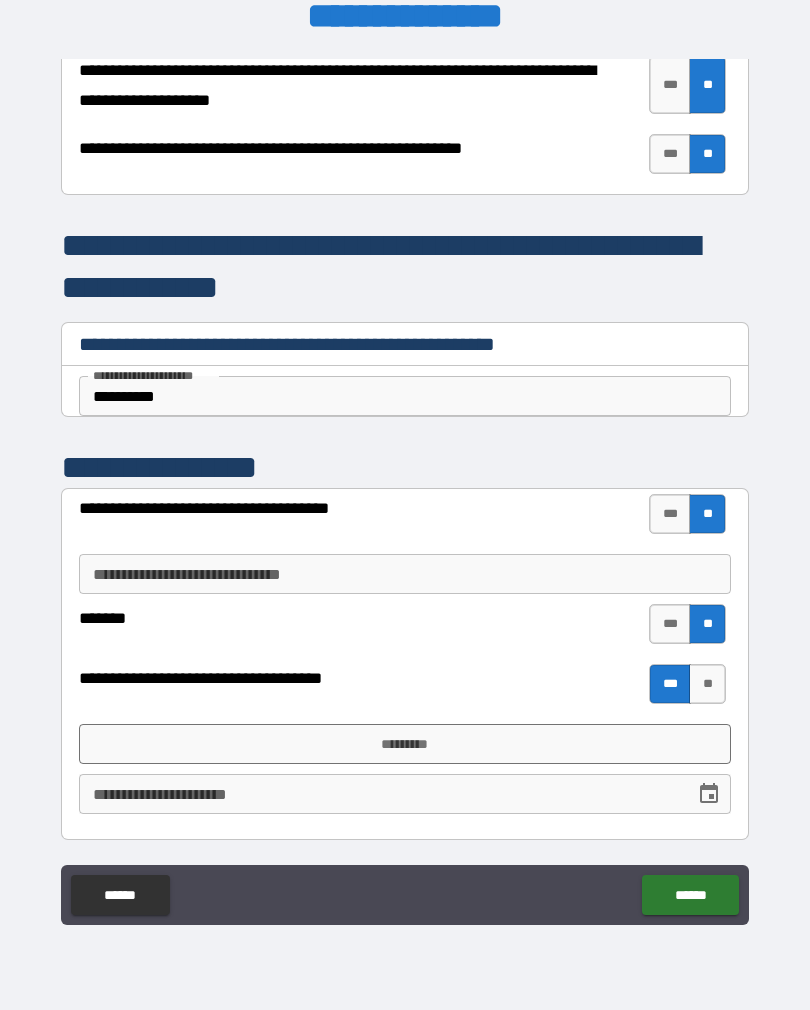 click on "*********" at bounding box center [405, 744] 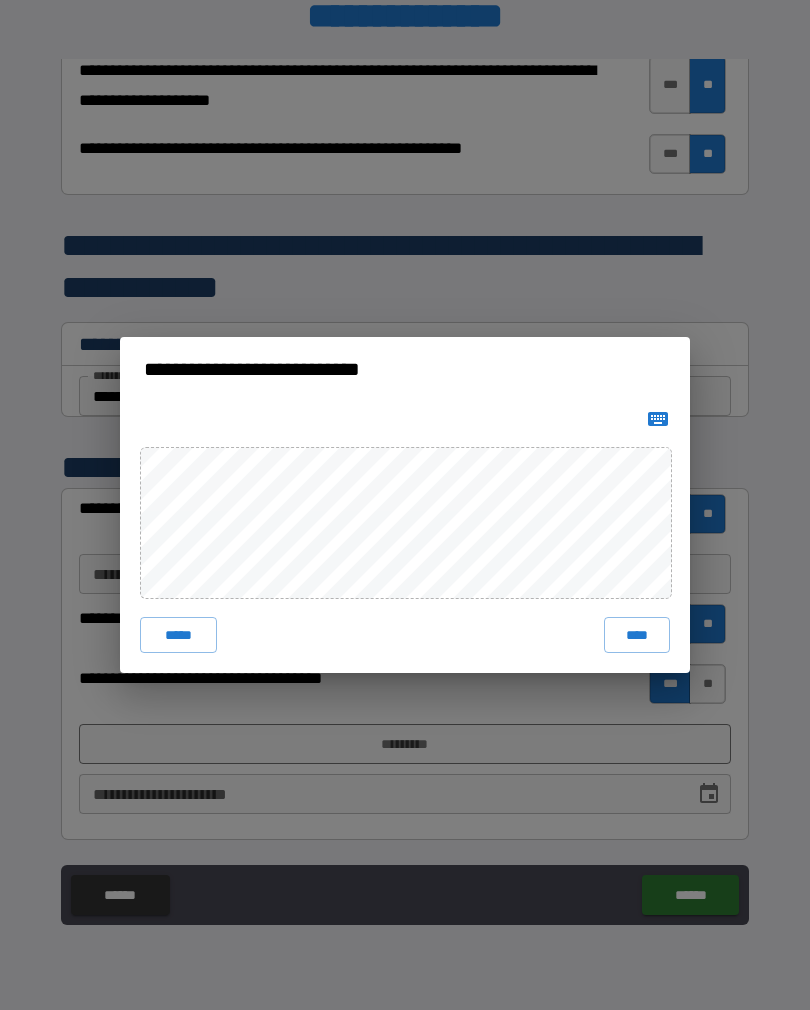 click on "****" at bounding box center (637, 635) 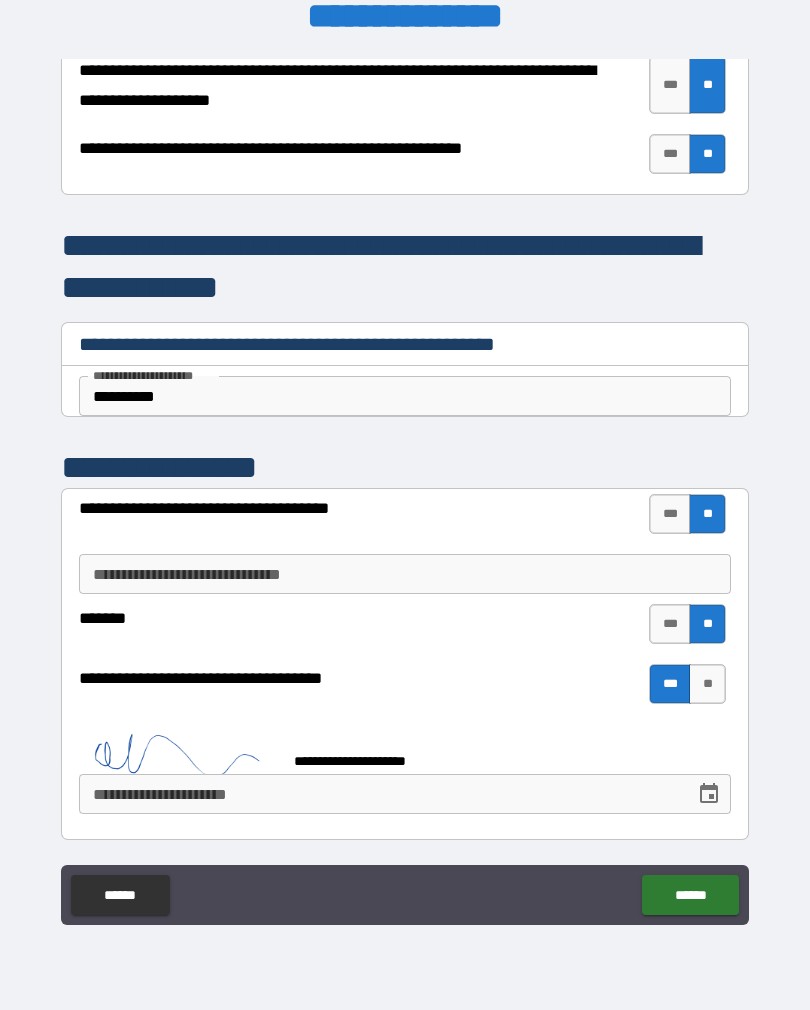 scroll, scrollTop: 4204, scrollLeft: 0, axis: vertical 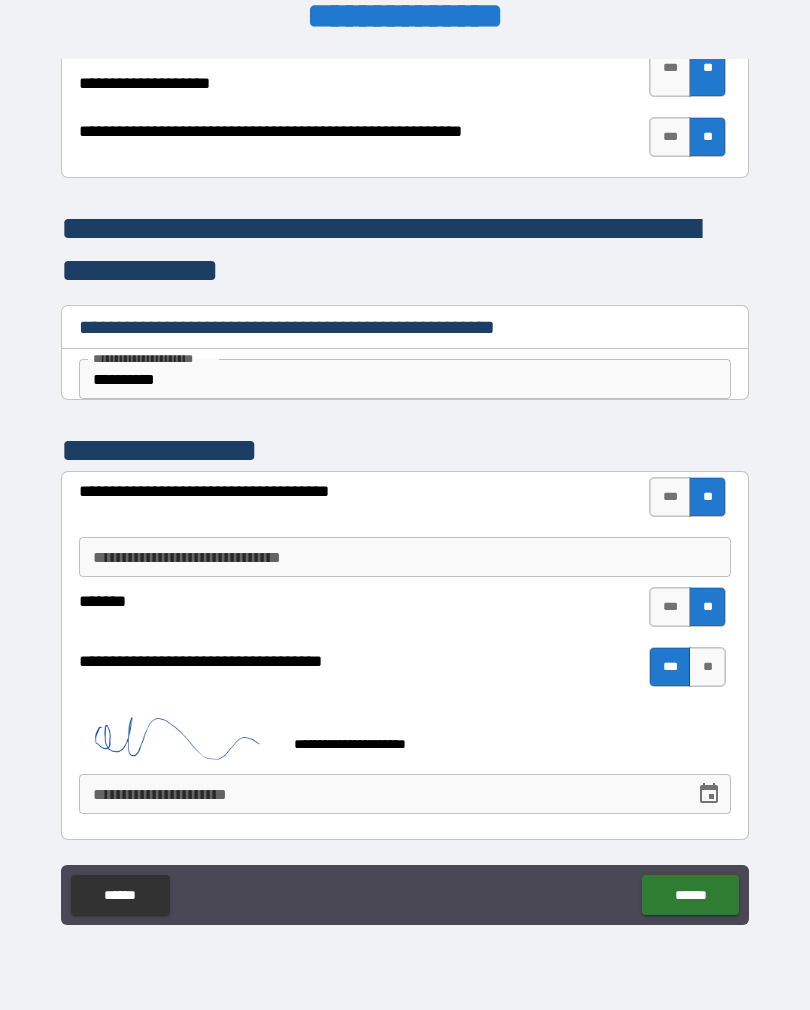 click on "******" at bounding box center (690, 895) 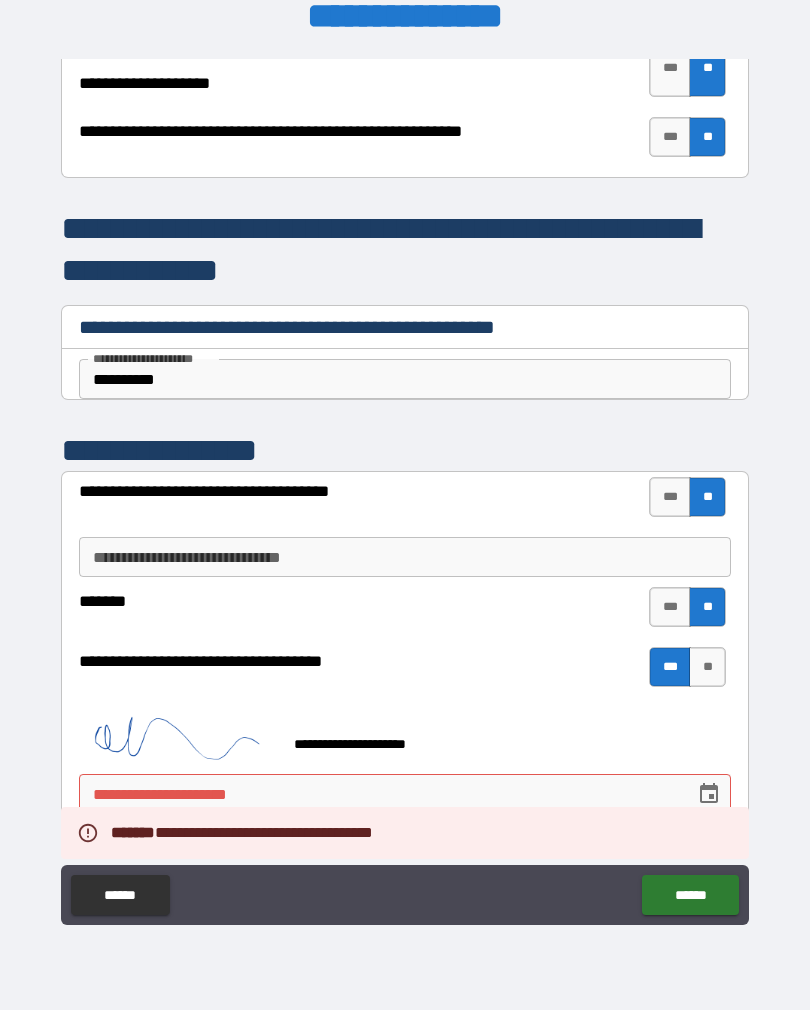 scroll, scrollTop: 4231, scrollLeft: 0, axis: vertical 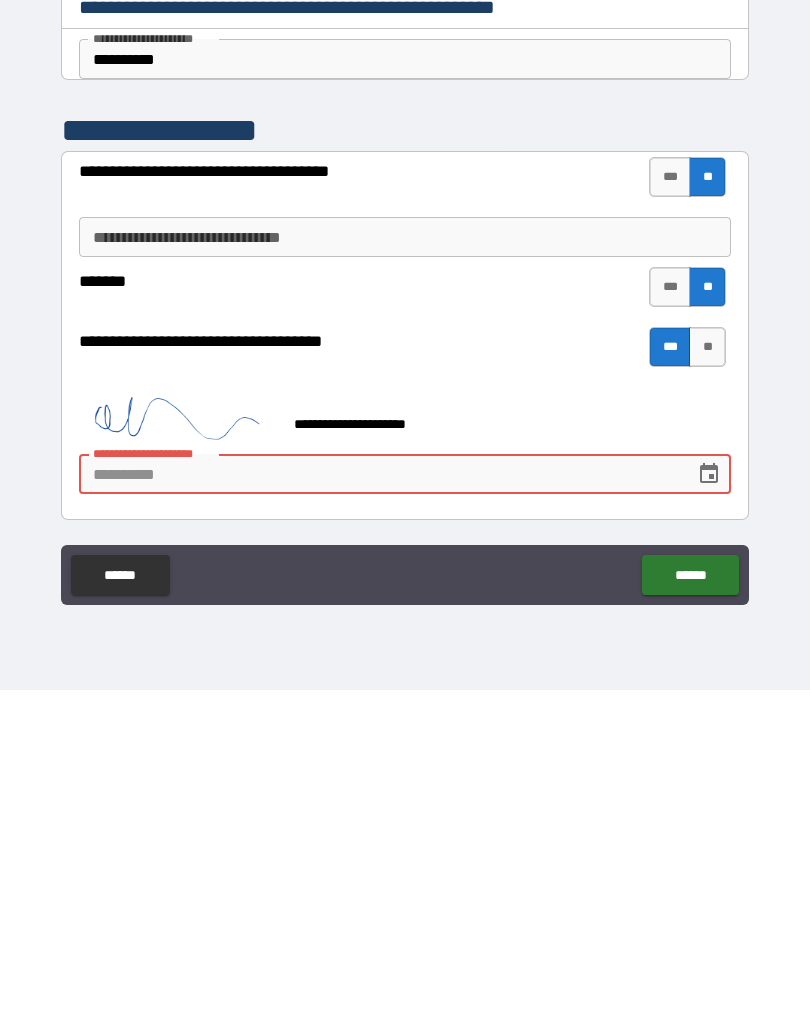 click 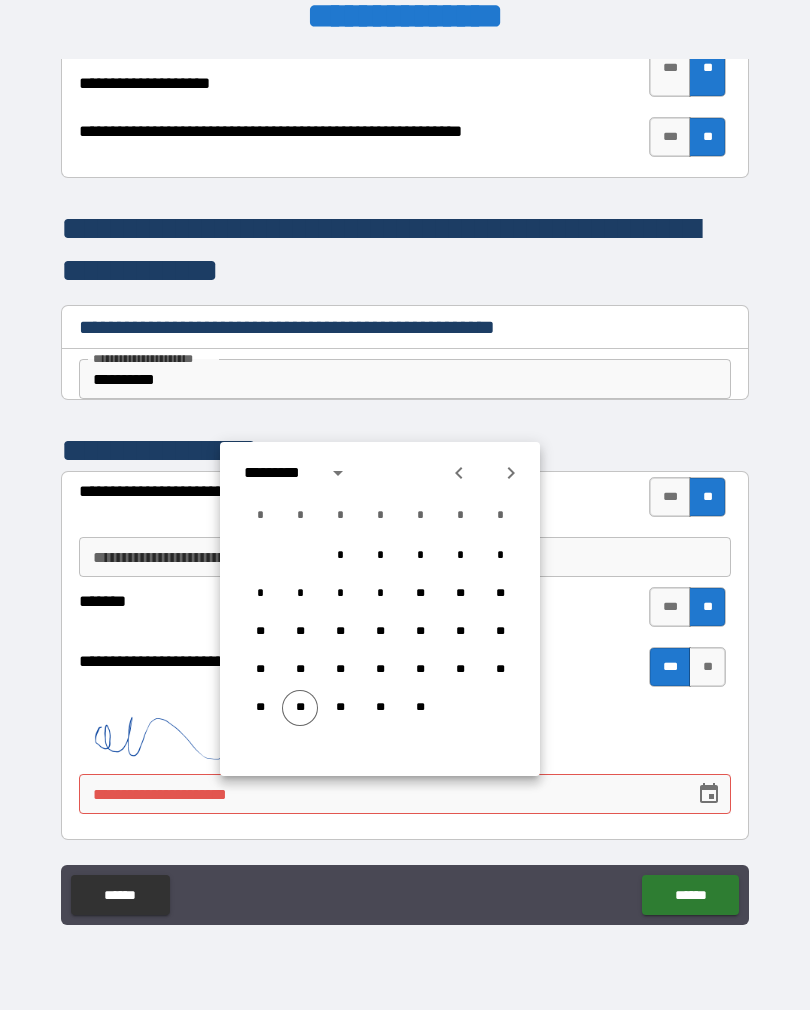 click on "**" at bounding box center (300, 708) 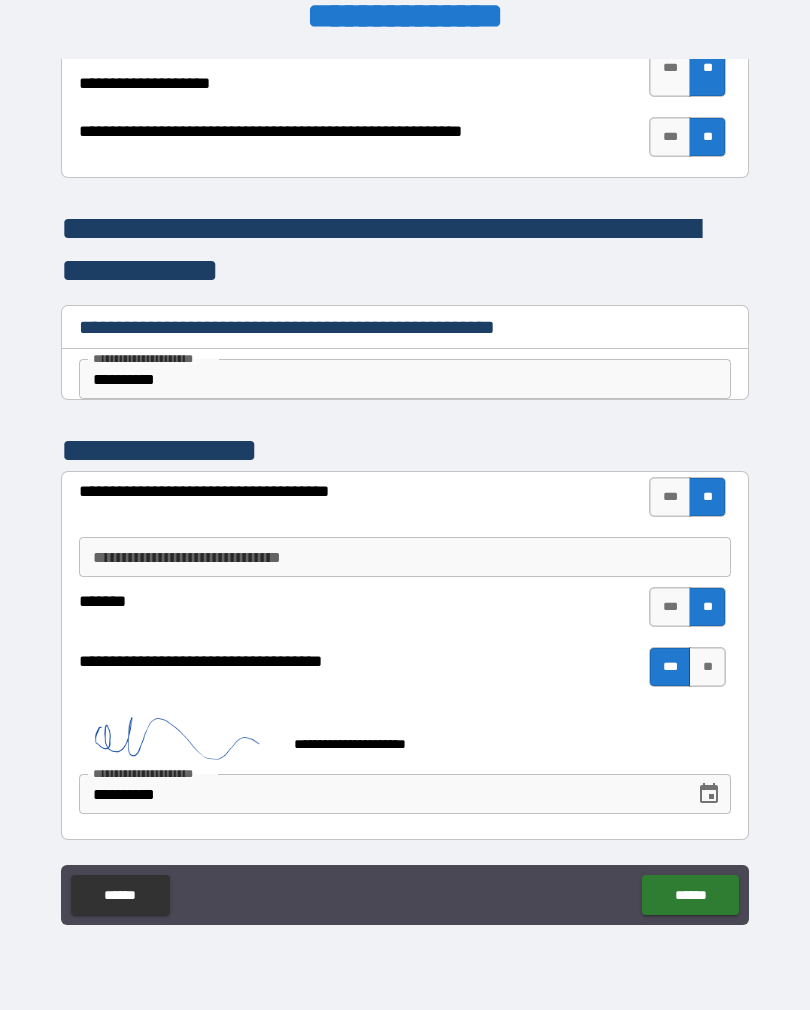 type on "*" 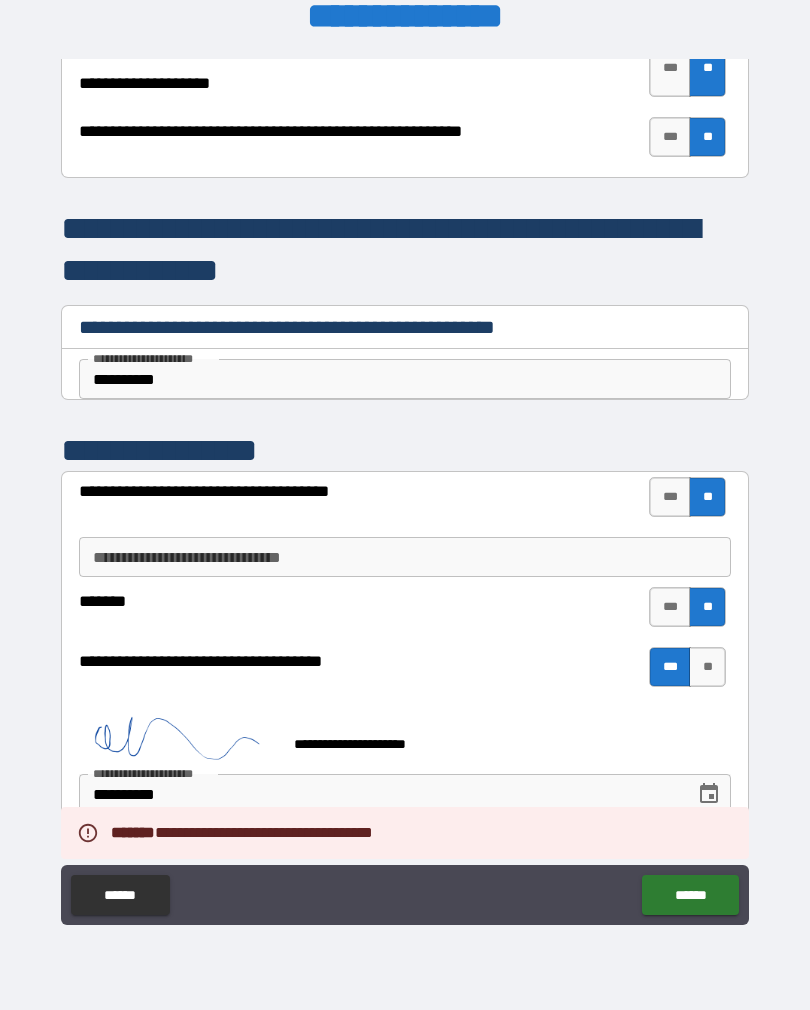 type on "*" 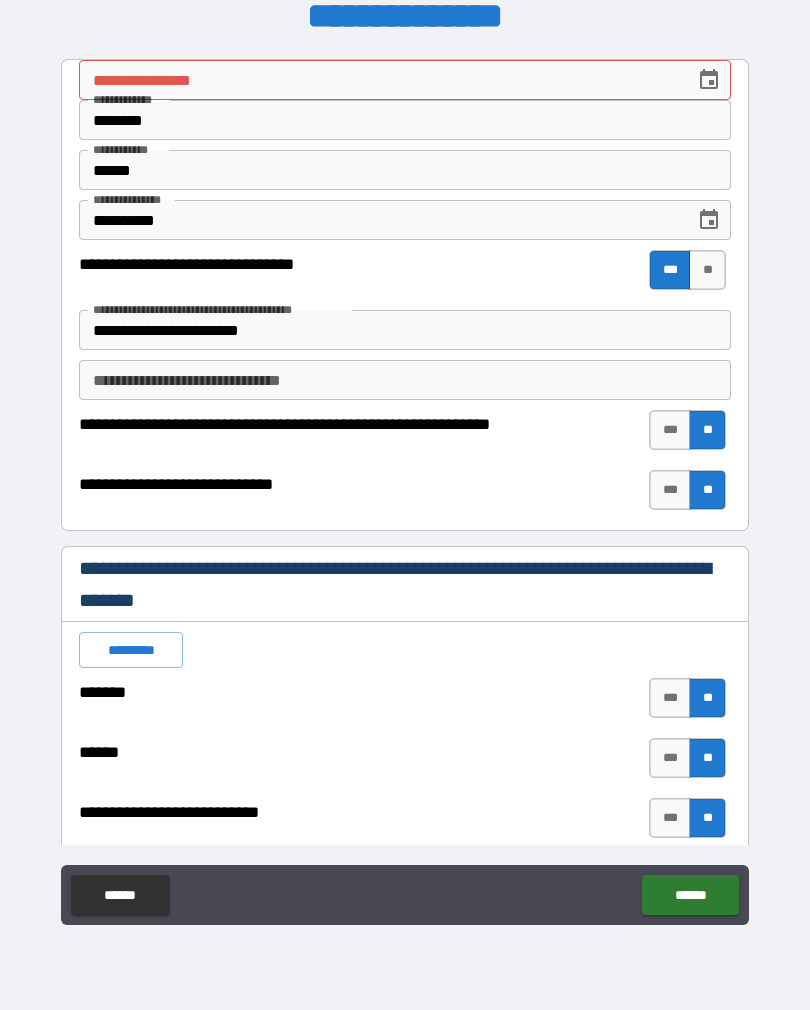 scroll, scrollTop: 0, scrollLeft: 0, axis: both 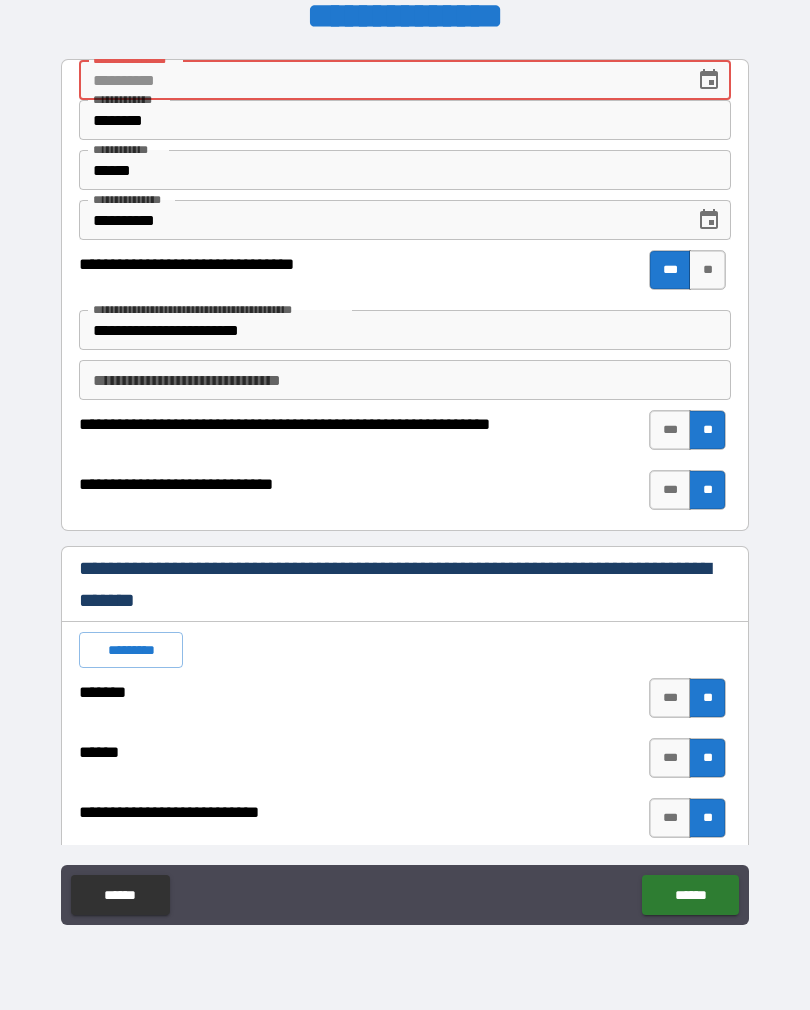 click at bounding box center (709, 80) 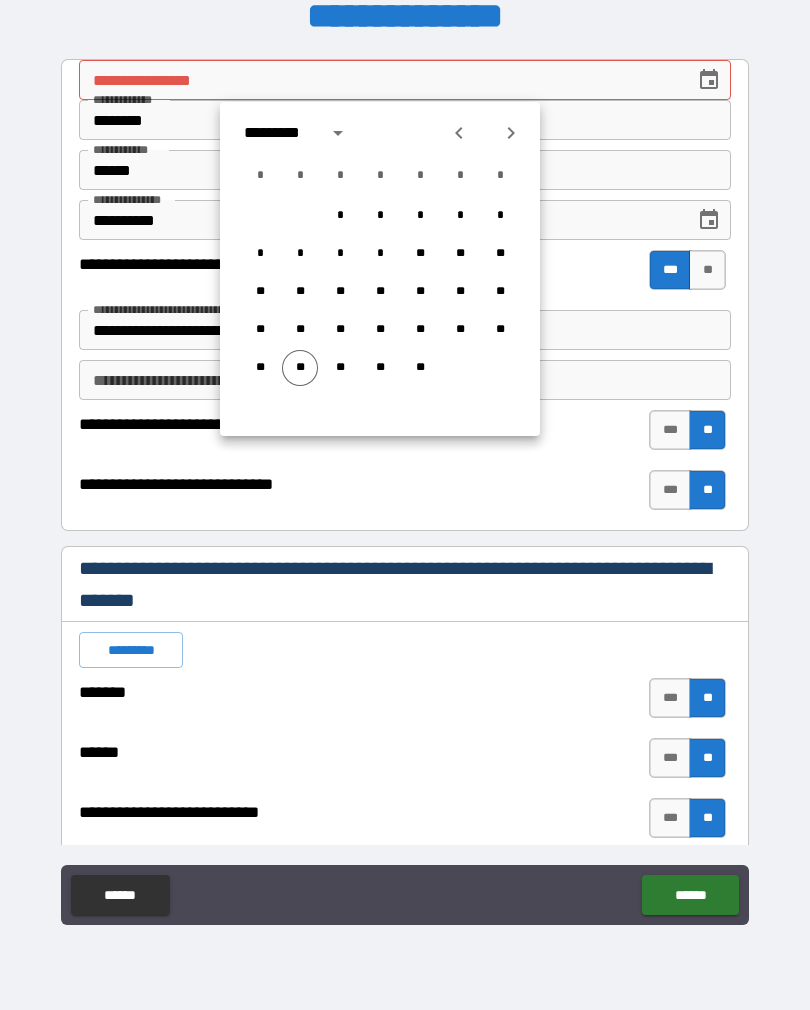 click on "**" at bounding box center (300, 368) 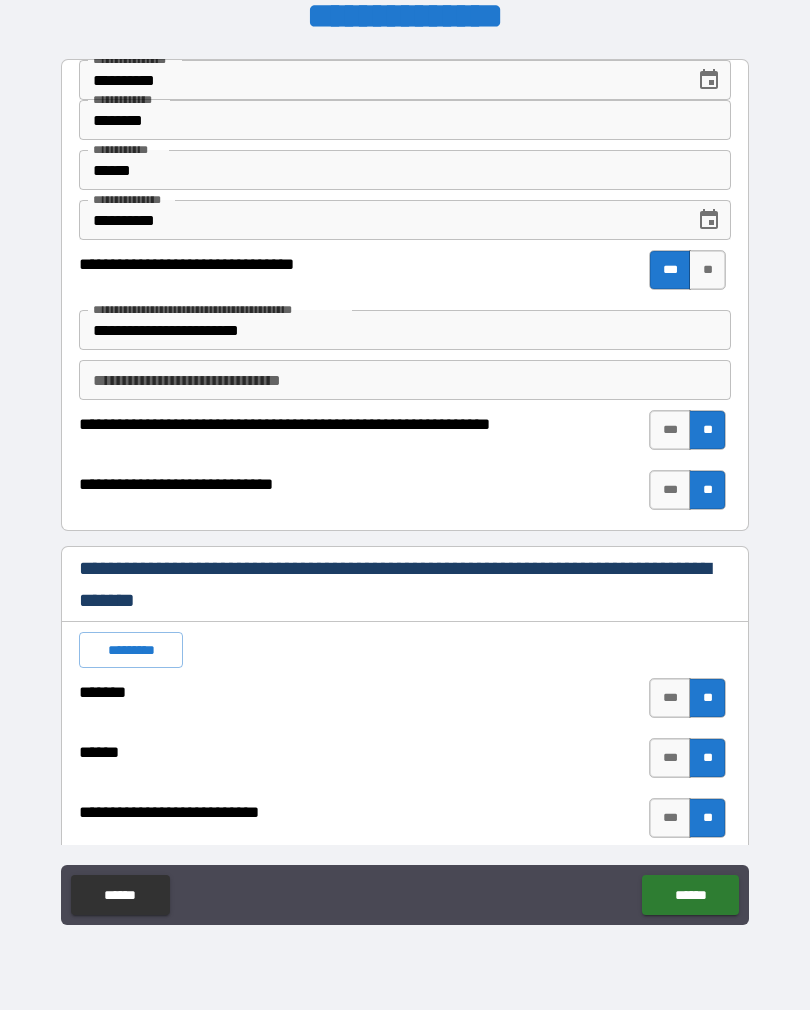type on "**********" 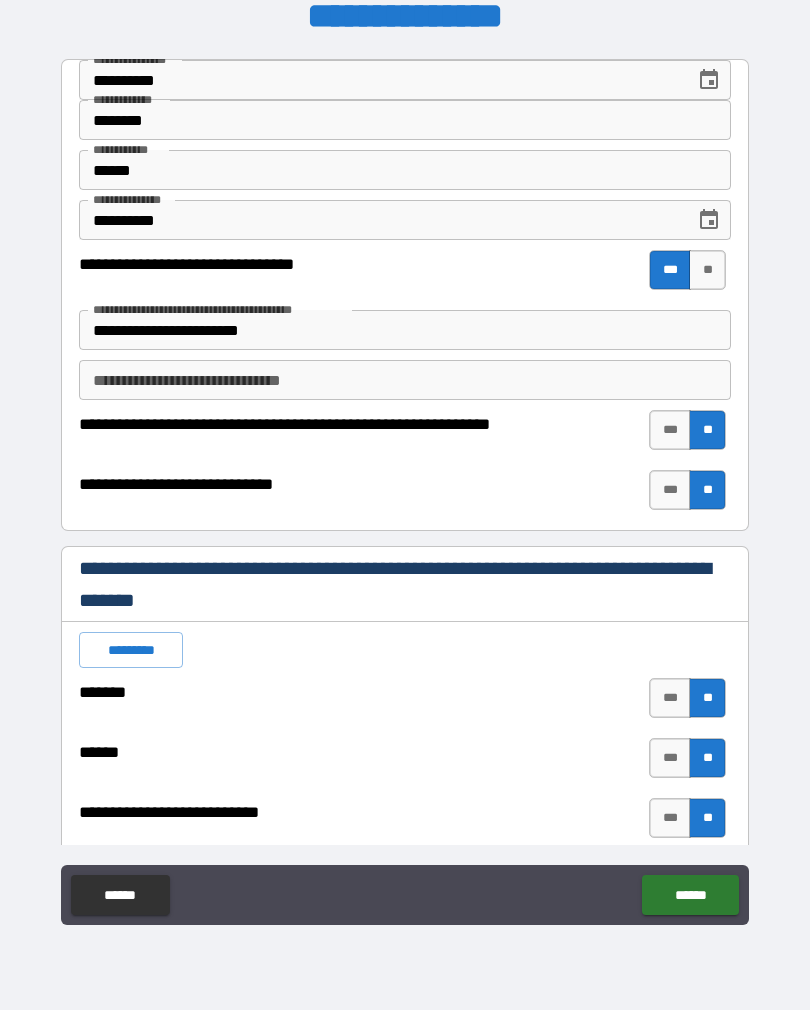 click on "******" at bounding box center (690, 895) 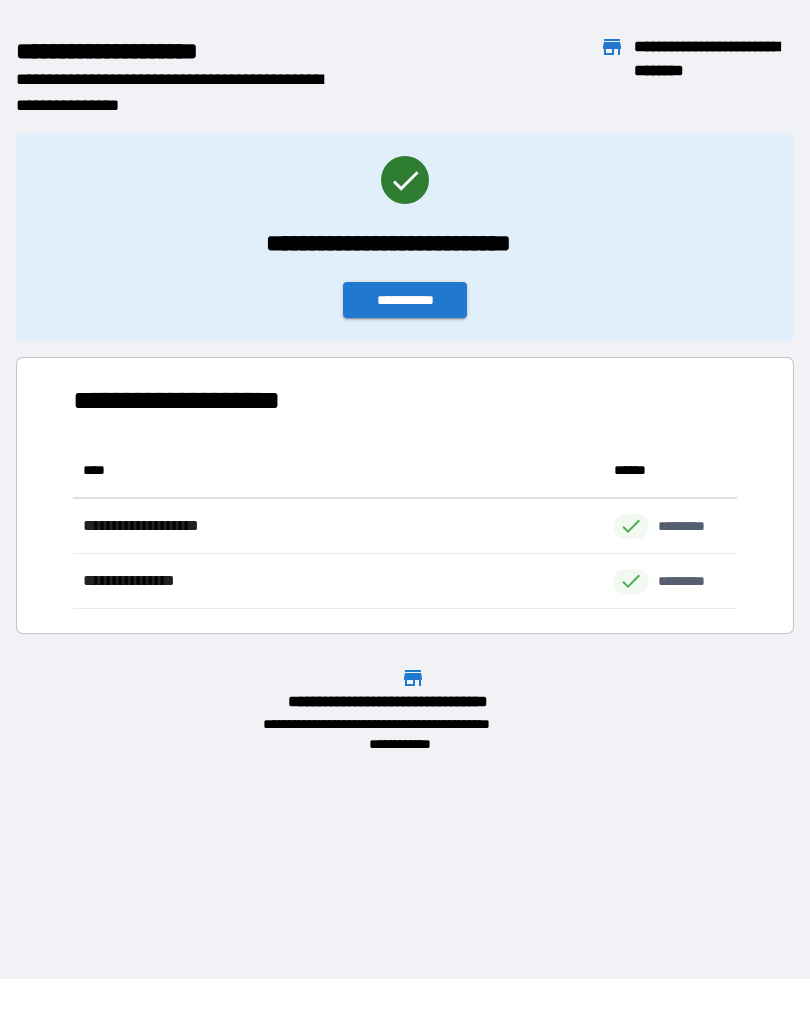 scroll, scrollTop: 1, scrollLeft: 1, axis: both 